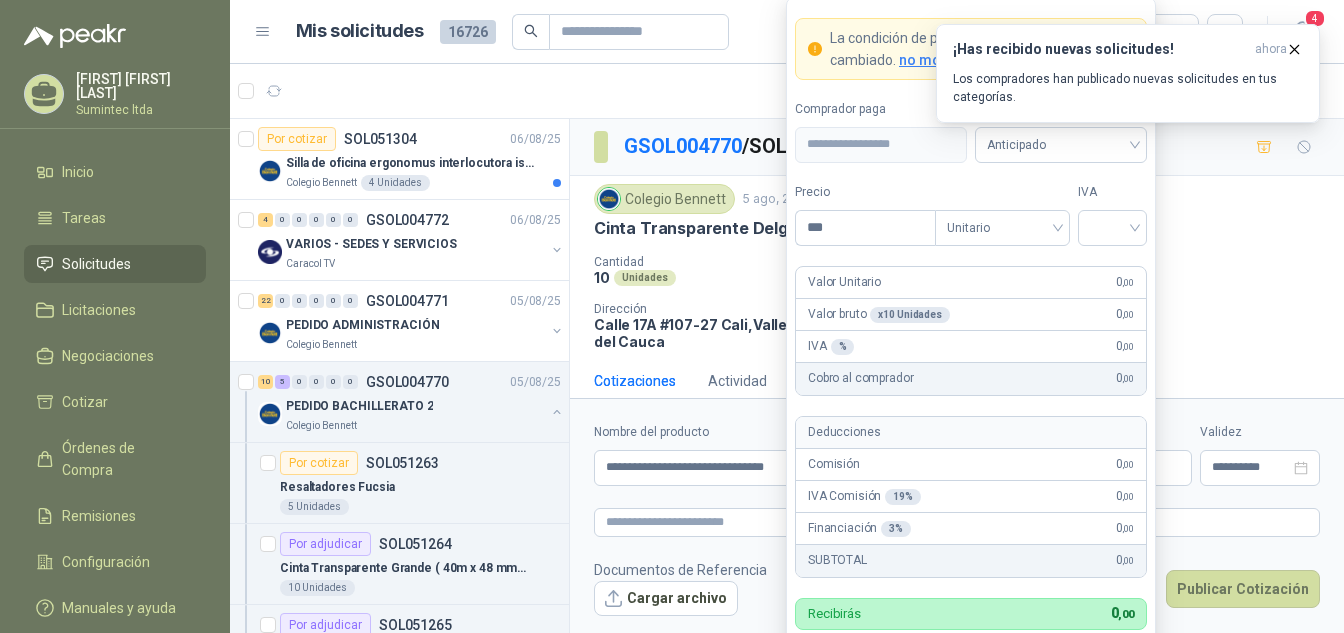 scroll, scrollTop: 0, scrollLeft: 0, axis: both 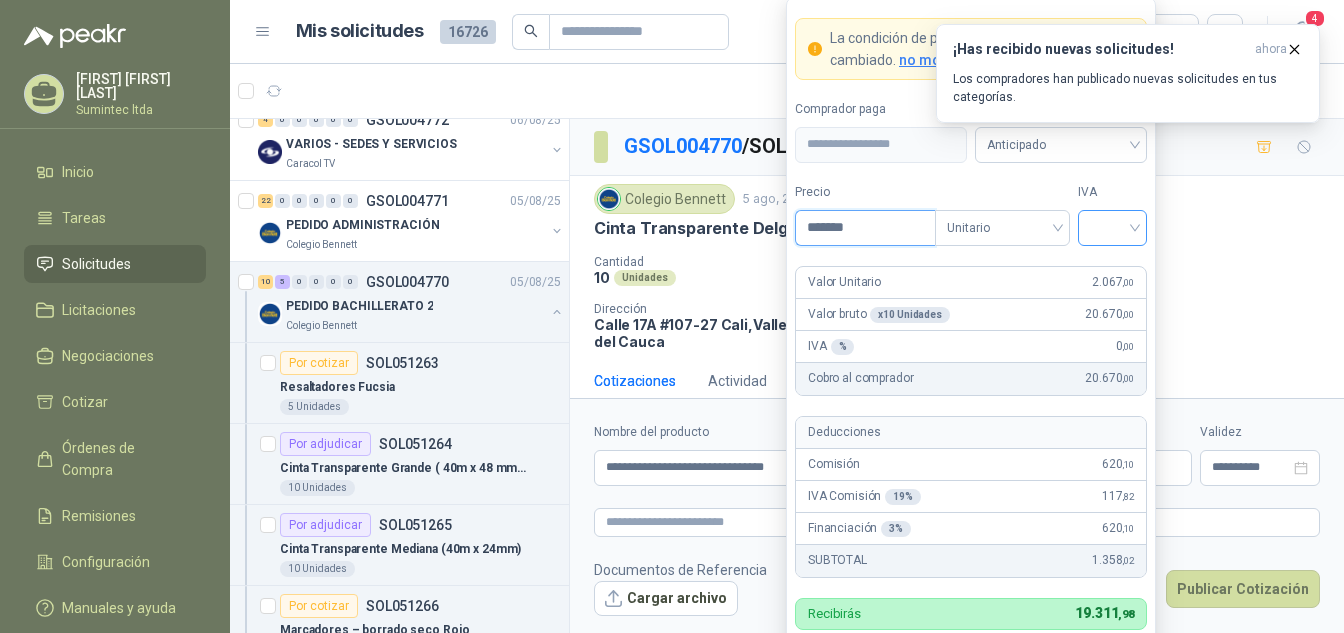 type on "*******" 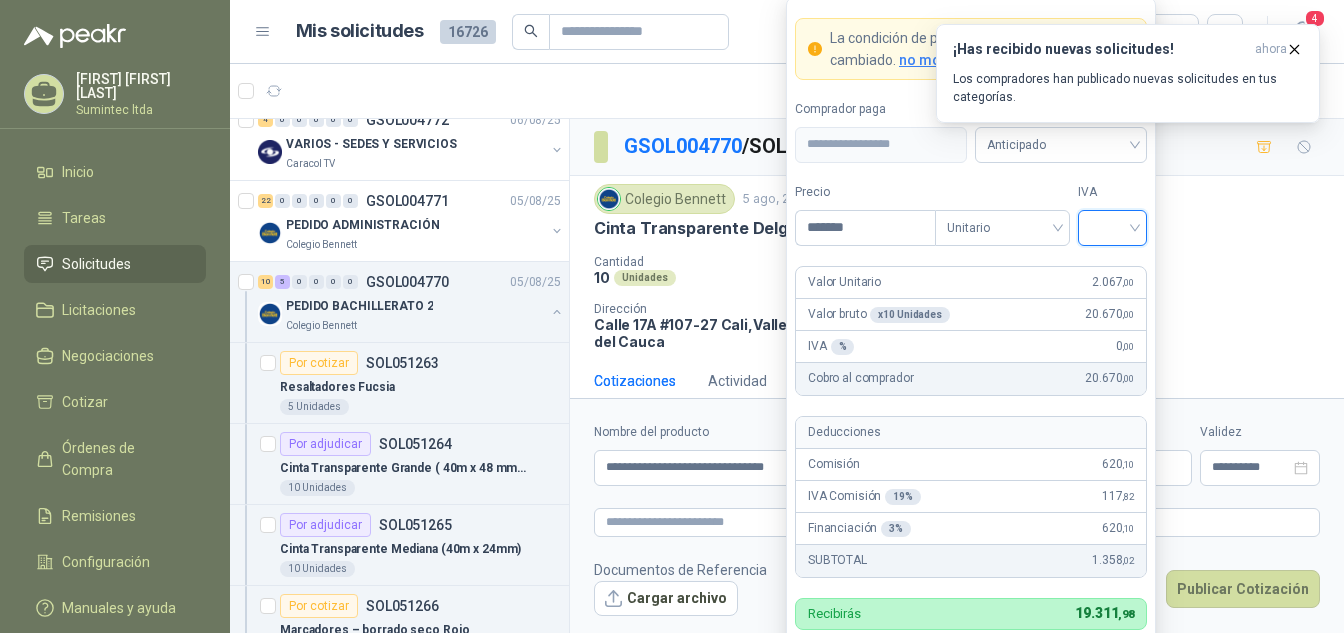 click at bounding box center [1112, 226] 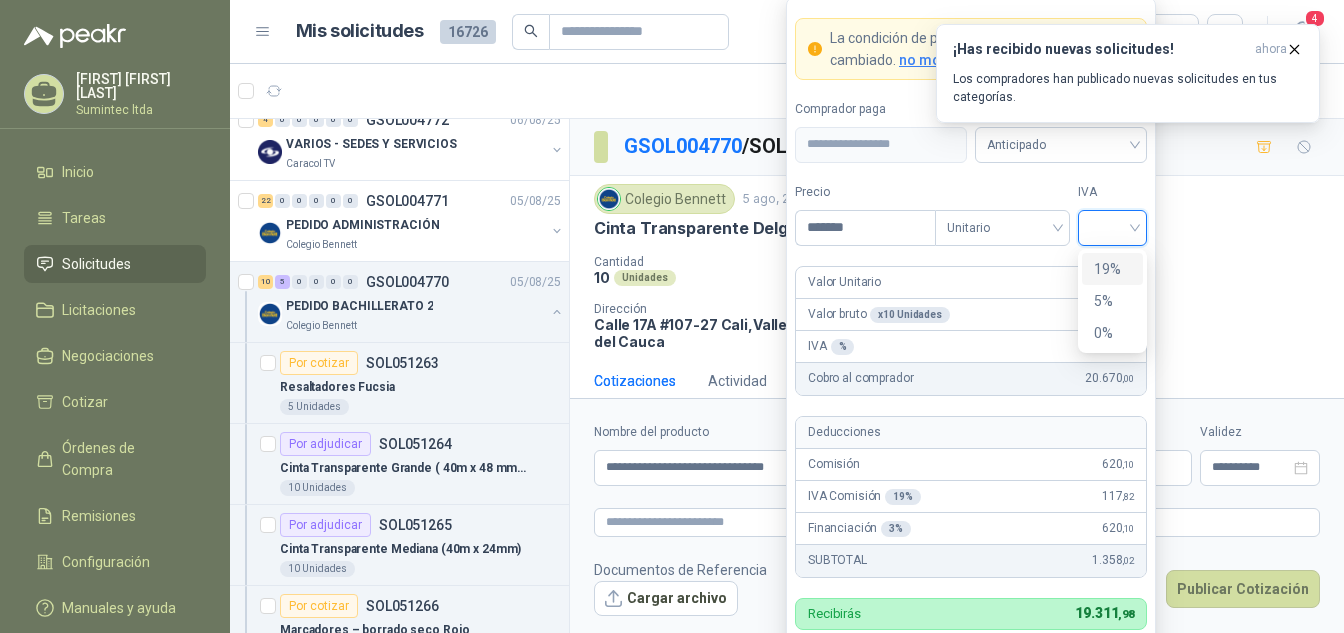click on "19%" at bounding box center (1112, 269) 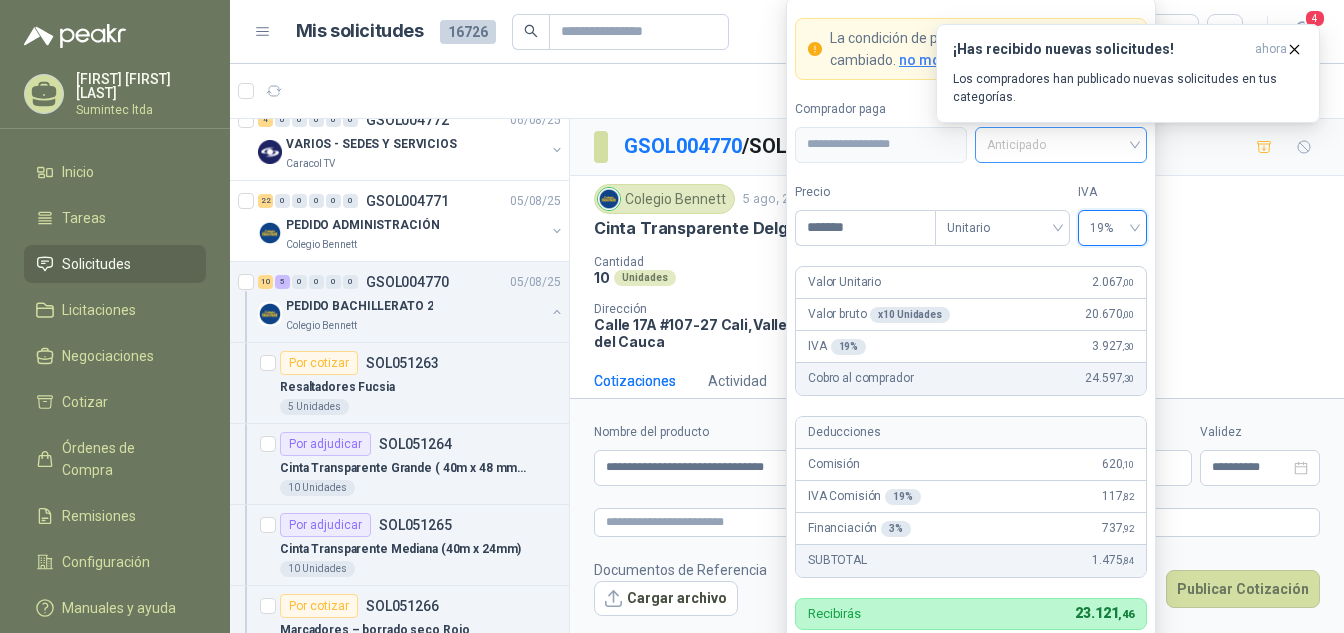 drag, startPoint x: 1040, startPoint y: 149, endPoint x: 1026, endPoint y: 155, distance: 15.231546 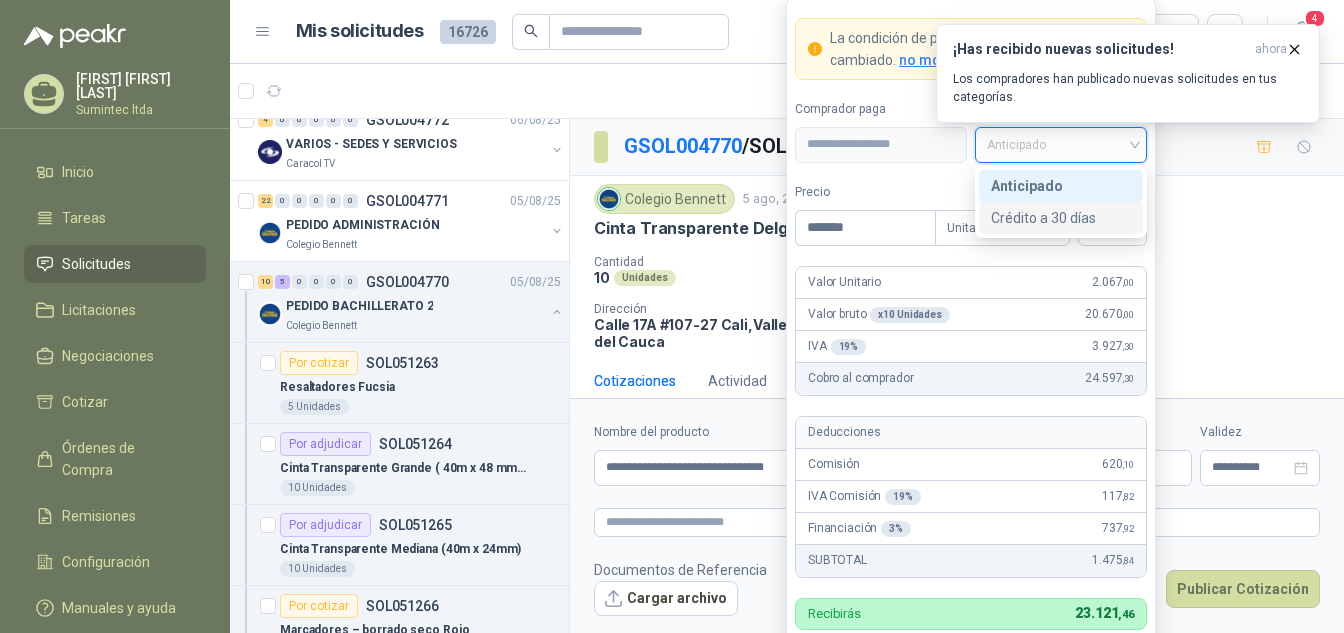 click on "Crédito a 30 días" at bounding box center (1061, 218) 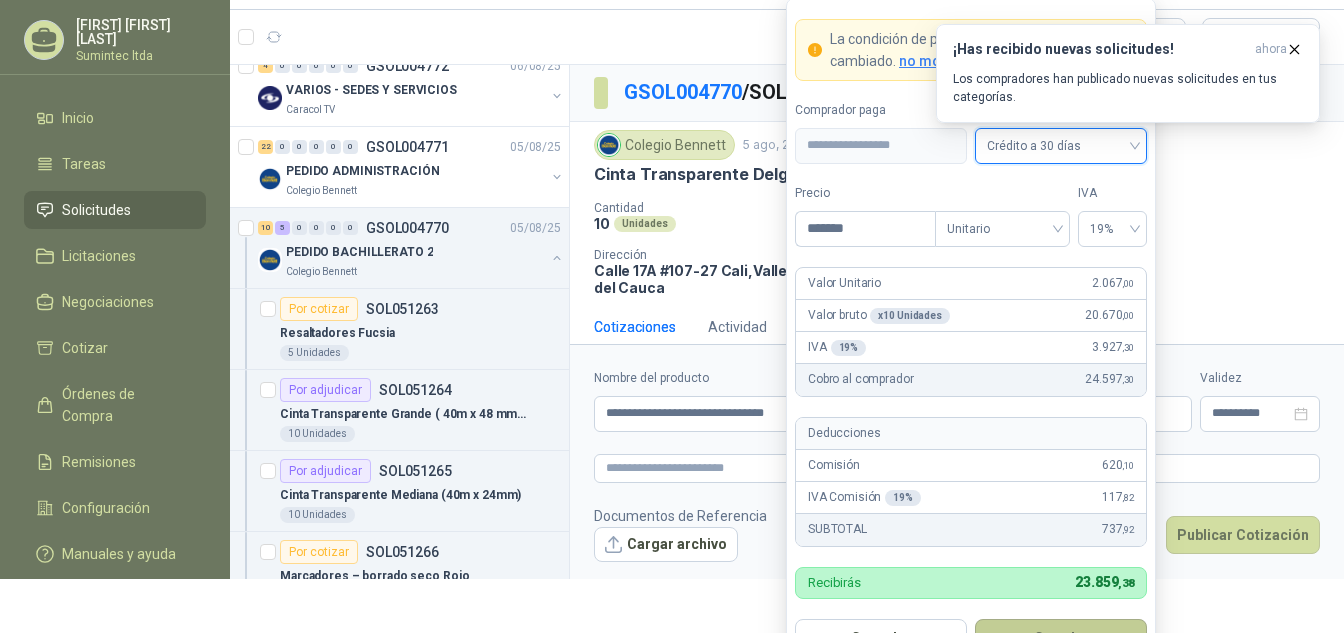 scroll, scrollTop: 55, scrollLeft: 0, axis: vertical 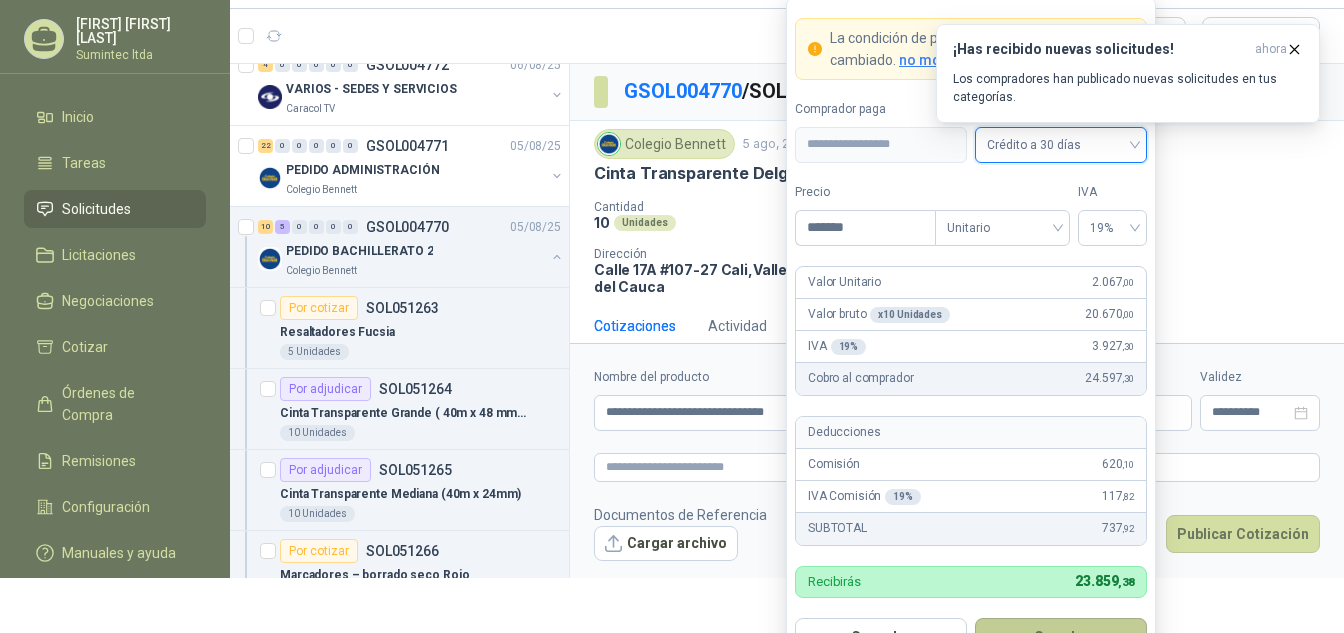 click on "Guardar" at bounding box center [1061, 637] 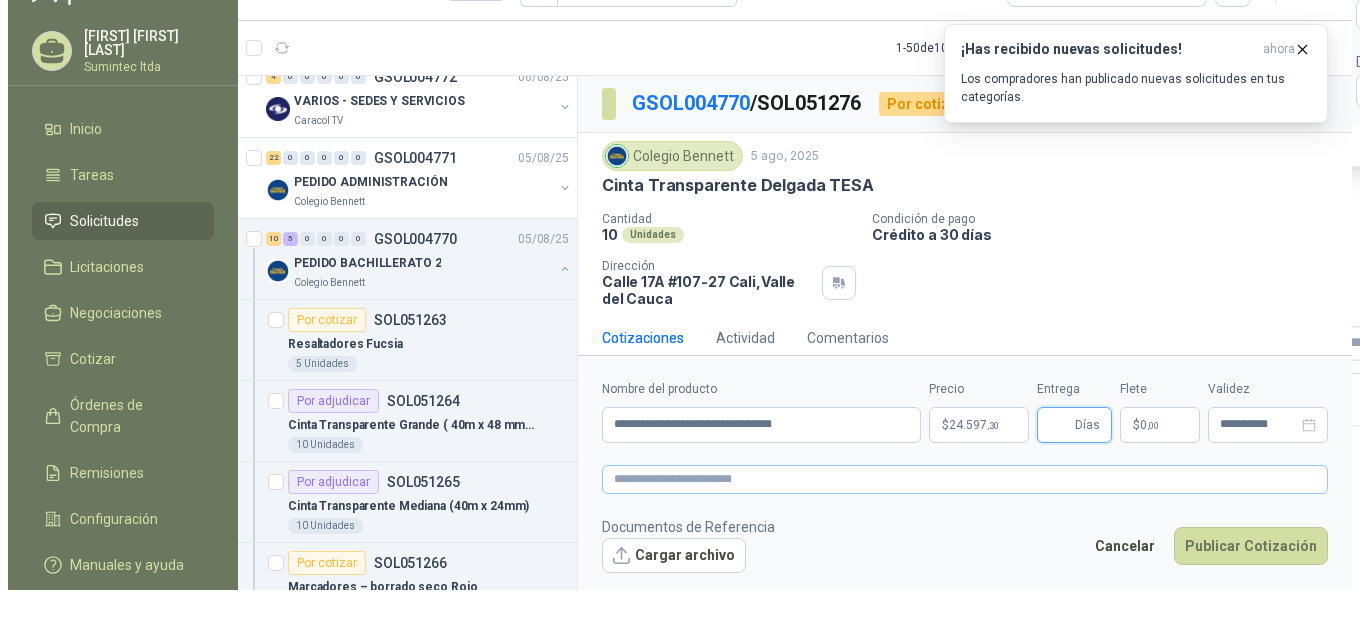 scroll, scrollTop: 0, scrollLeft: 0, axis: both 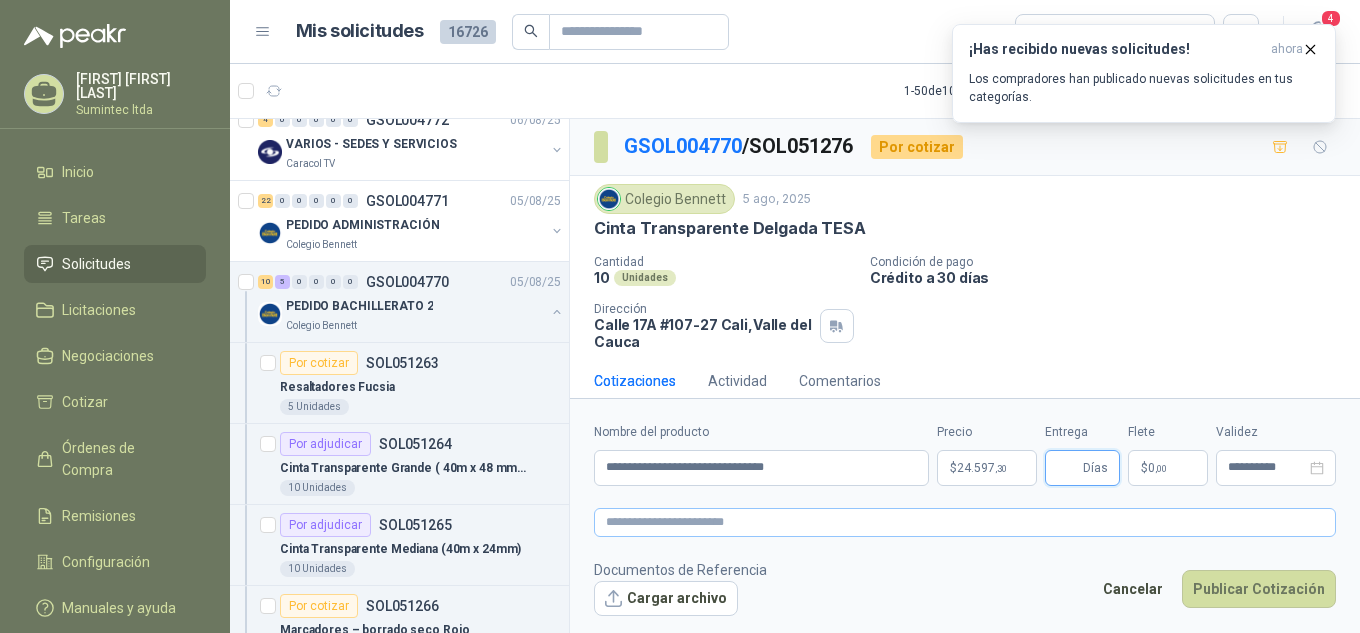type 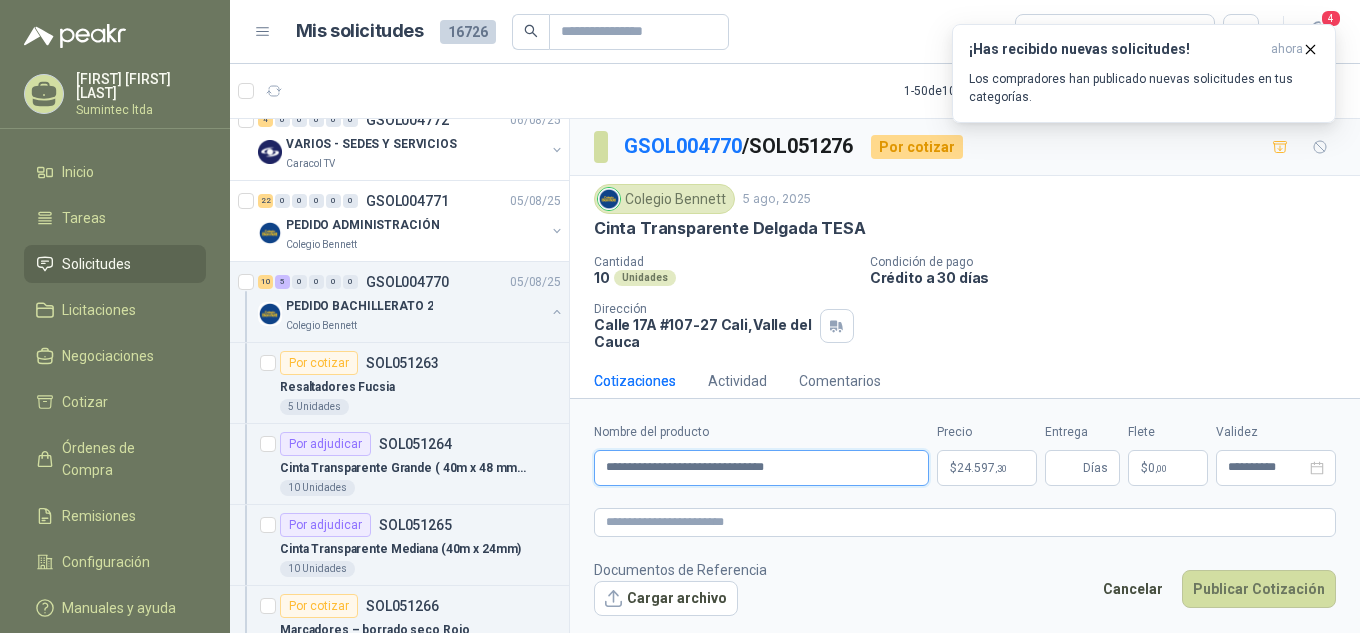 click on "**********" at bounding box center (761, 468) 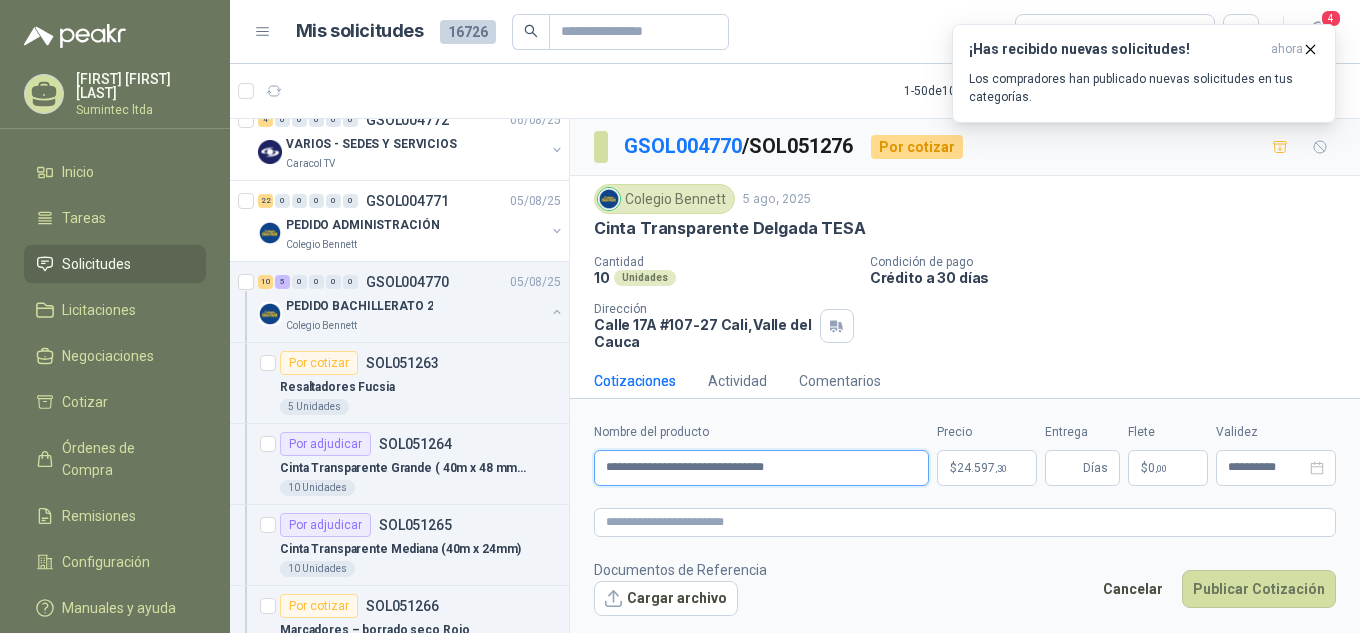 click on "**********" at bounding box center [761, 468] 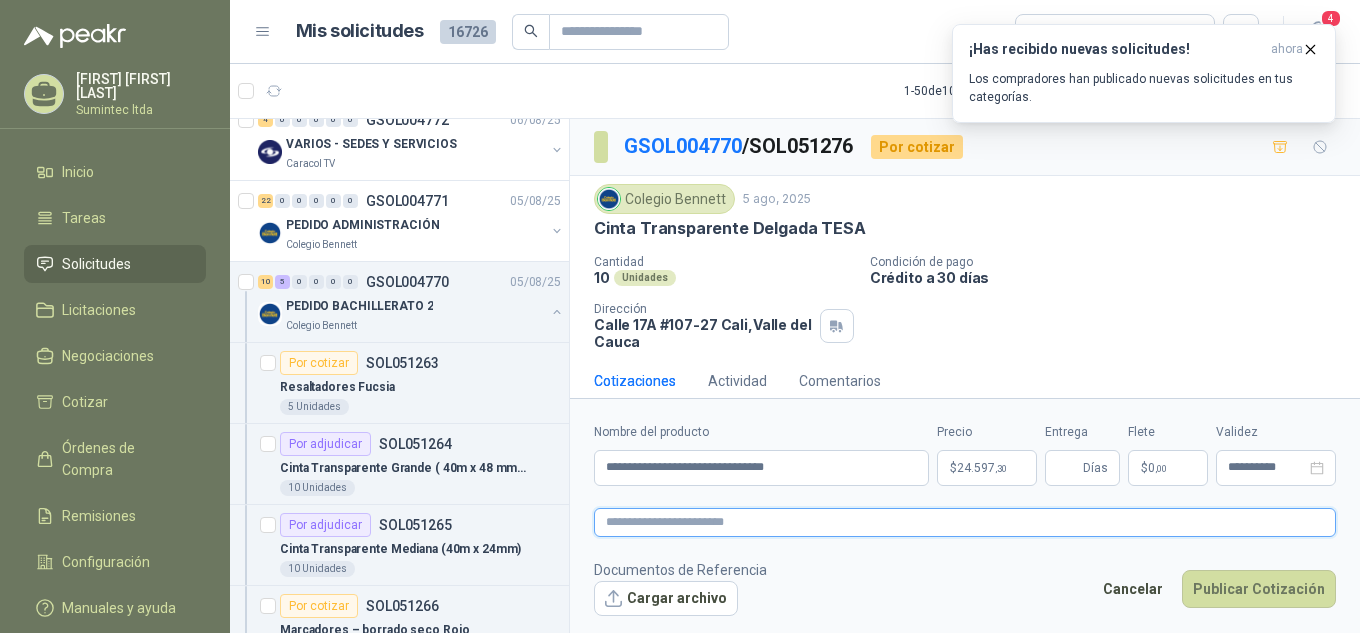 click at bounding box center [965, 522] 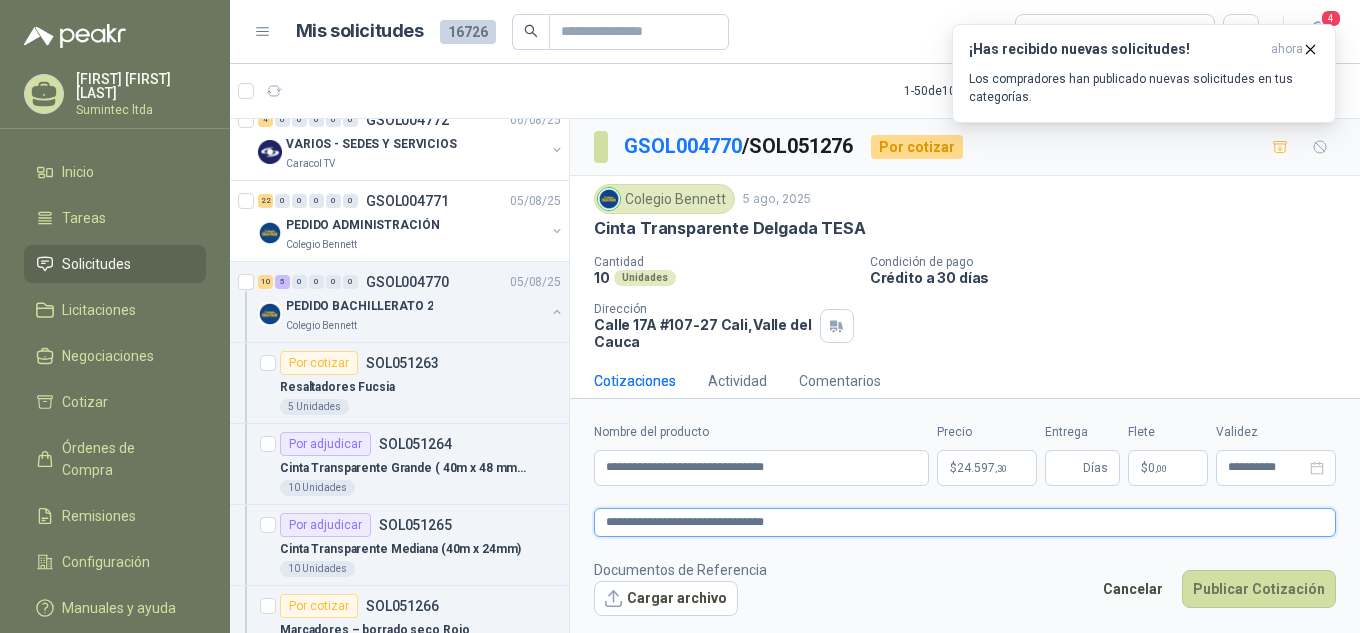 type on "**********" 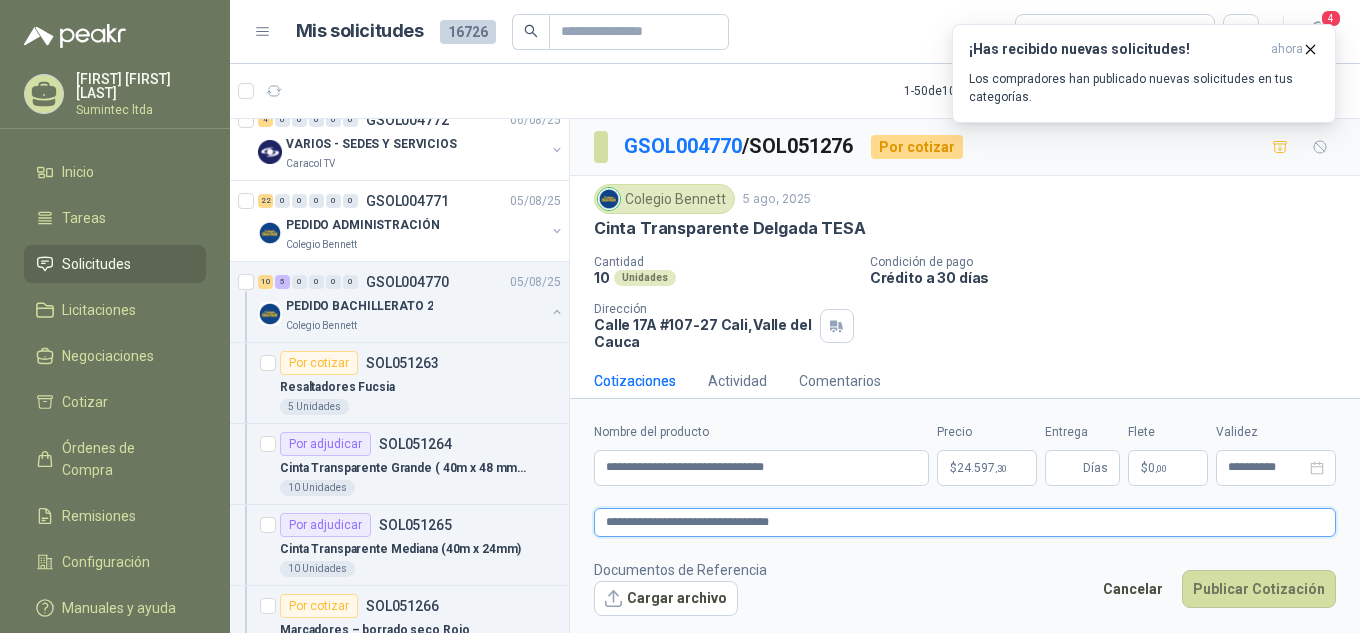type on "**********" 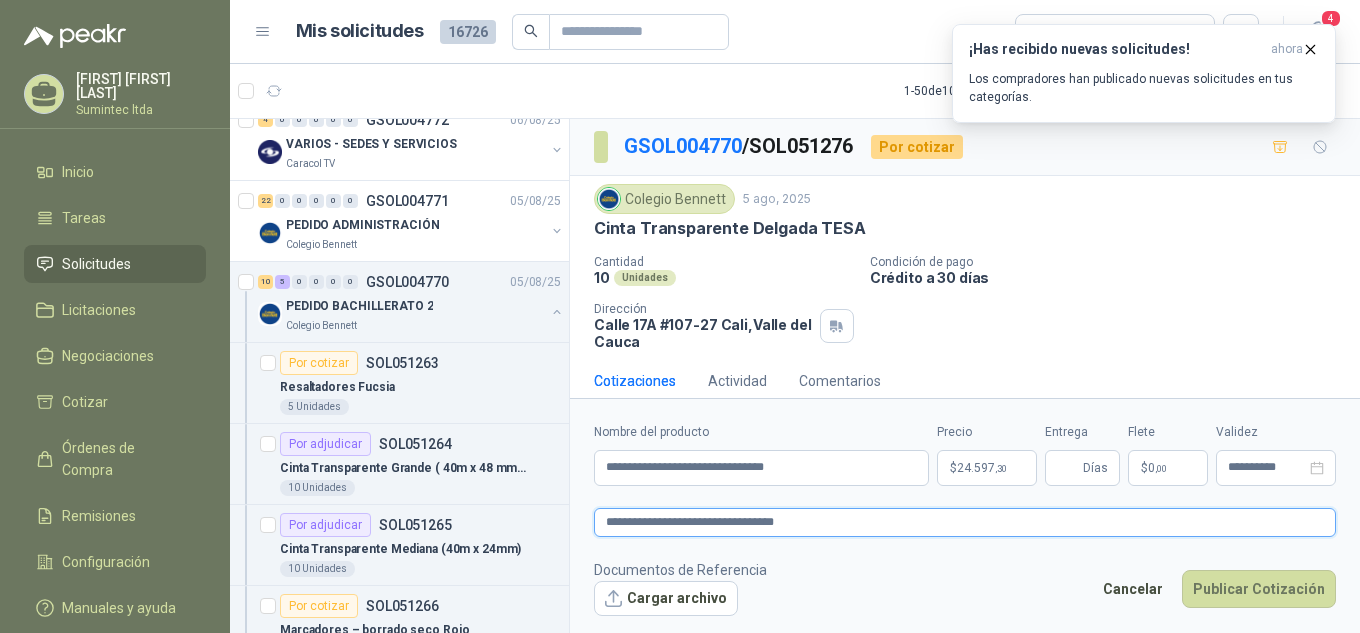 type on "**********" 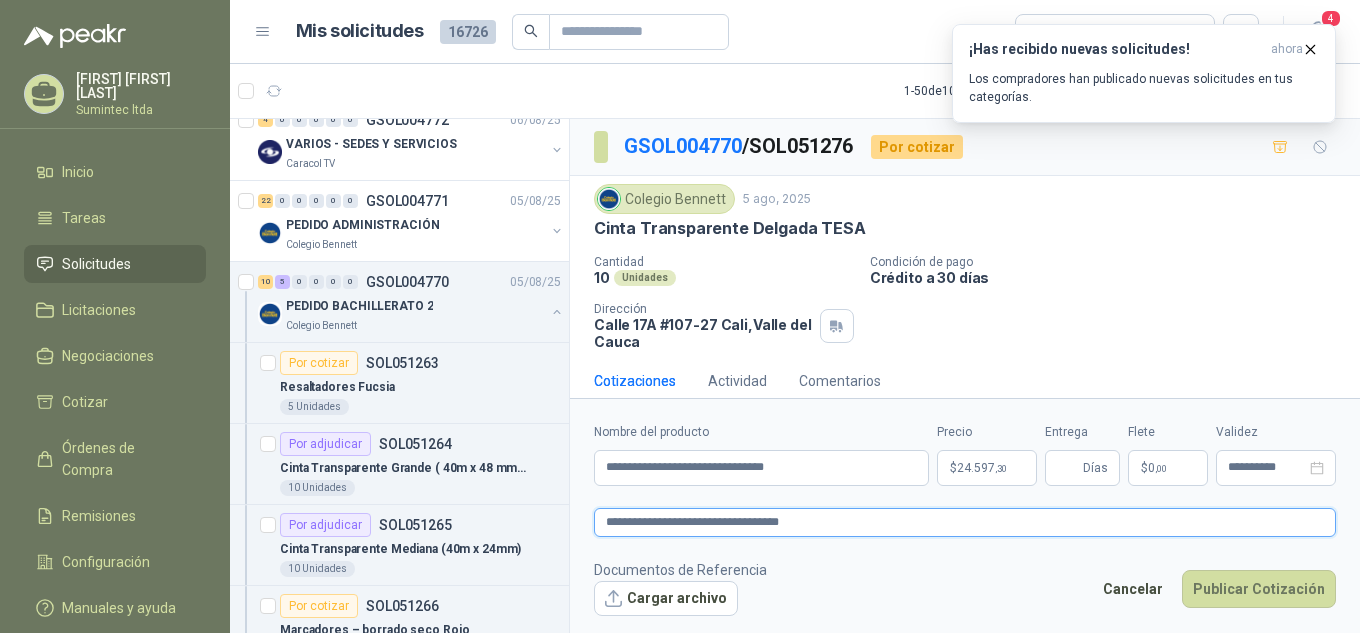 type 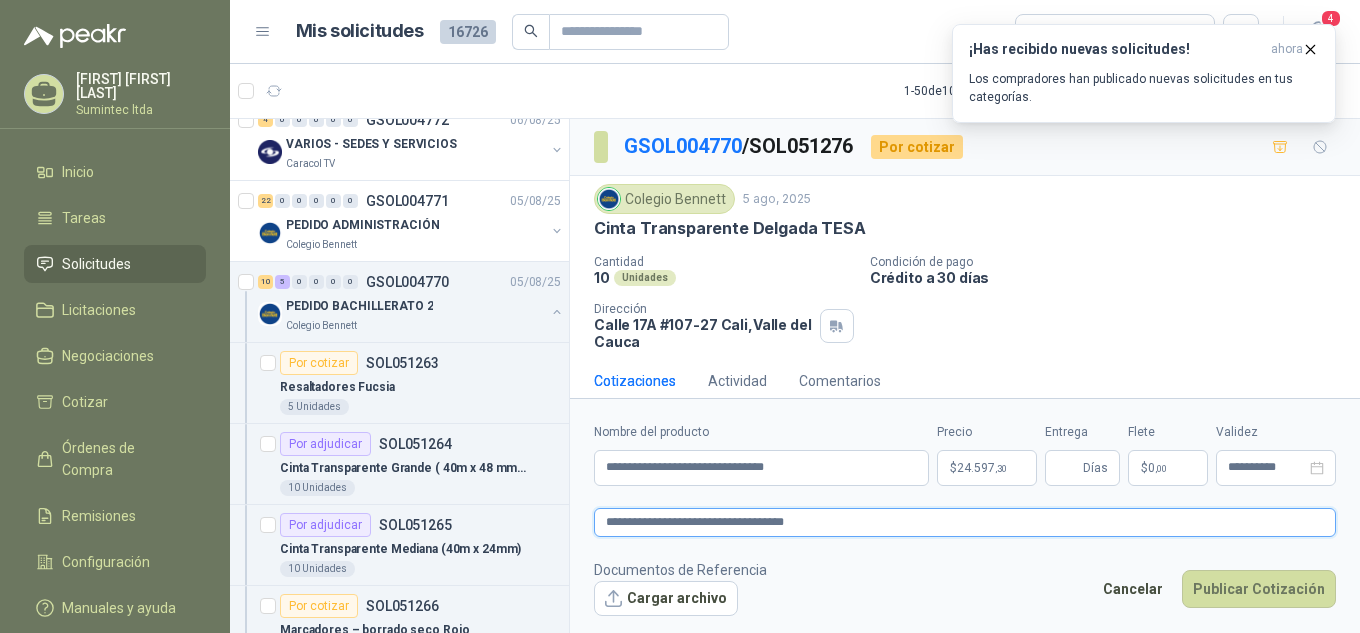 type on "**********" 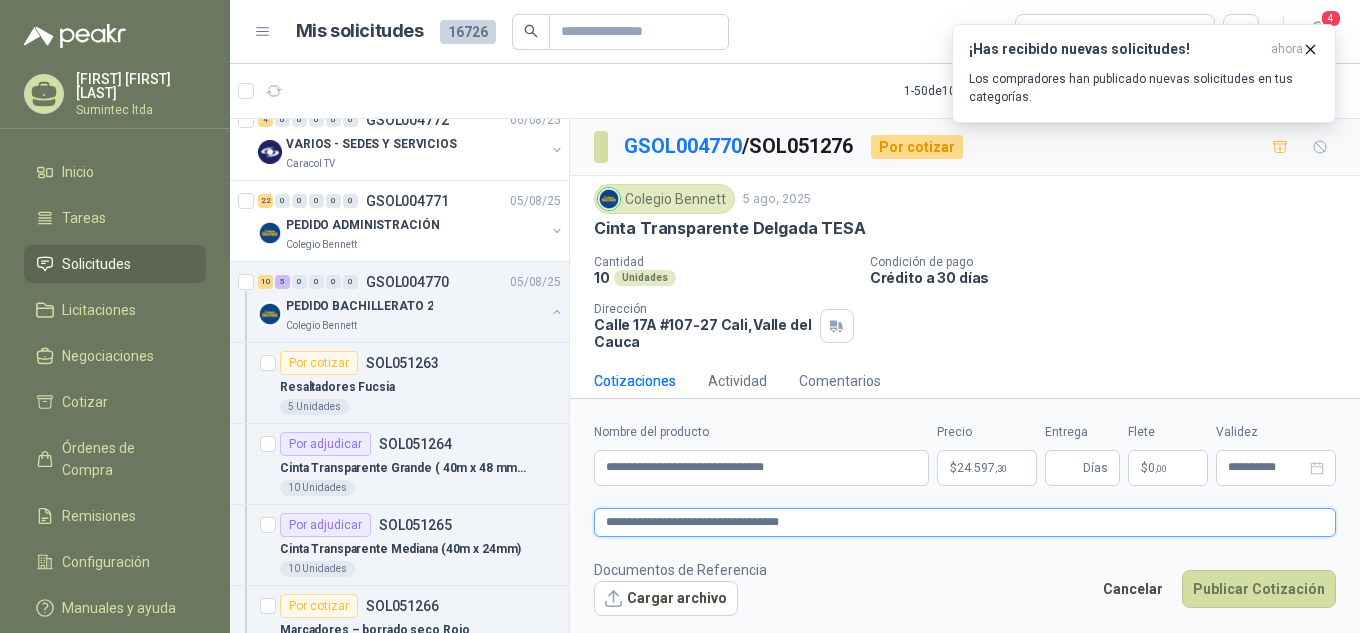 type on "**********" 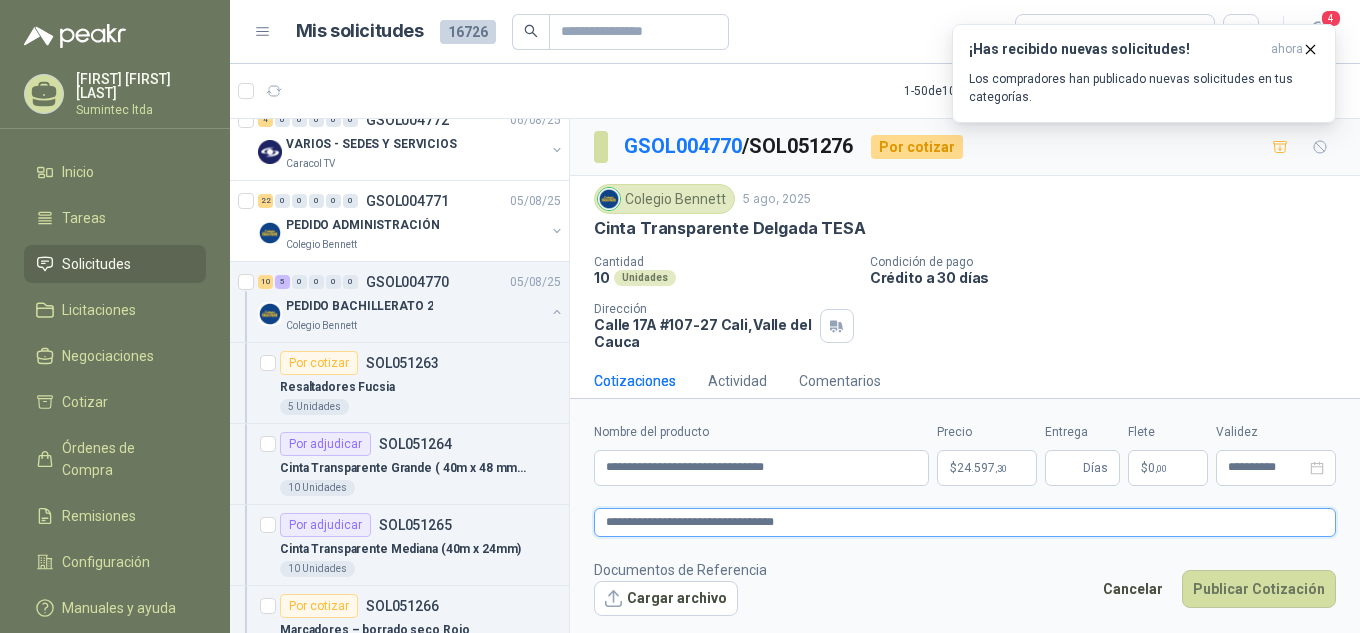 type on "**********" 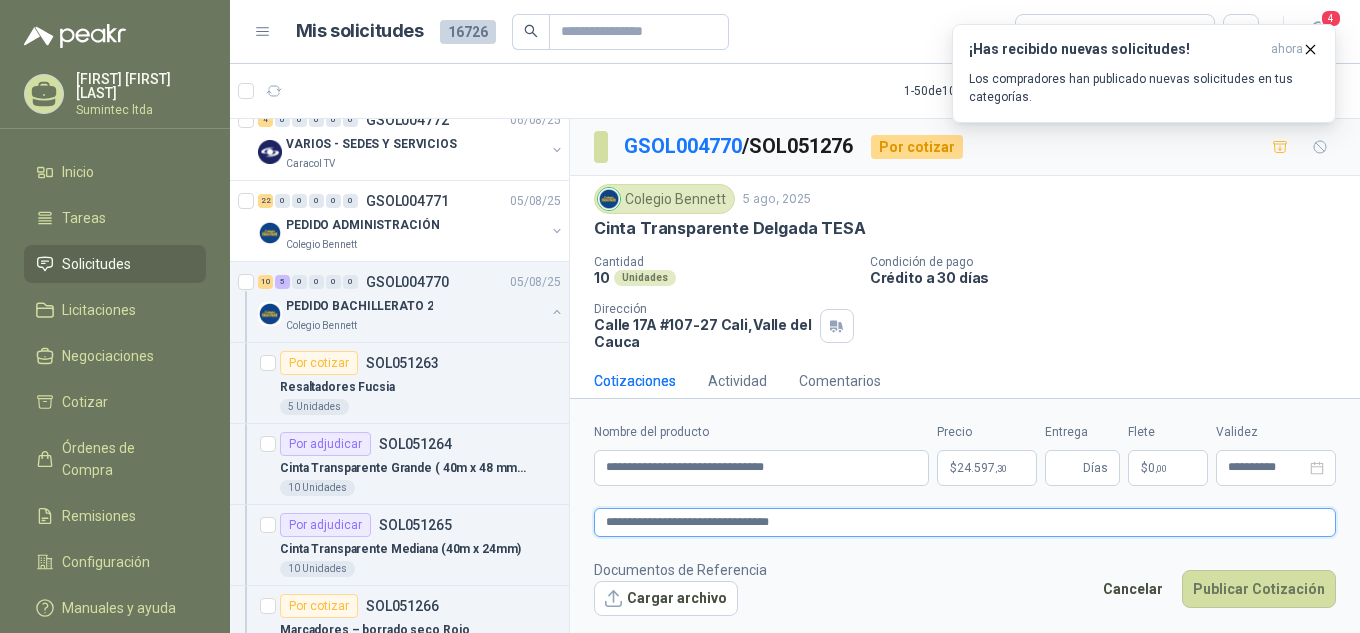 type on "**********" 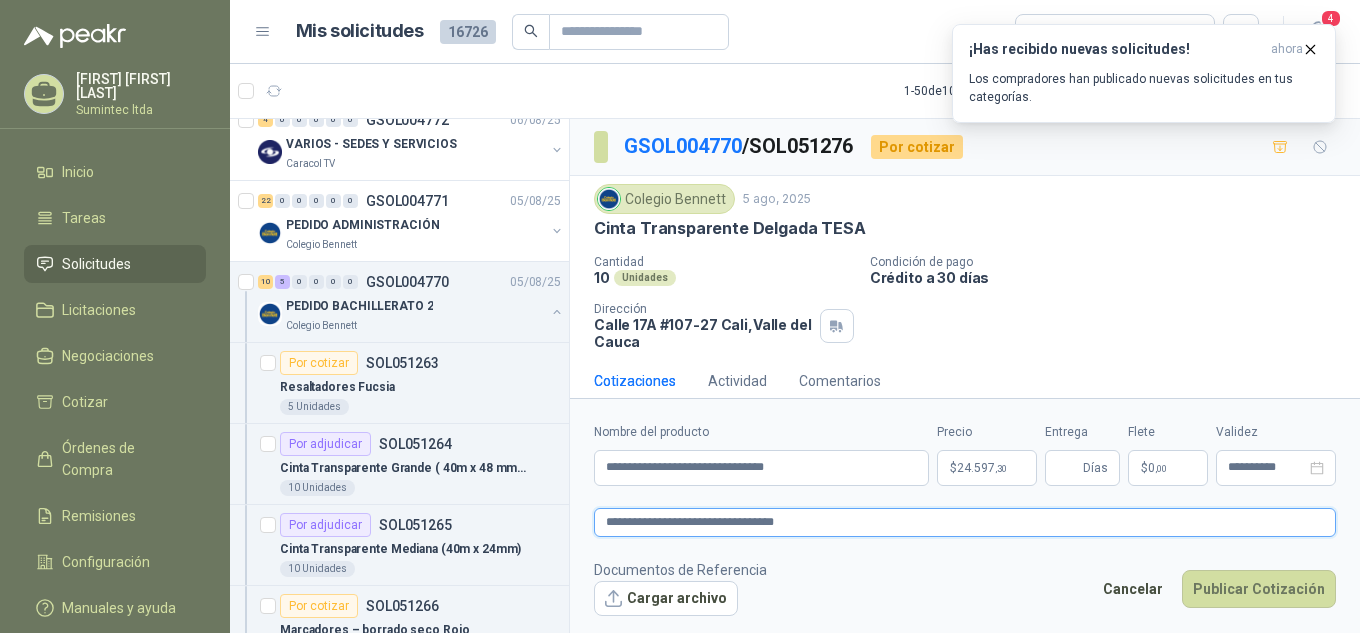 type on "**********" 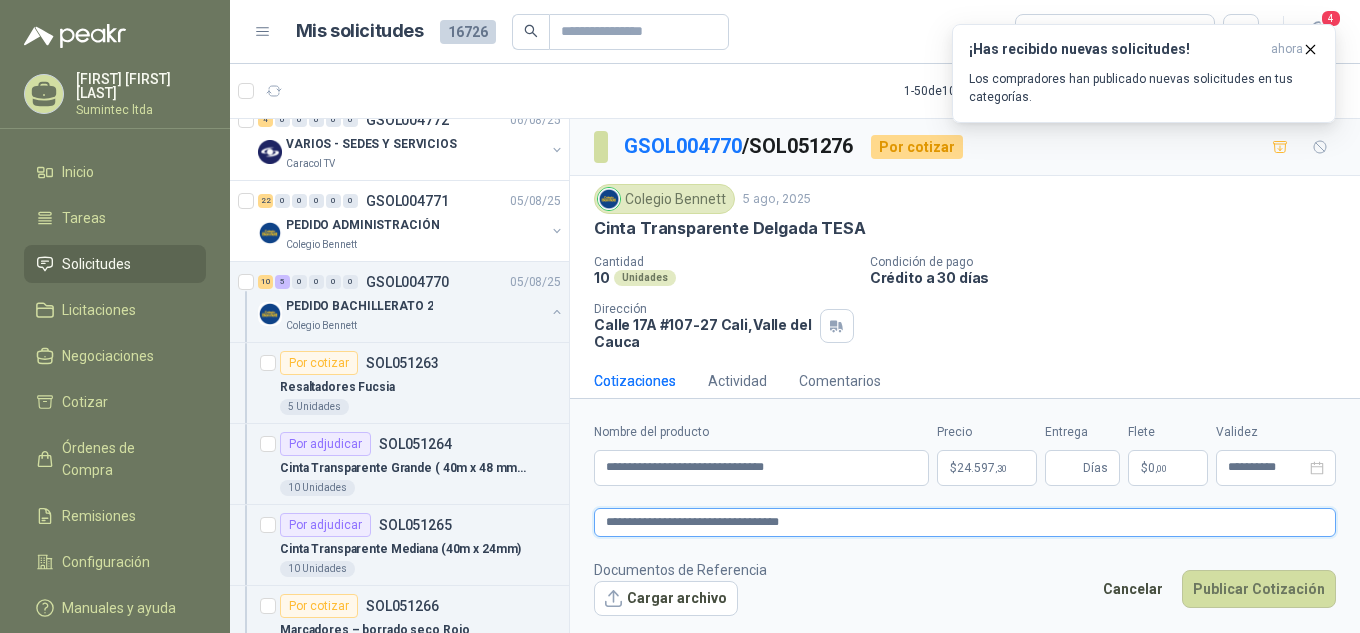 type on "**********" 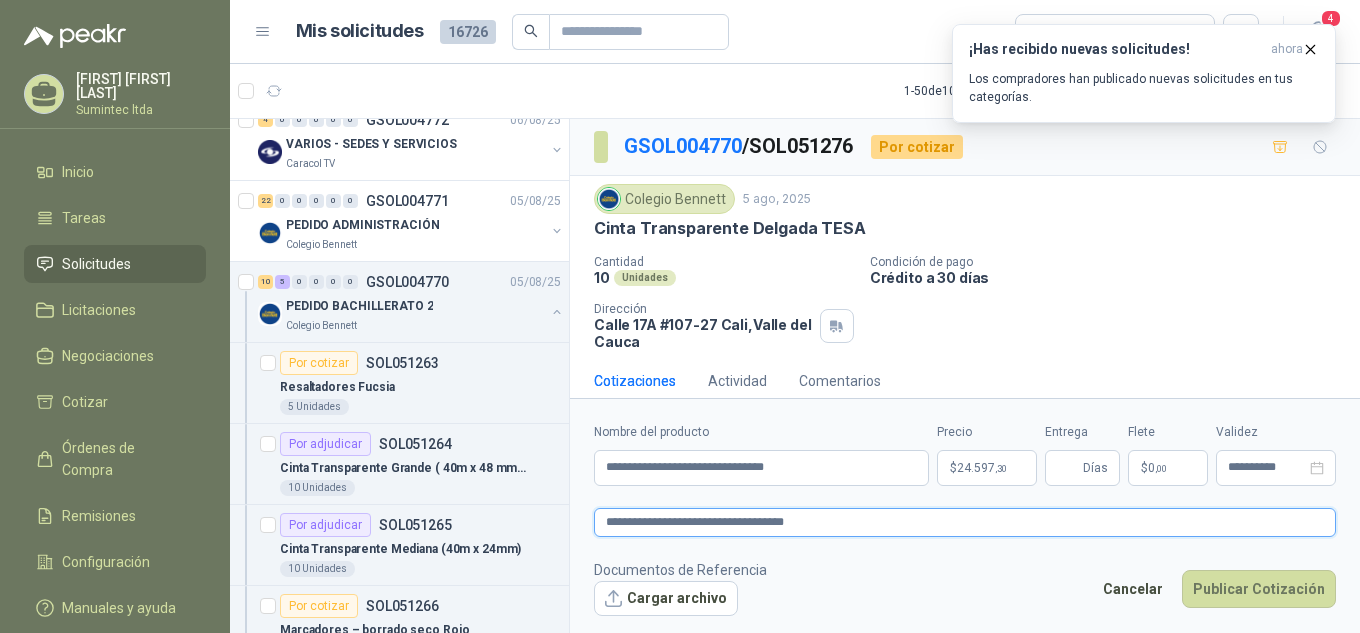 type on "**********" 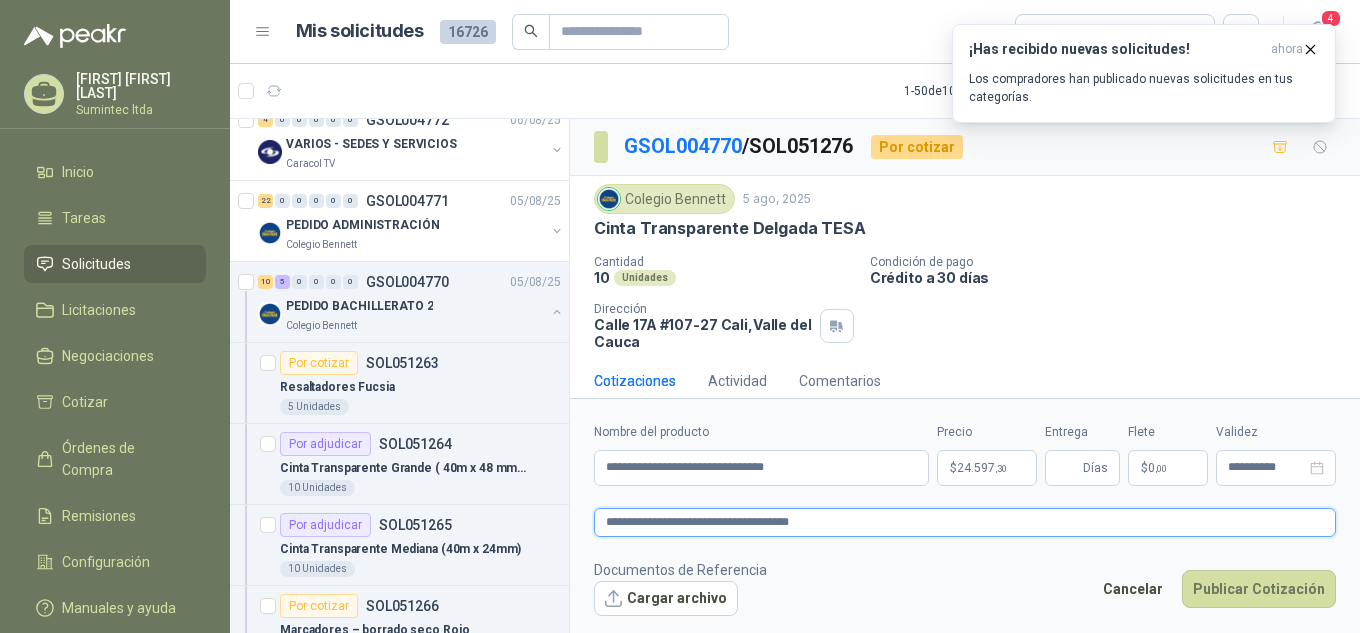 type on "**********" 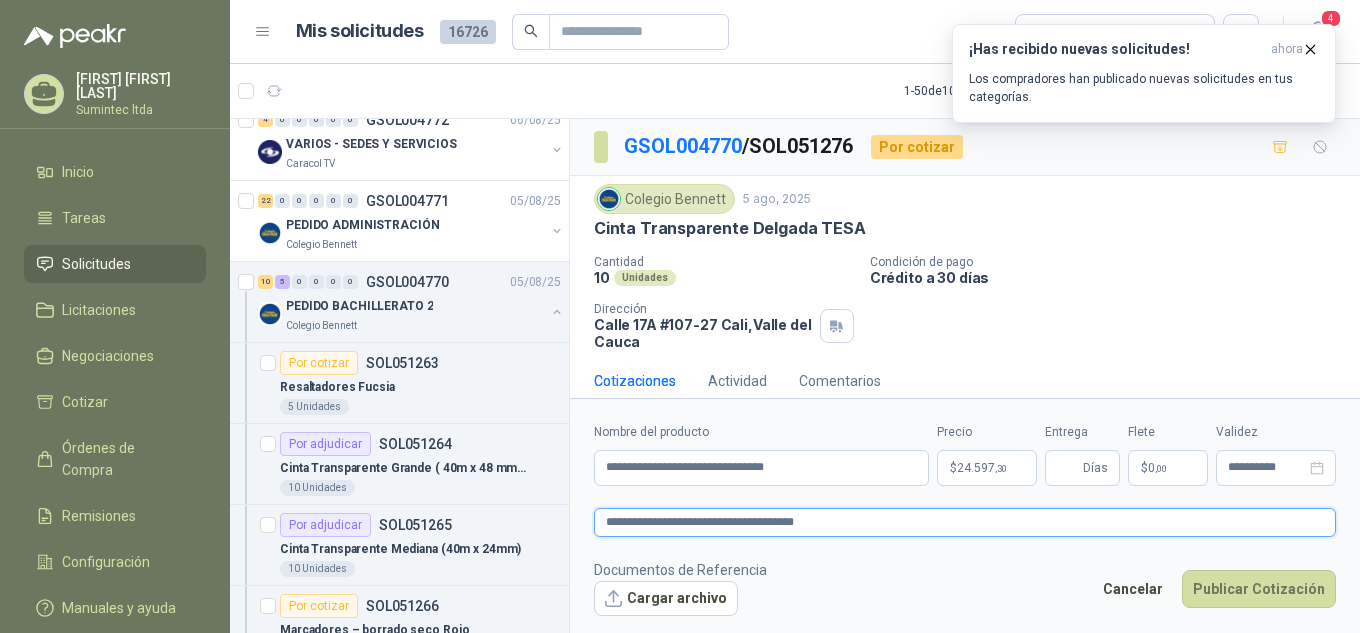 type on "**********" 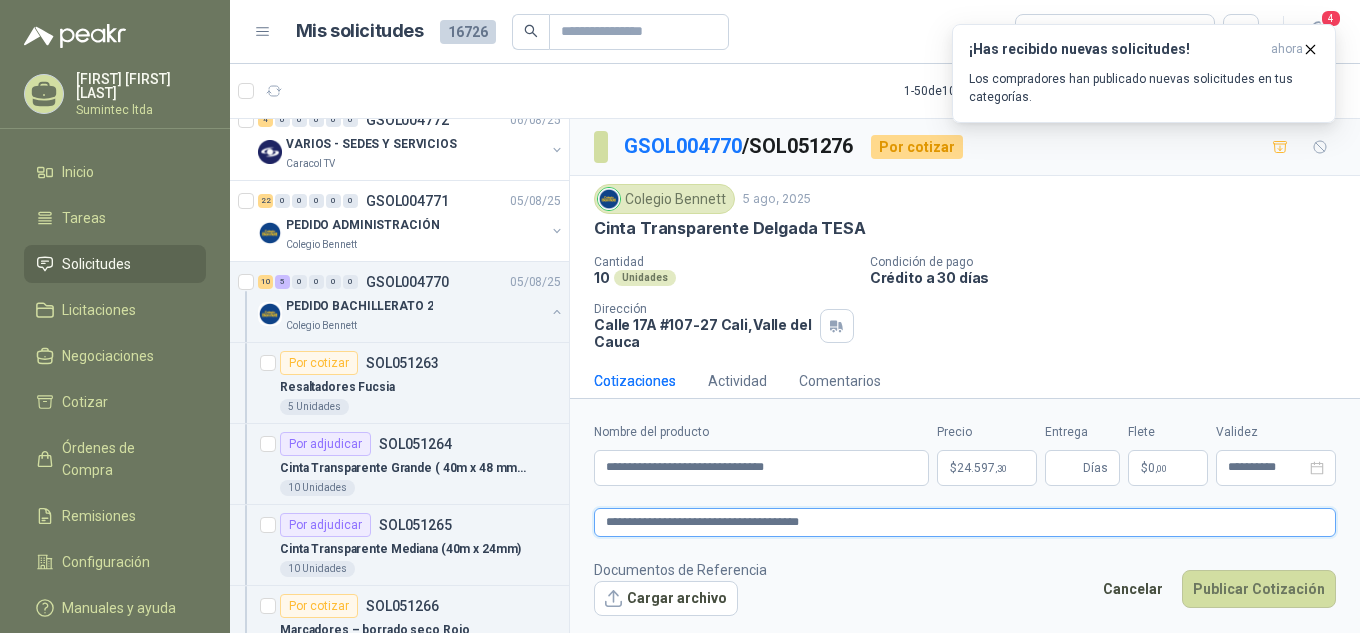 type on "**********" 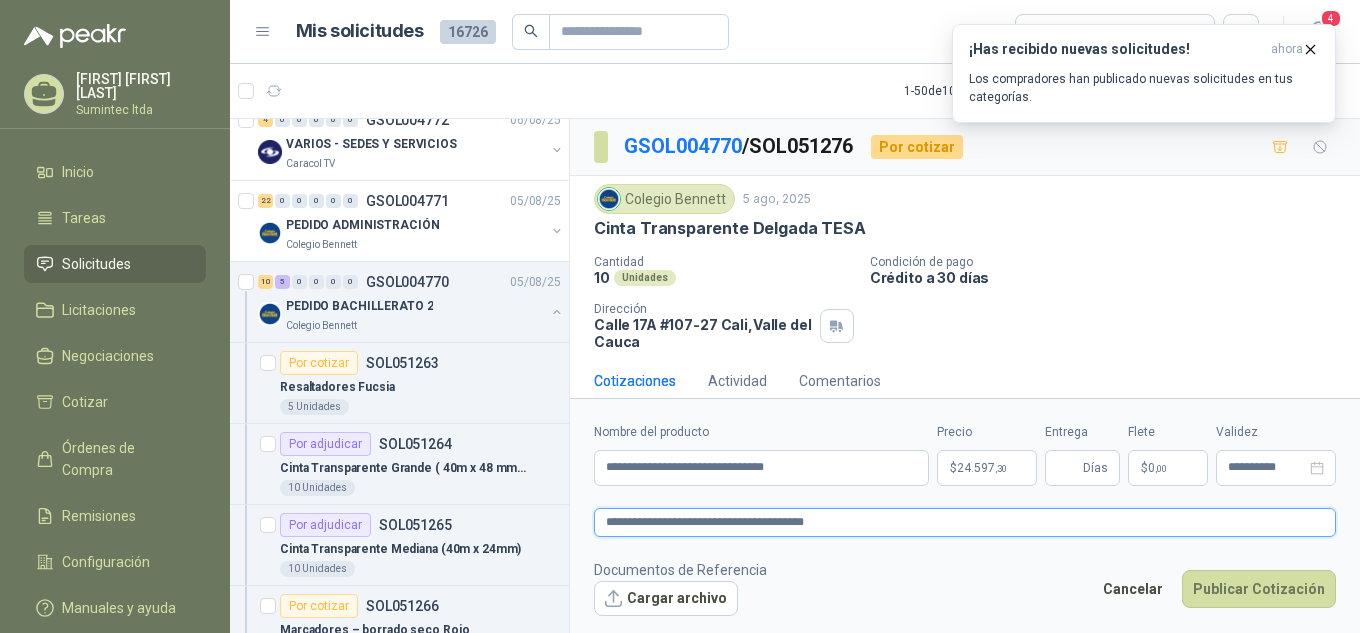 type on "**********" 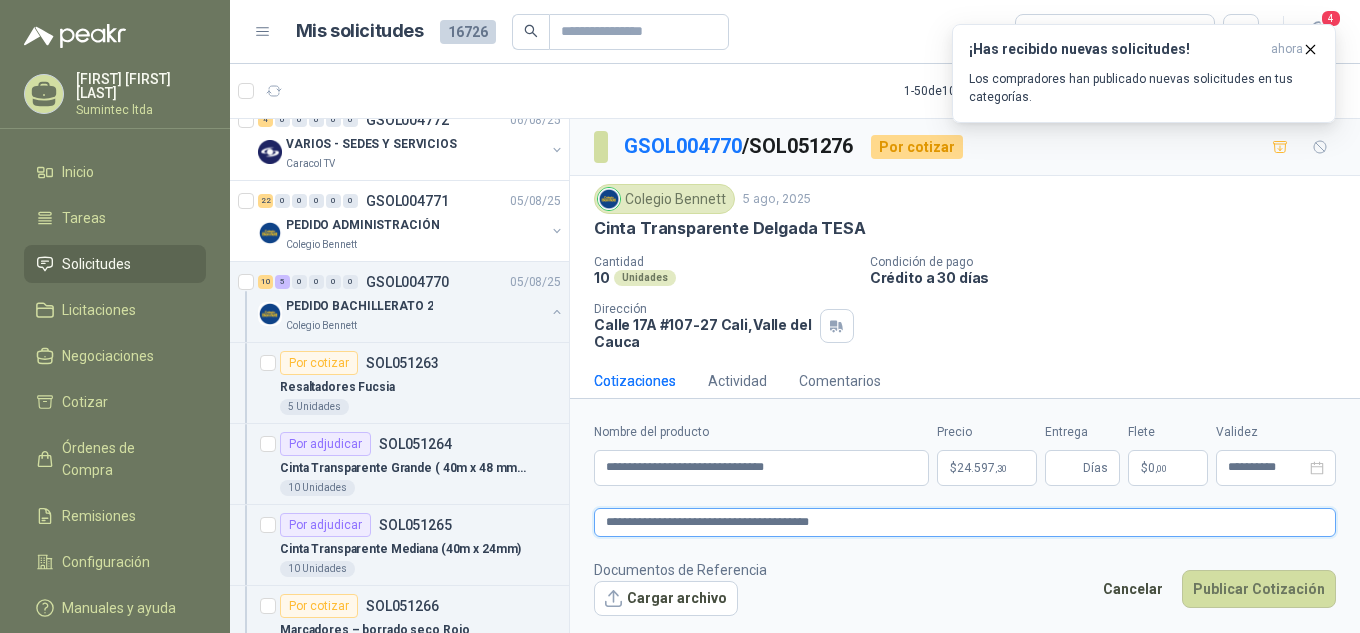 type on "**********" 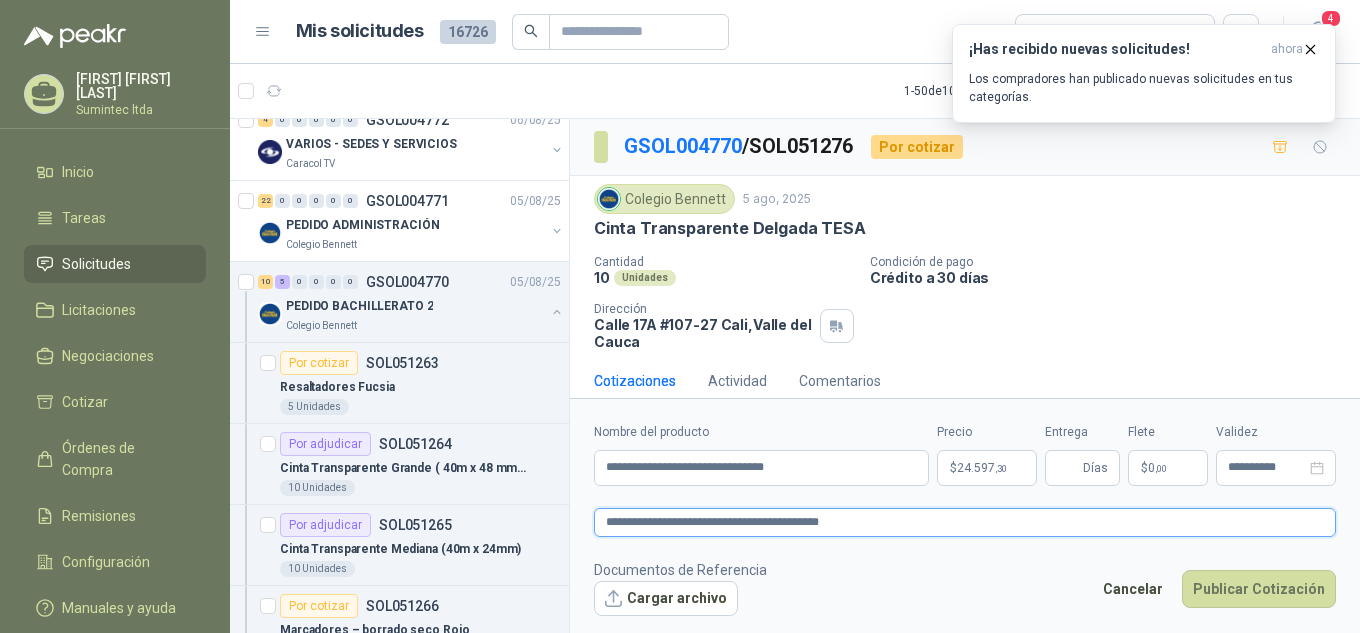 type on "**********" 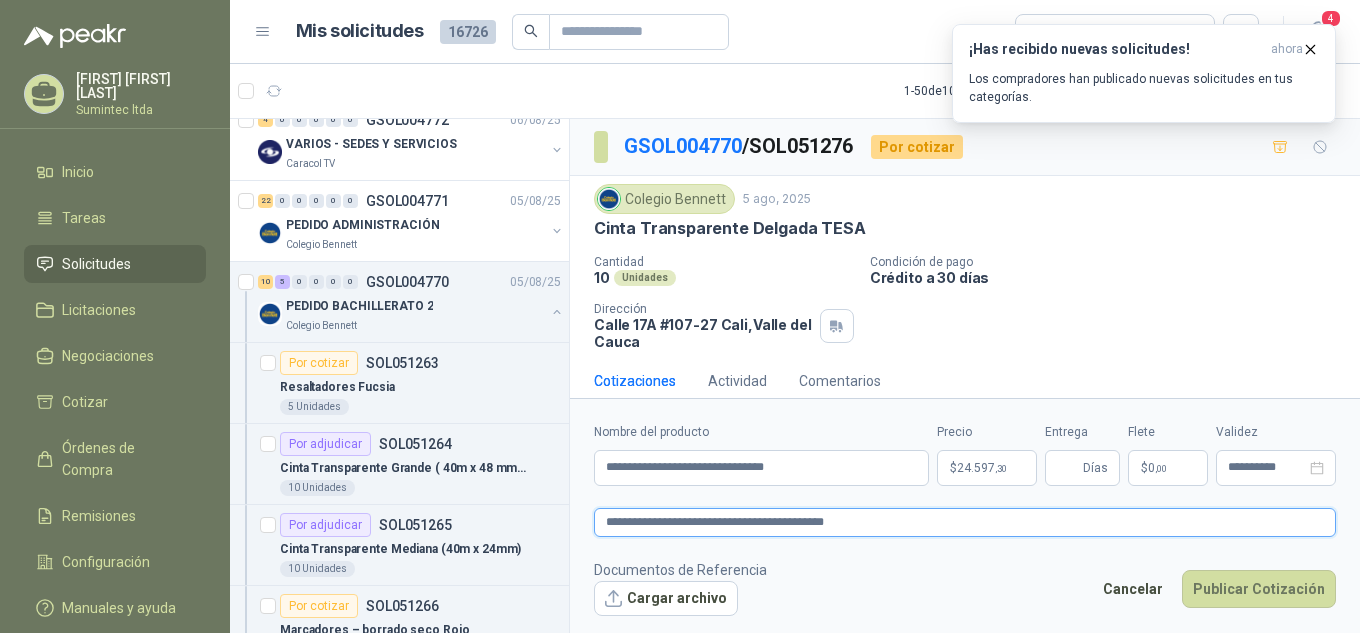 type on "**********" 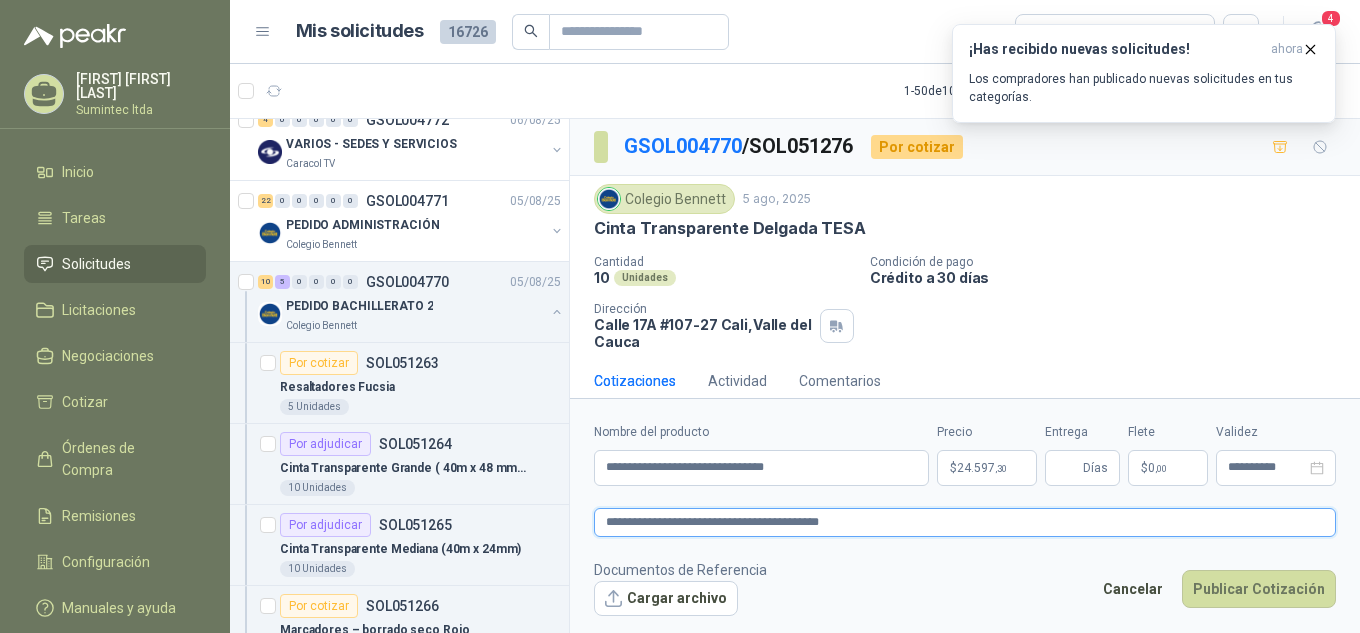 type on "**********" 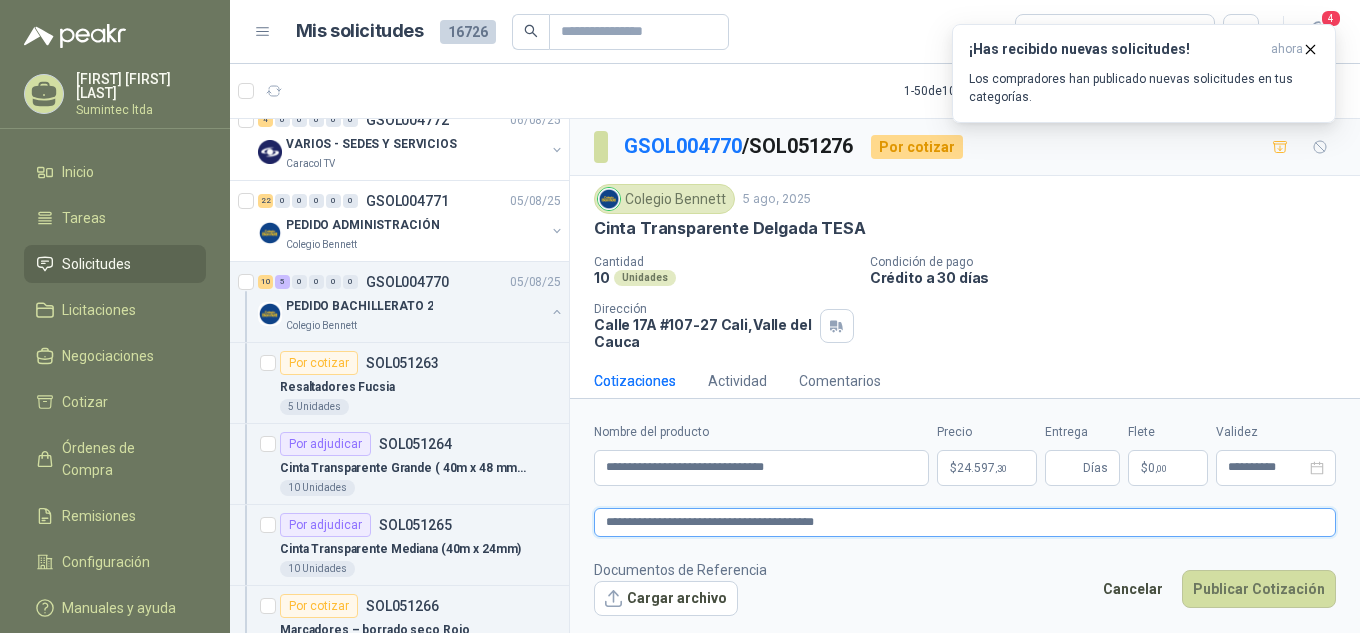 type on "**********" 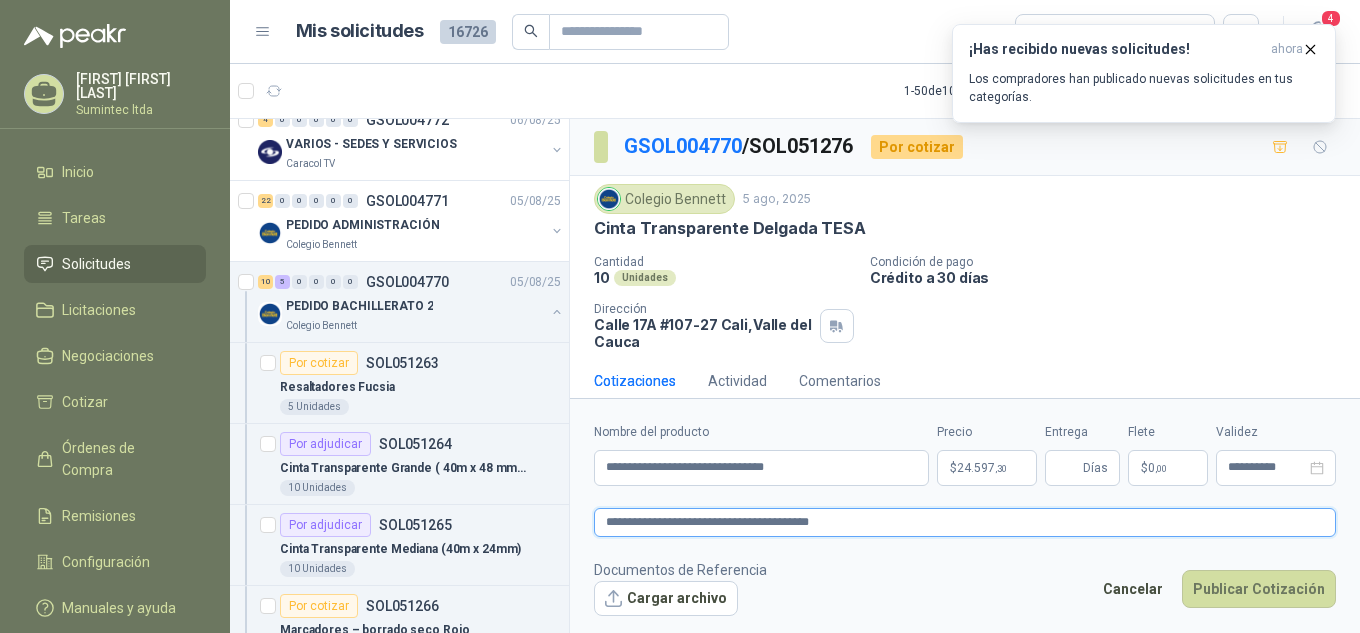 type on "**********" 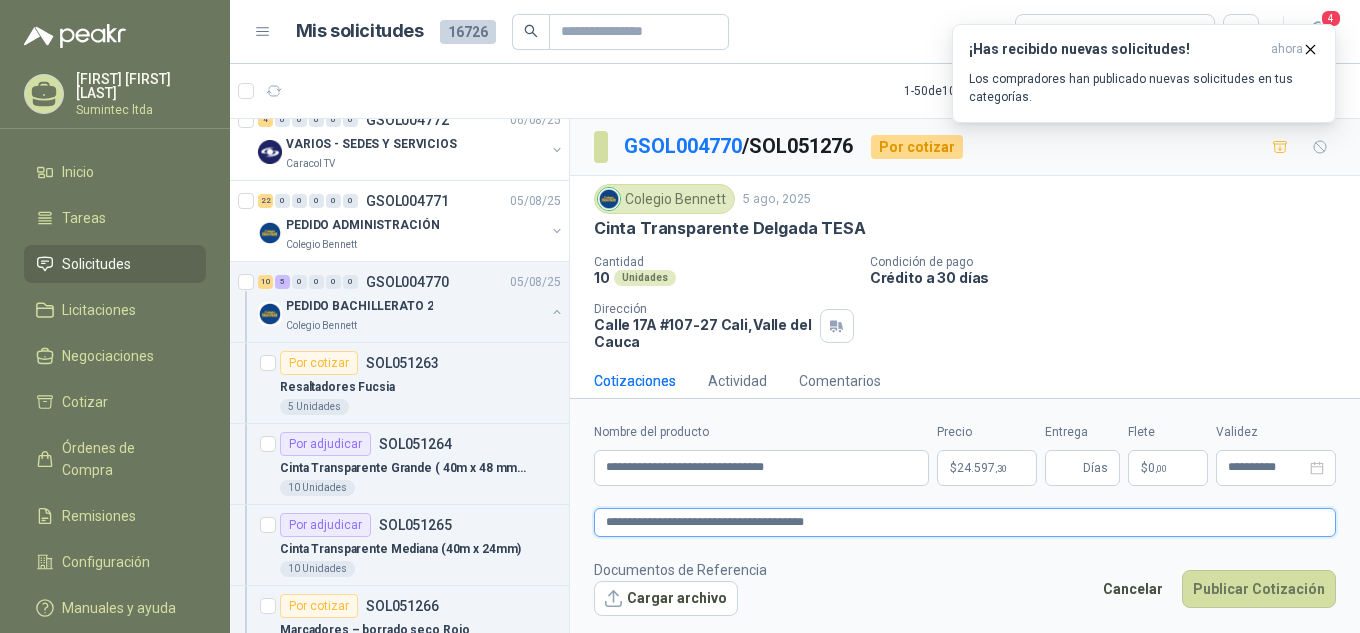 type on "**********" 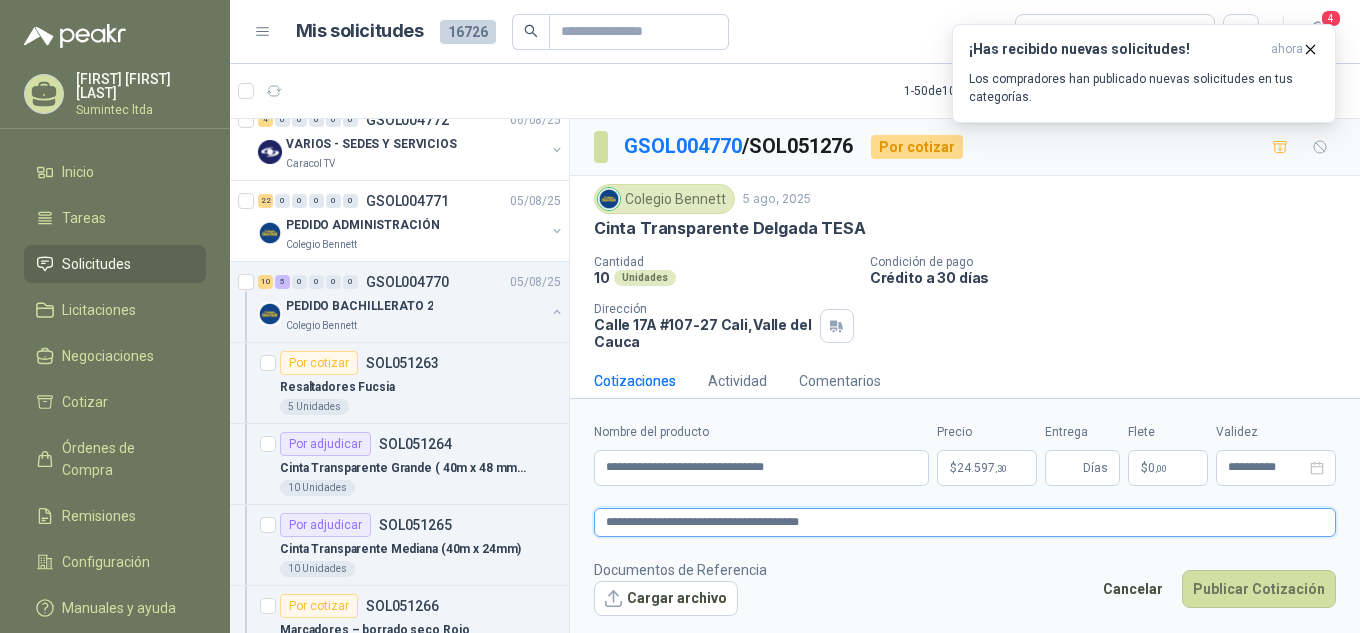 type on "**********" 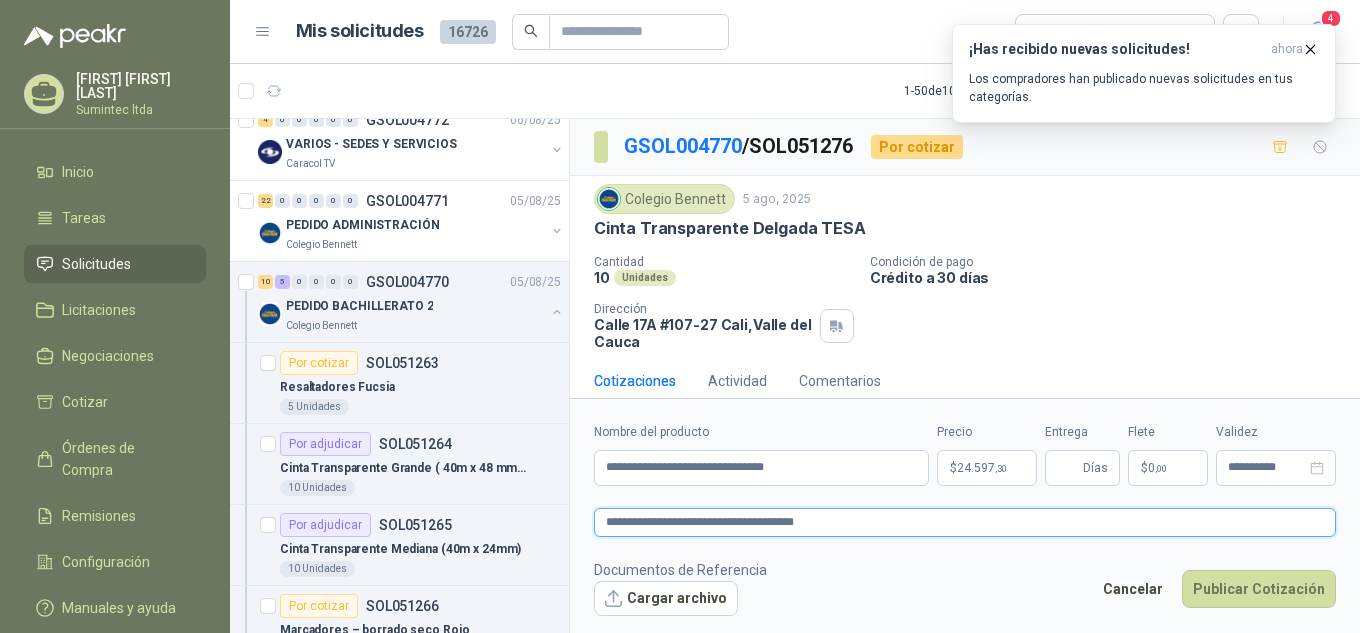 type 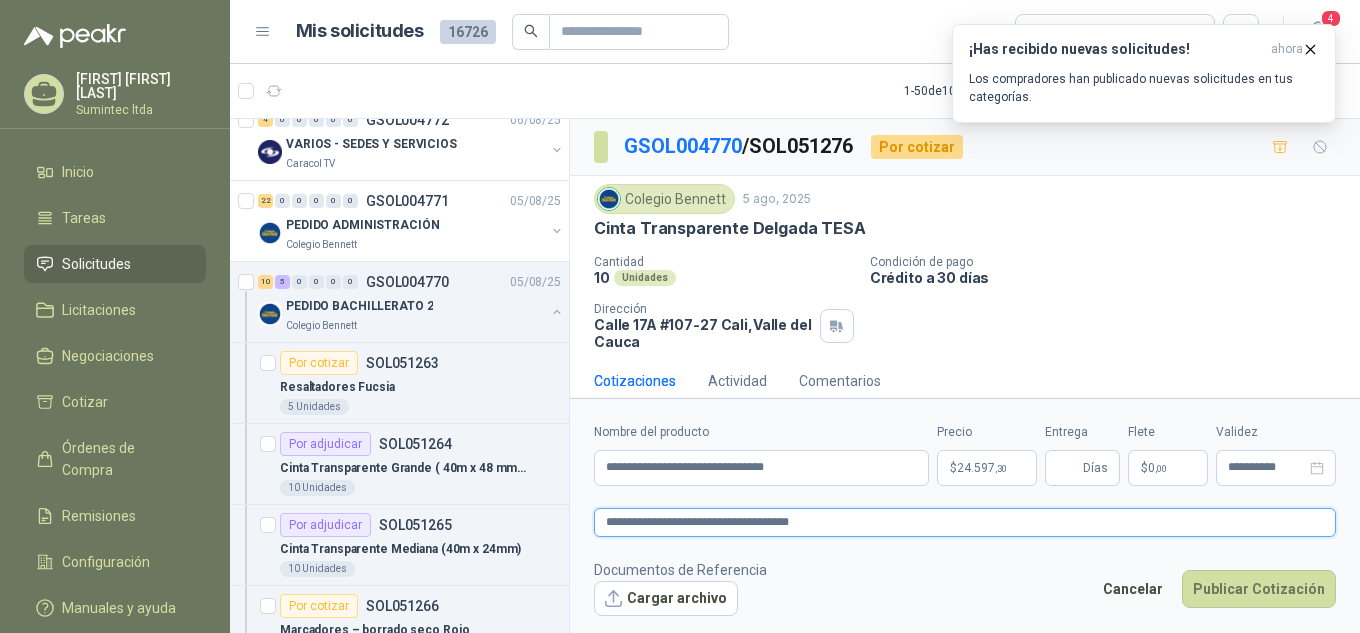 type on "**********" 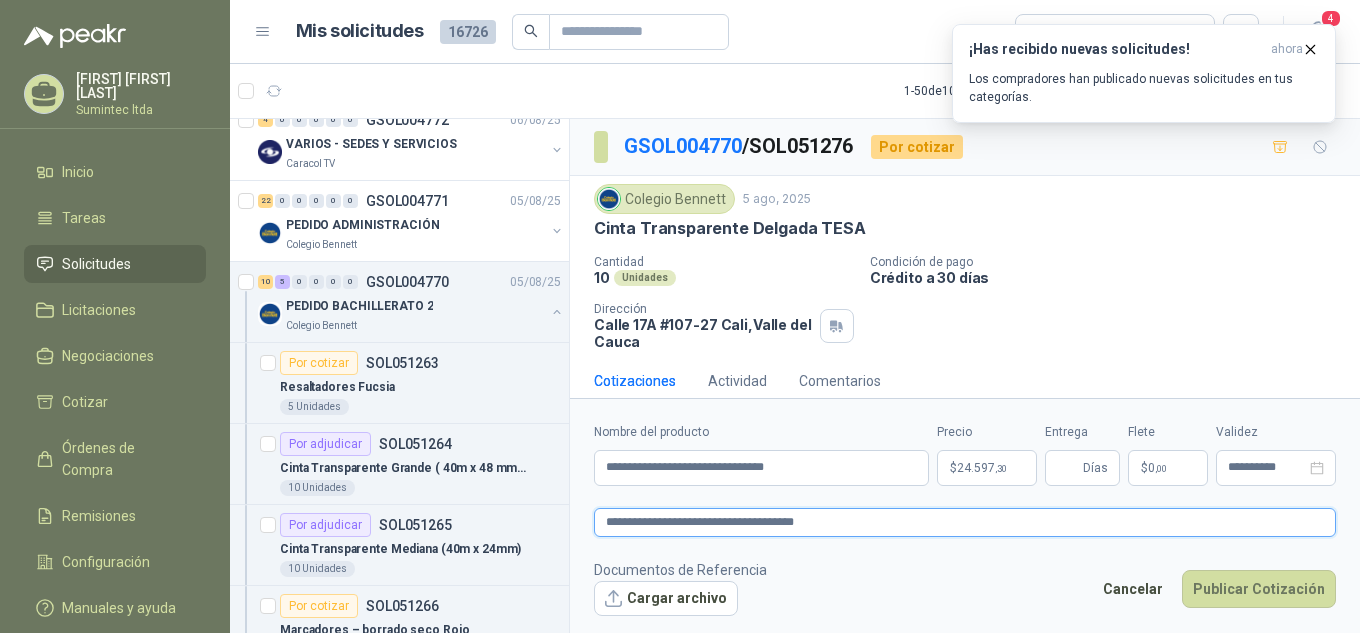 type on "**********" 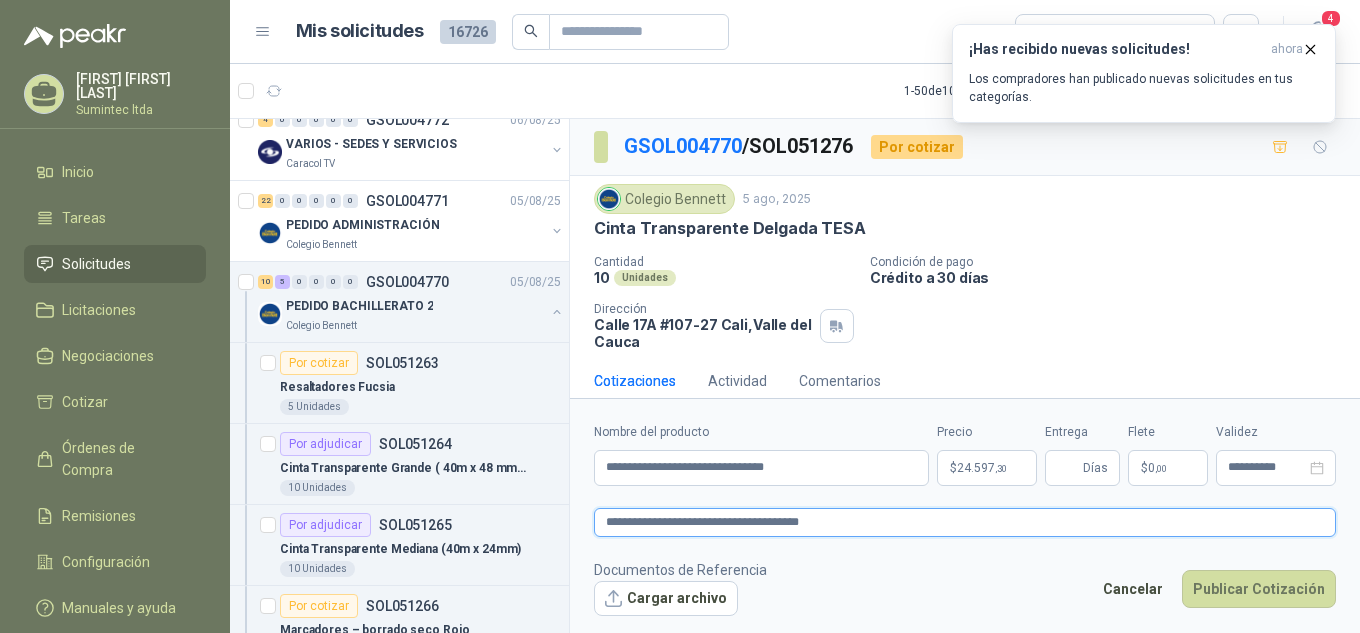 type on "**********" 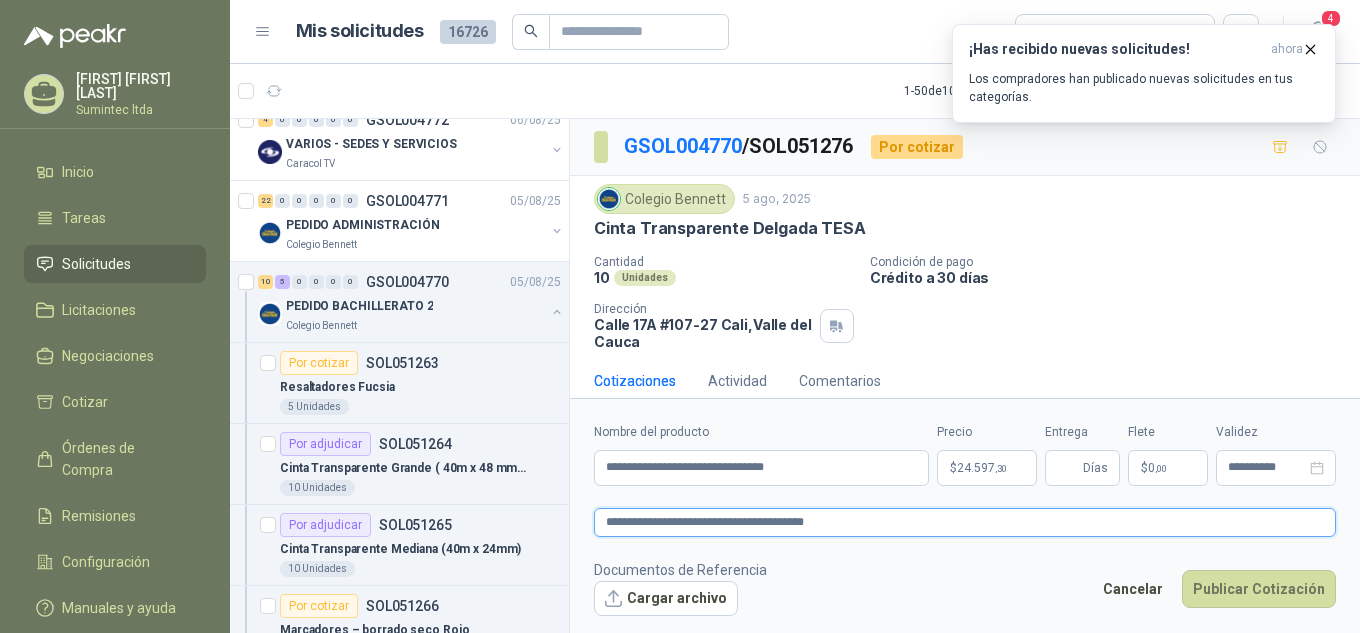 type on "**********" 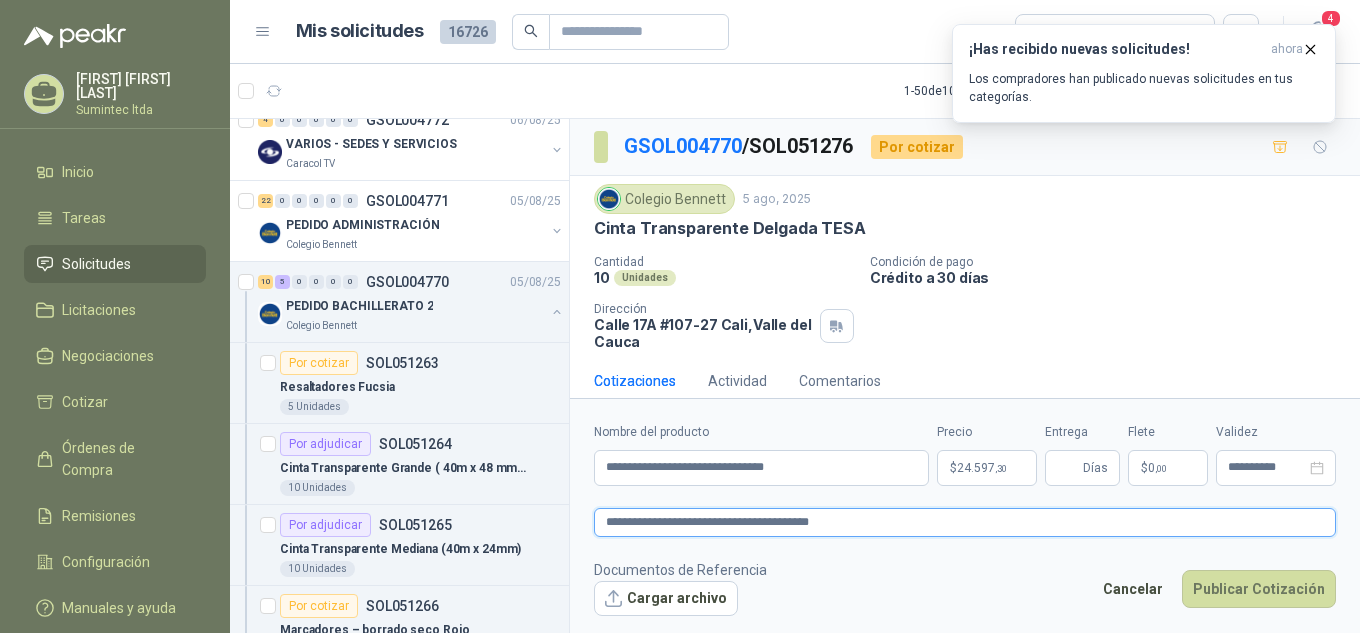 type on "**********" 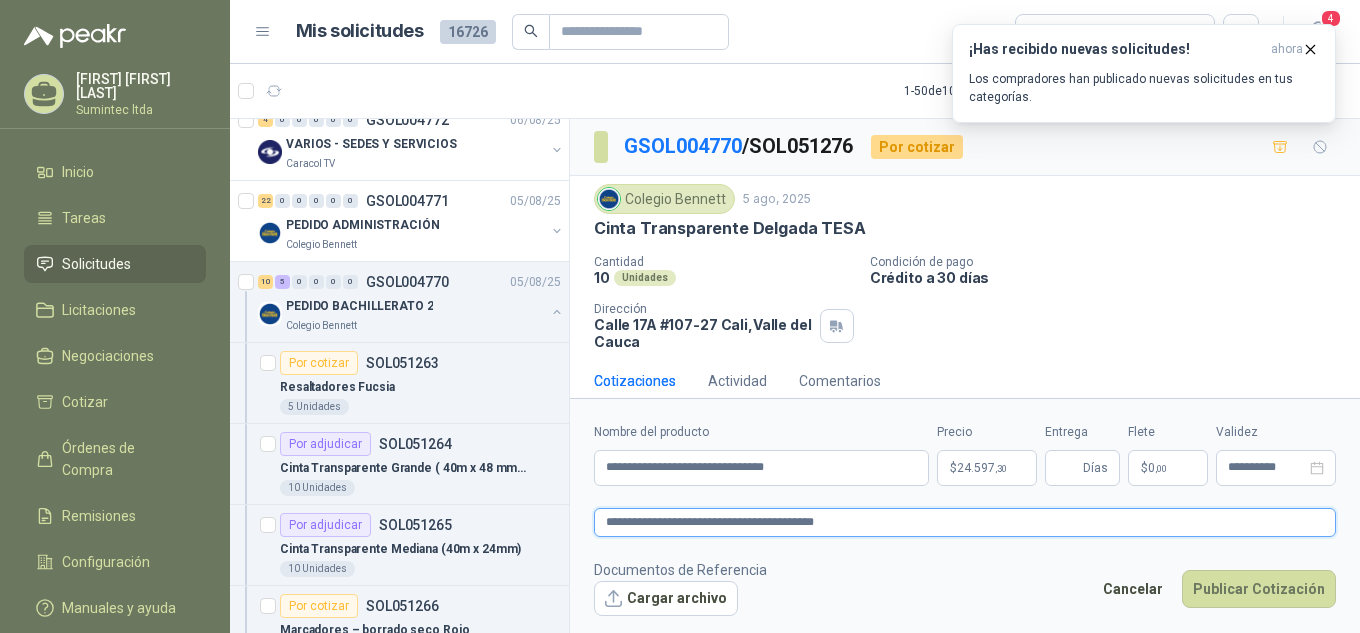 type on "**********" 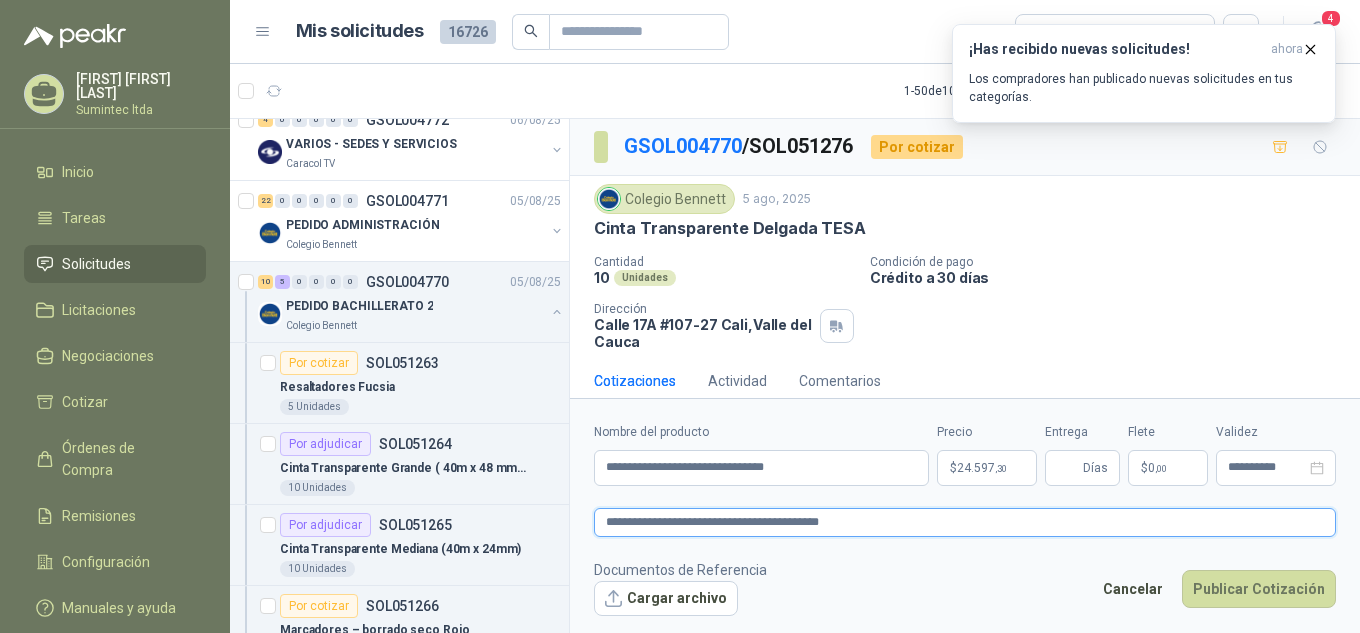 type 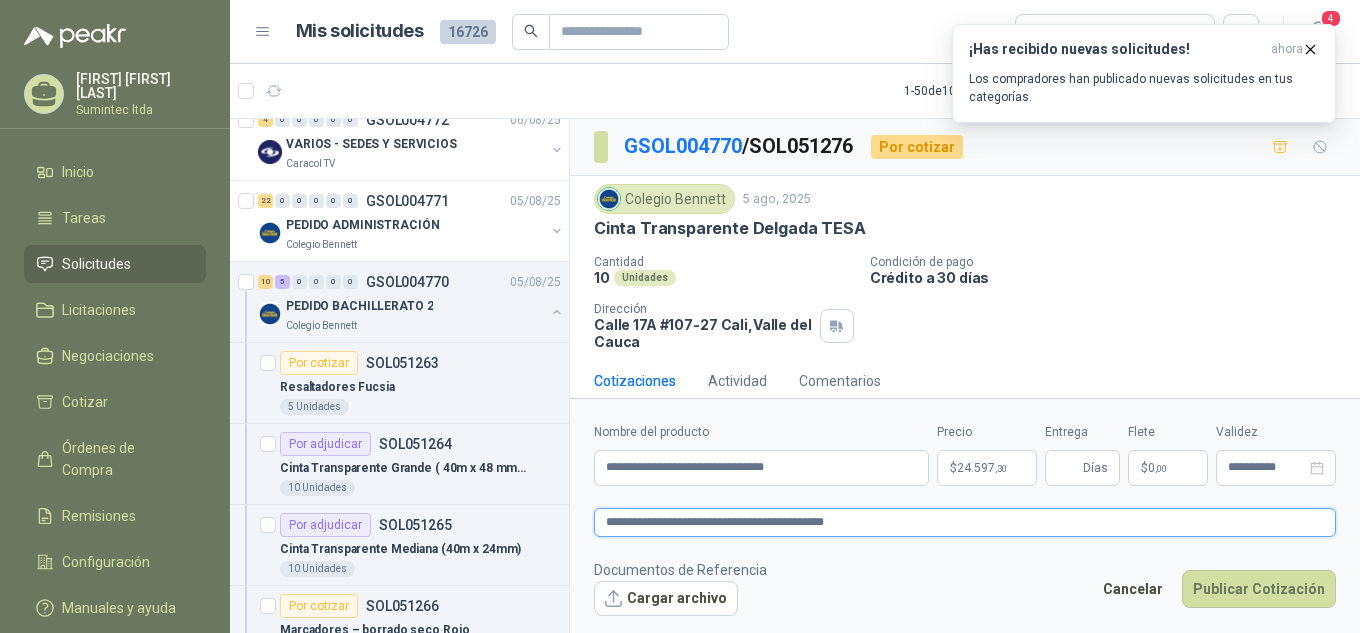 type on "**********" 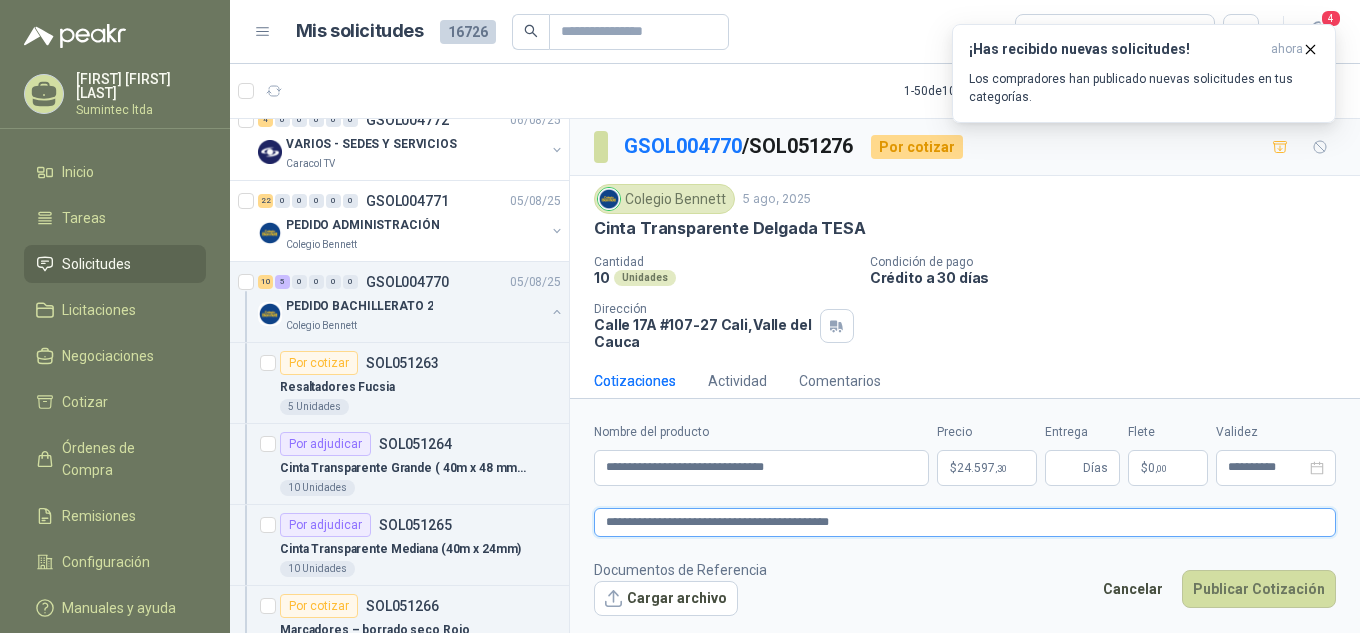 type on "**********" 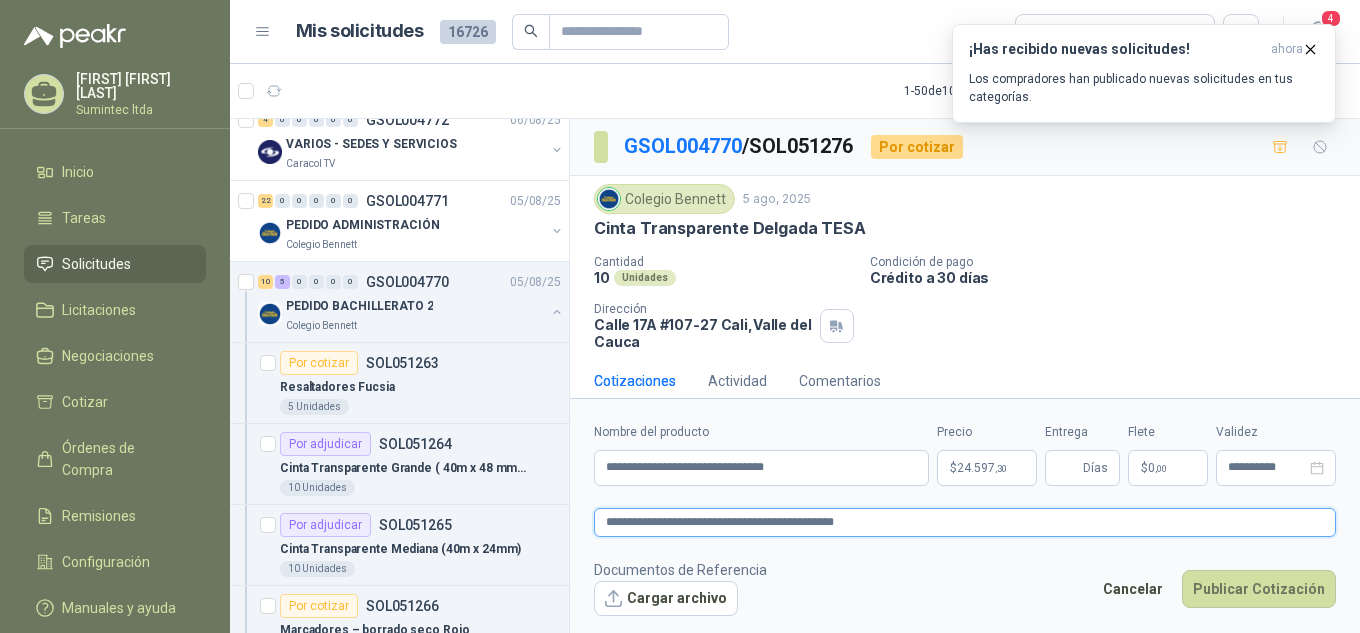 type on "**********" 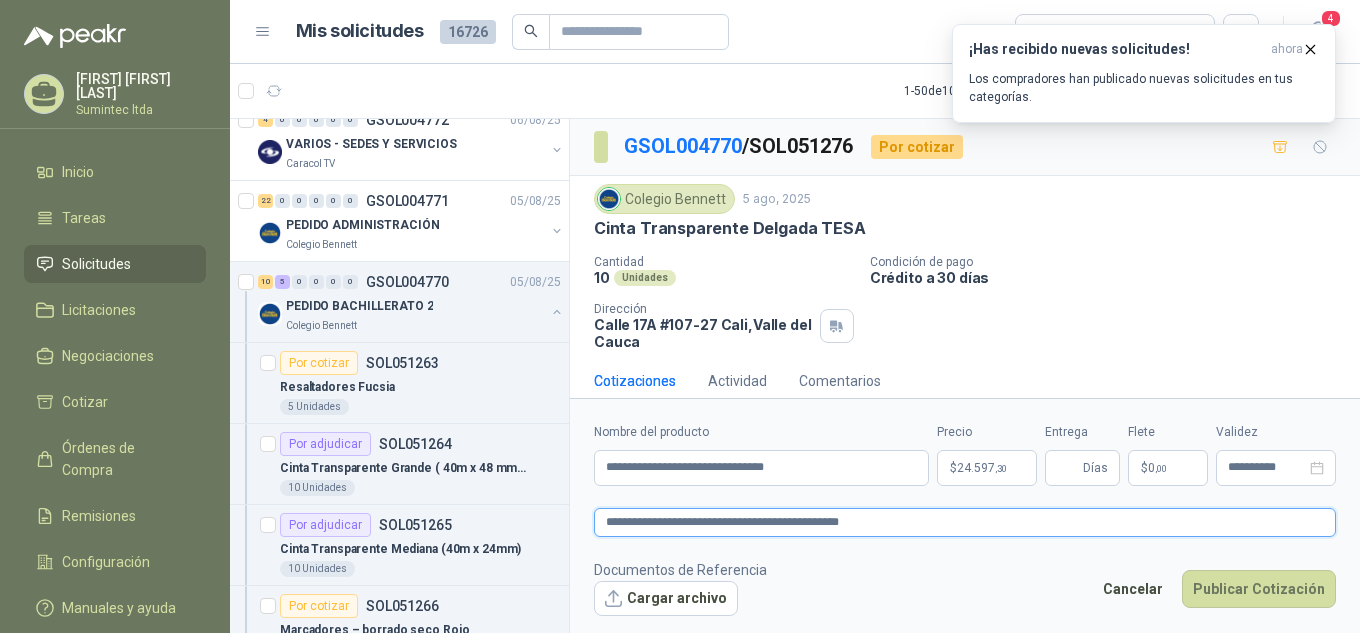 type on "**********" 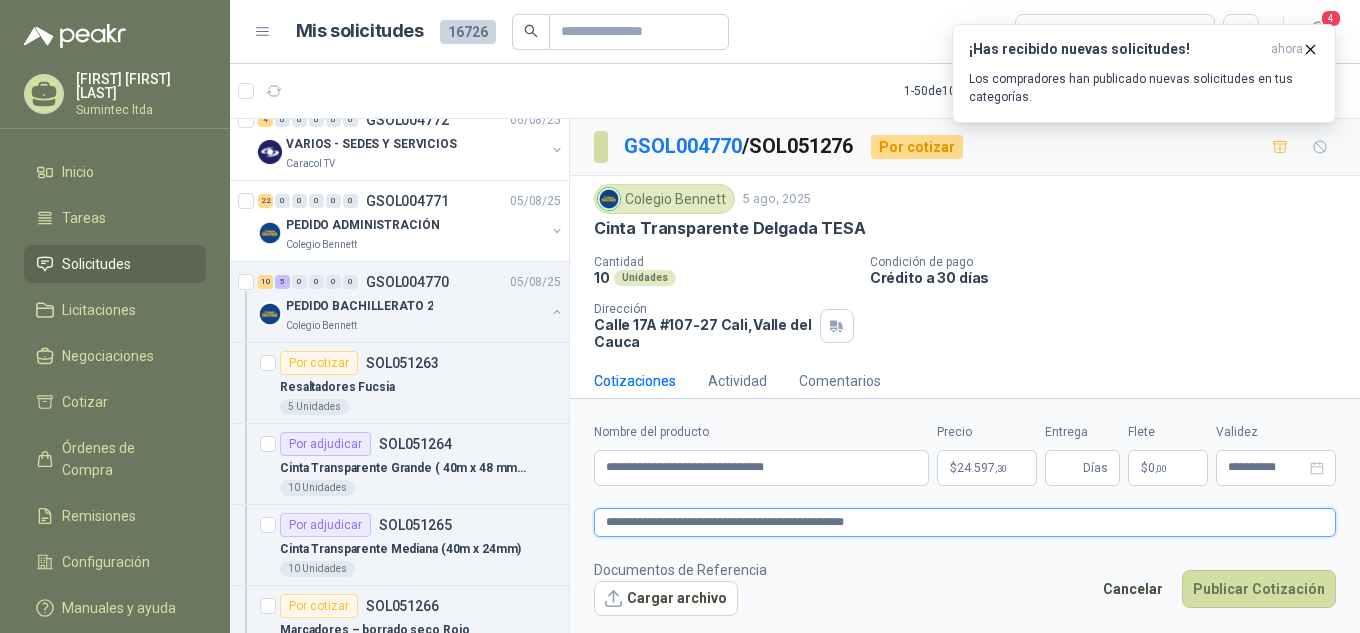 type on "**********" 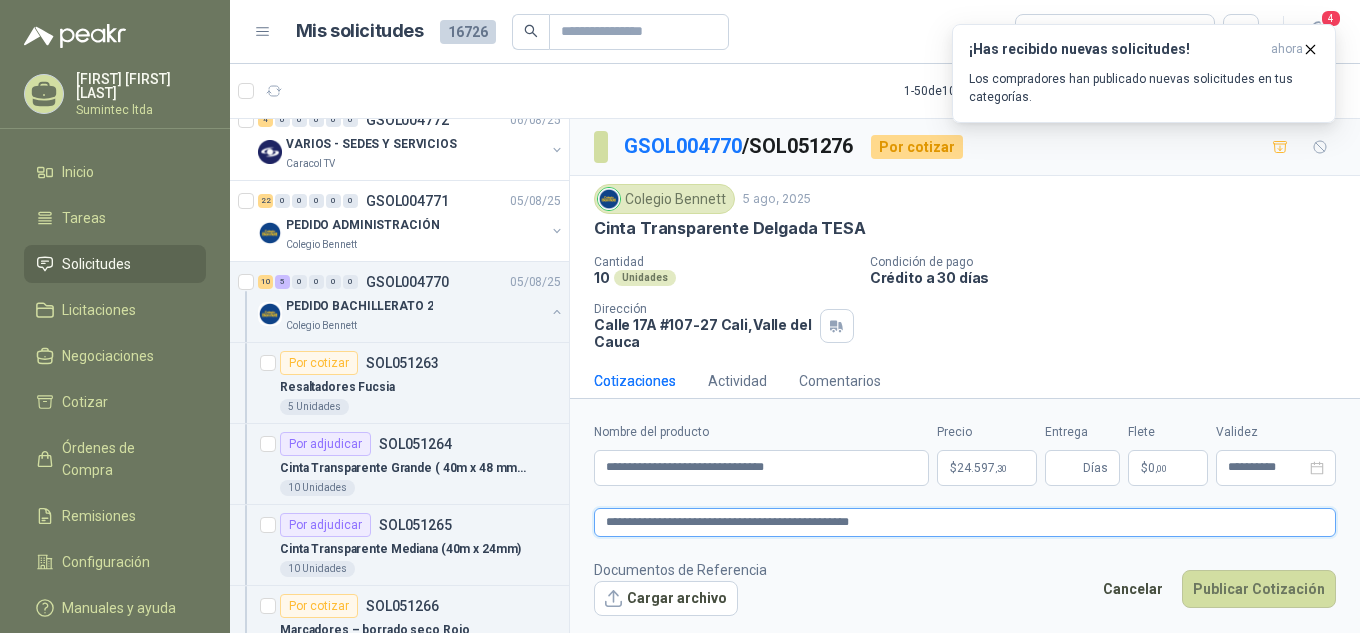 type 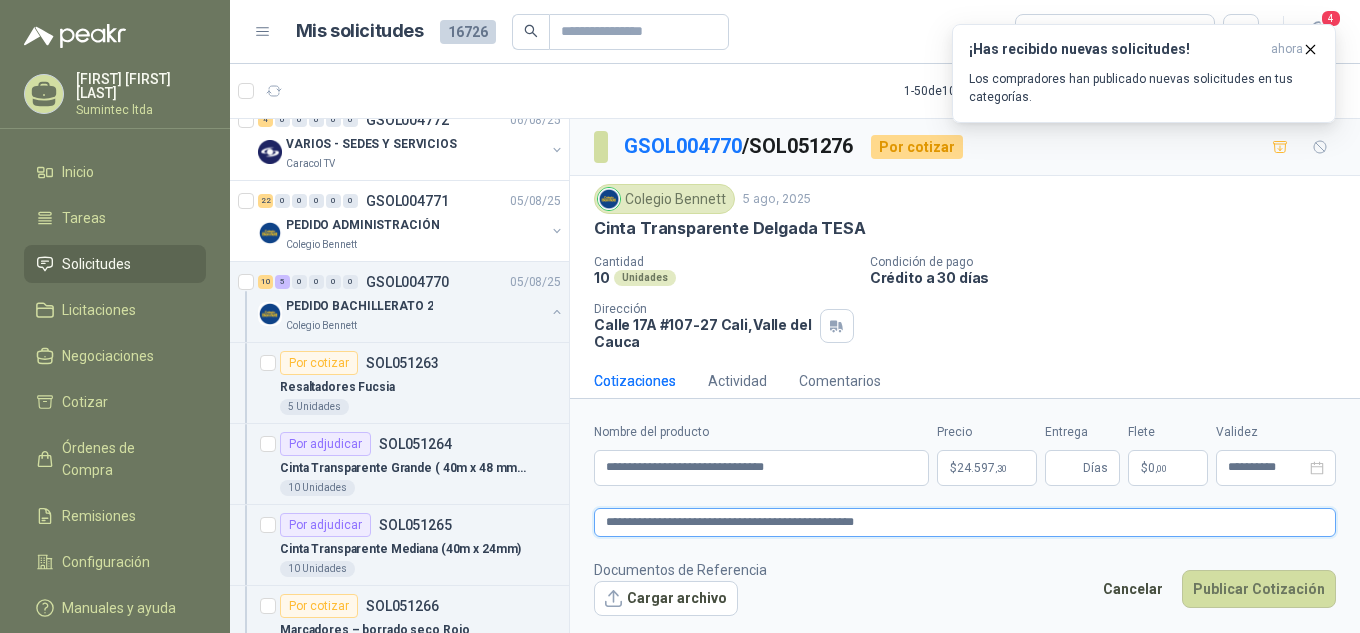 type 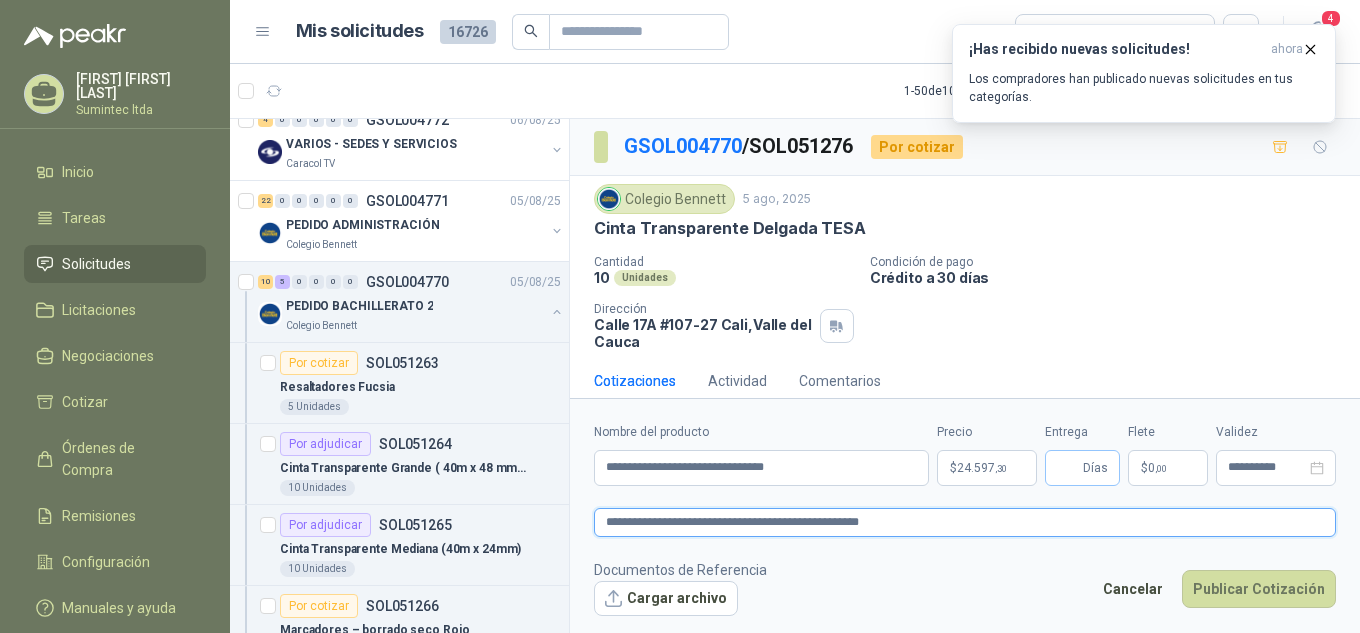 type on "**********" 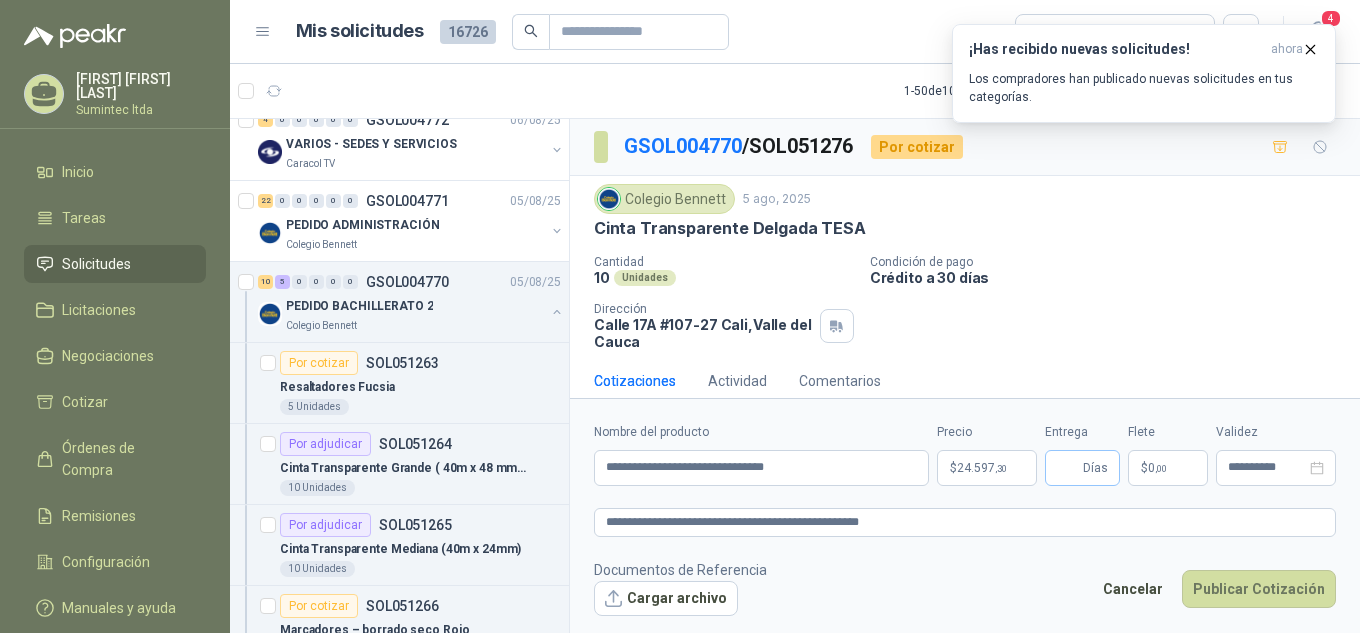drag, startPoint x: 1086, startPoint y: 474, endPoint x: 1106, endPoint y: 469, distance: 20.615528 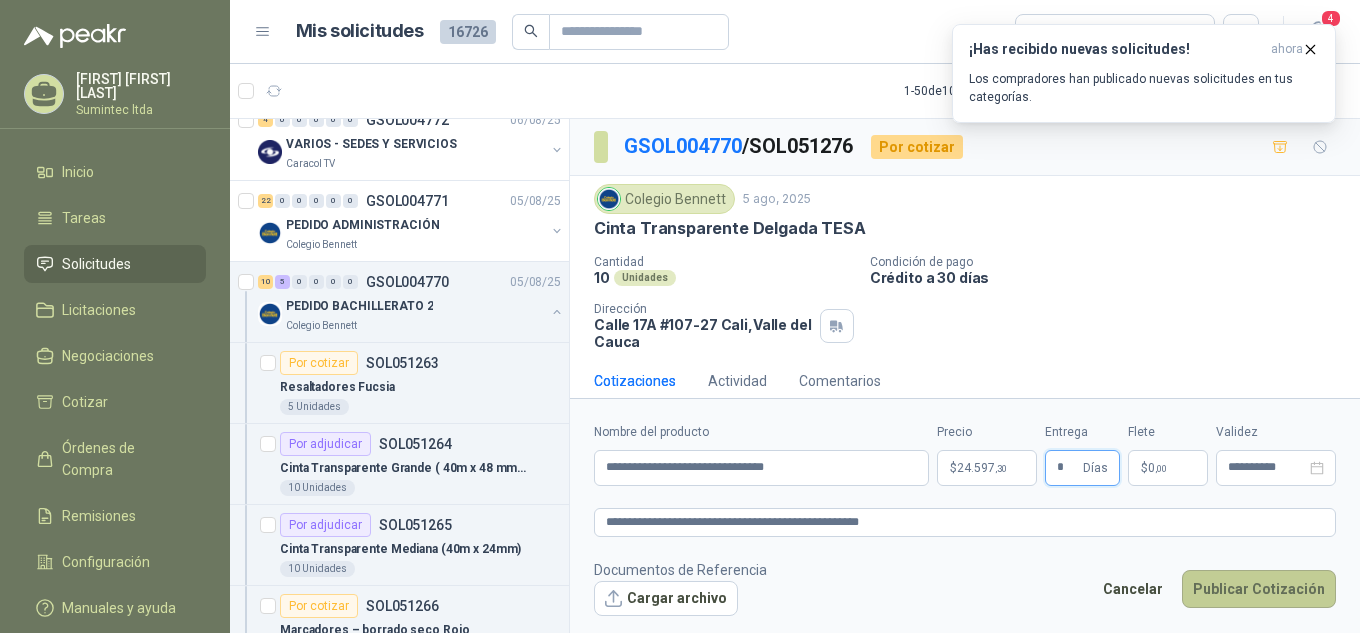 type on "*" 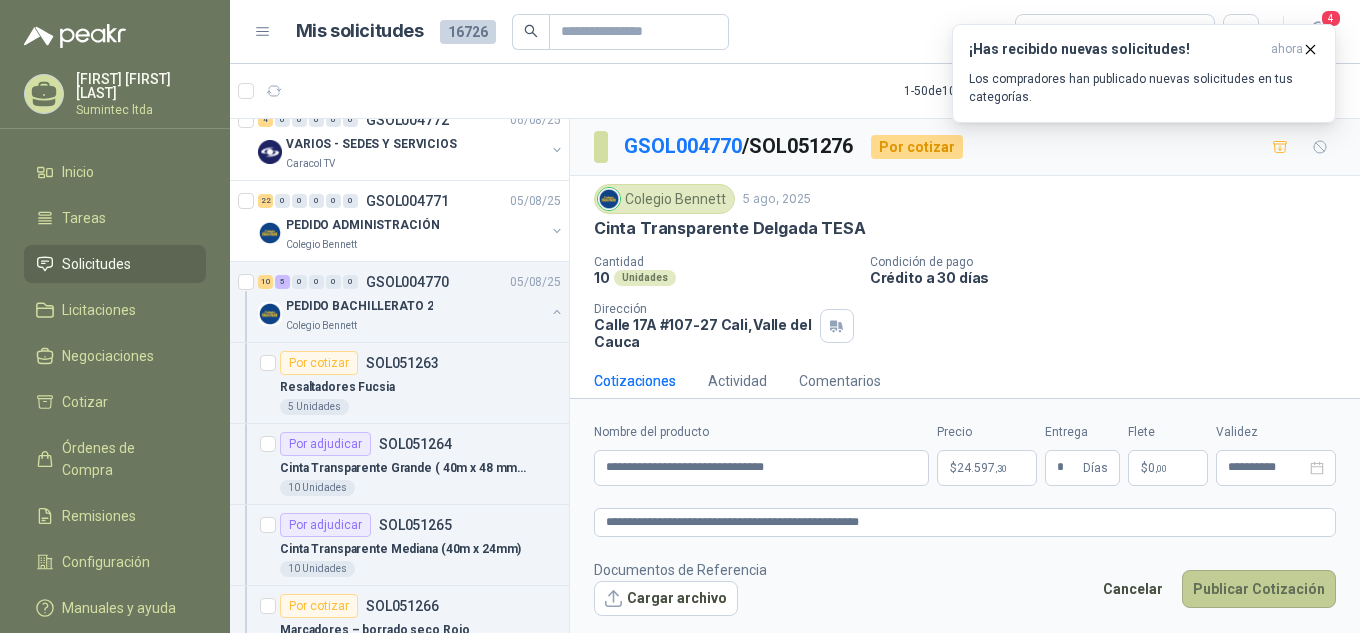click on "Publicar Cotización" at bounding box center (1259, 589) 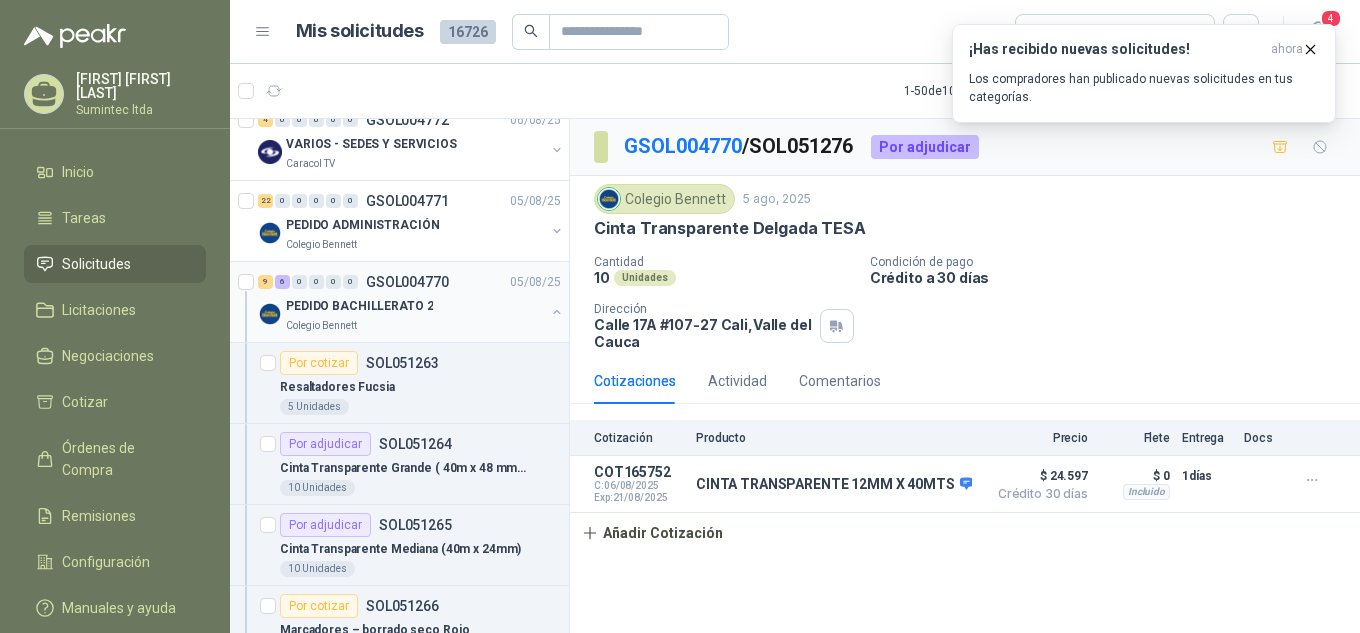 click on "Colegio Bennett" at bounding box center [415, 326] 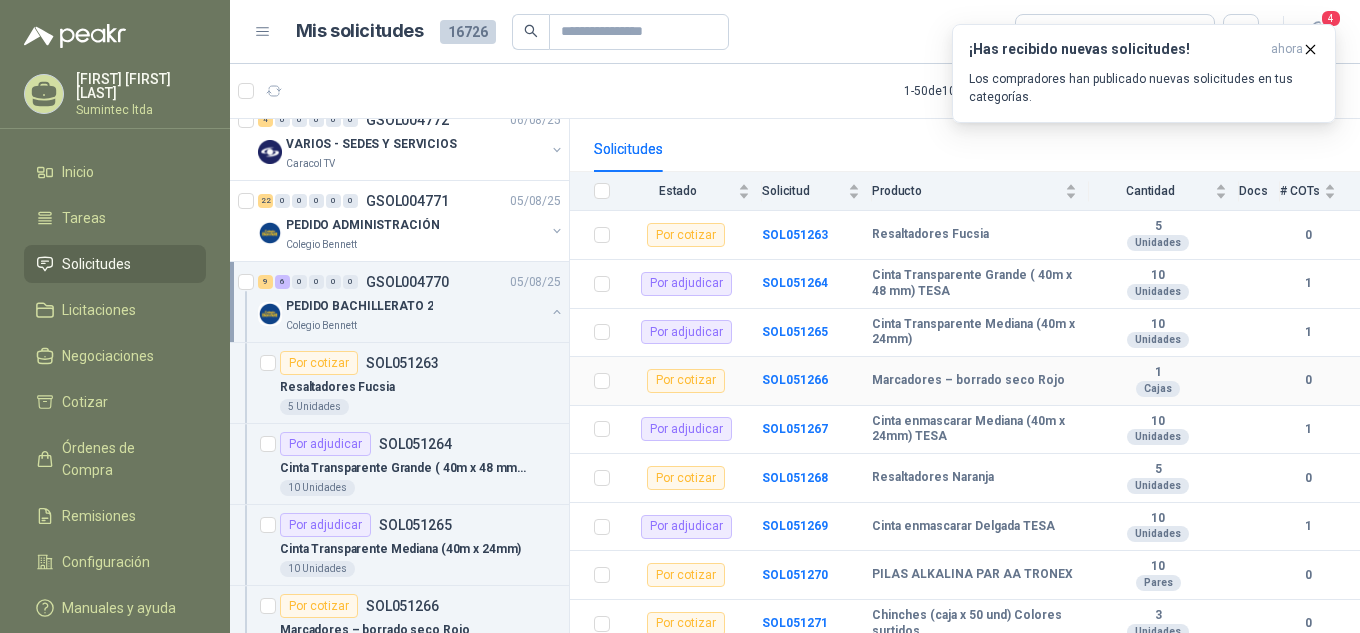 scroll, scrollTop: 275, scrollLeft: 0, axis: vertical 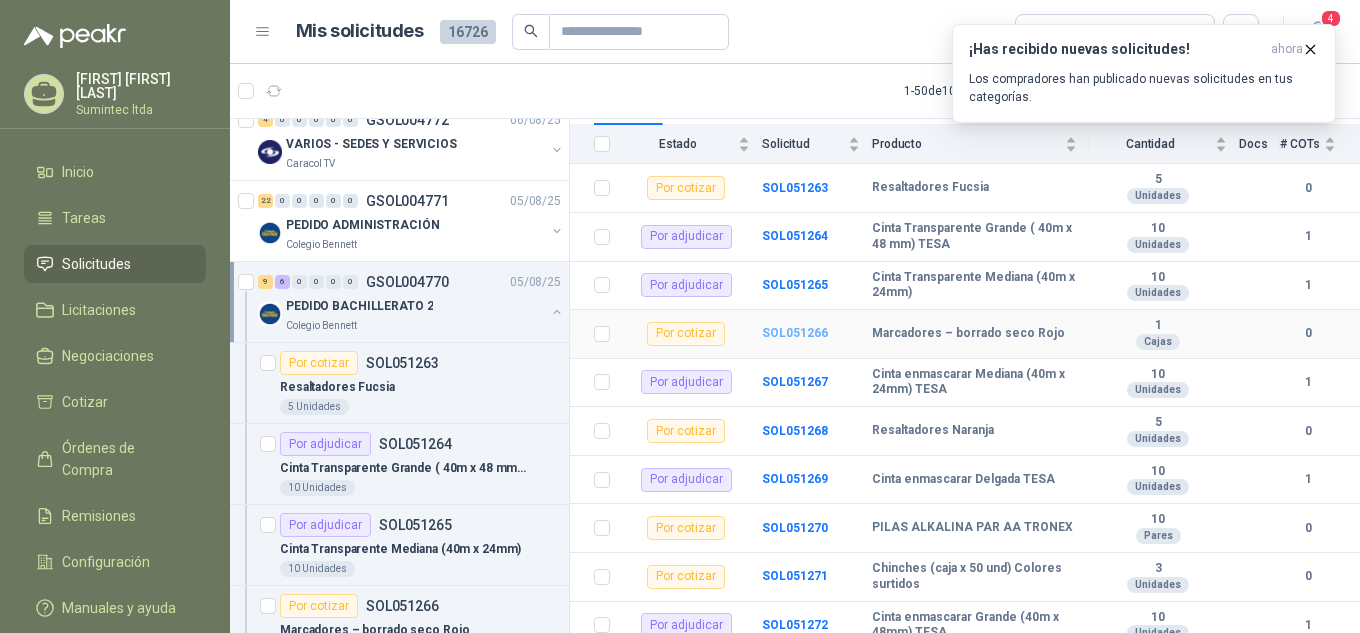 click on "SOL051266" at bounding box center (795, 333) 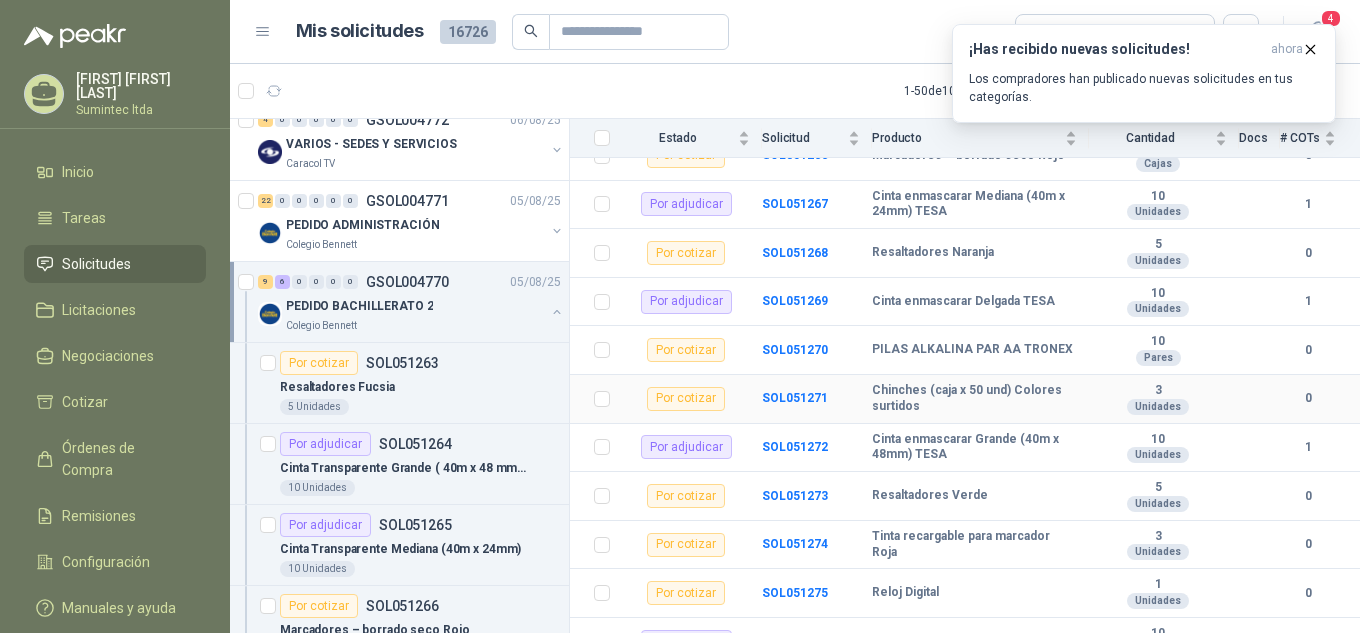 scroll, scrollTop: 475, scrollLeft: 0, axis: vertical 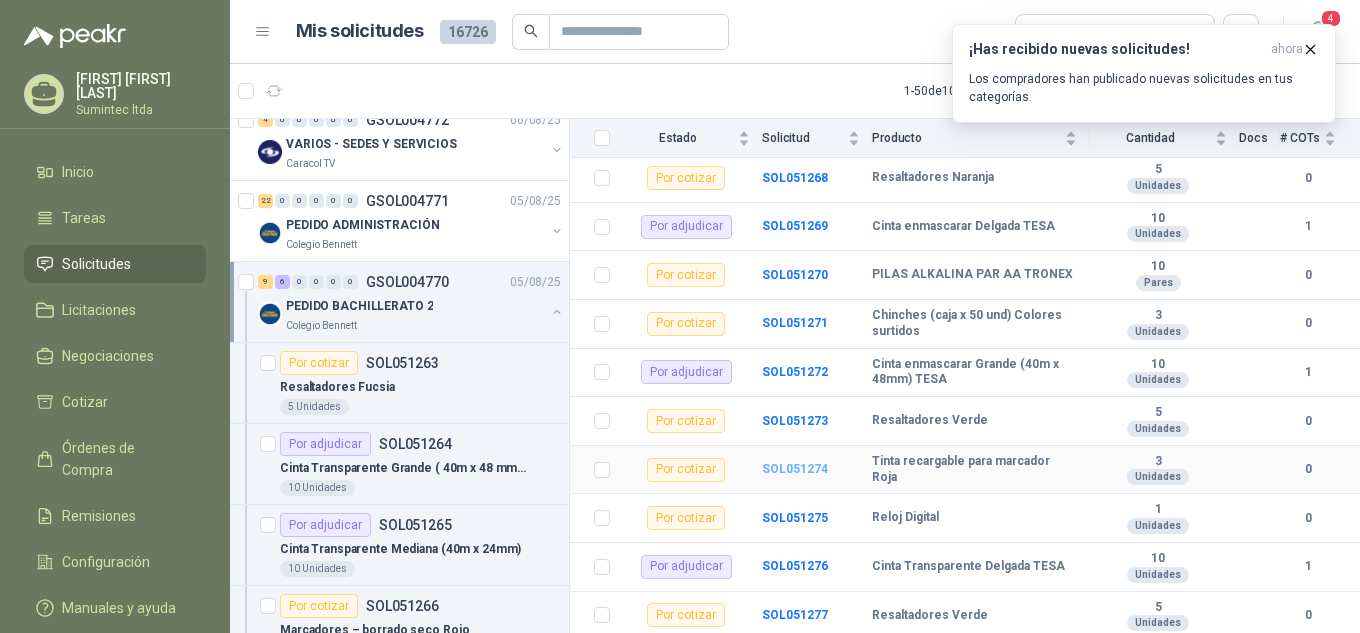 click on "SOL051274" at bounding box center [795, 469] 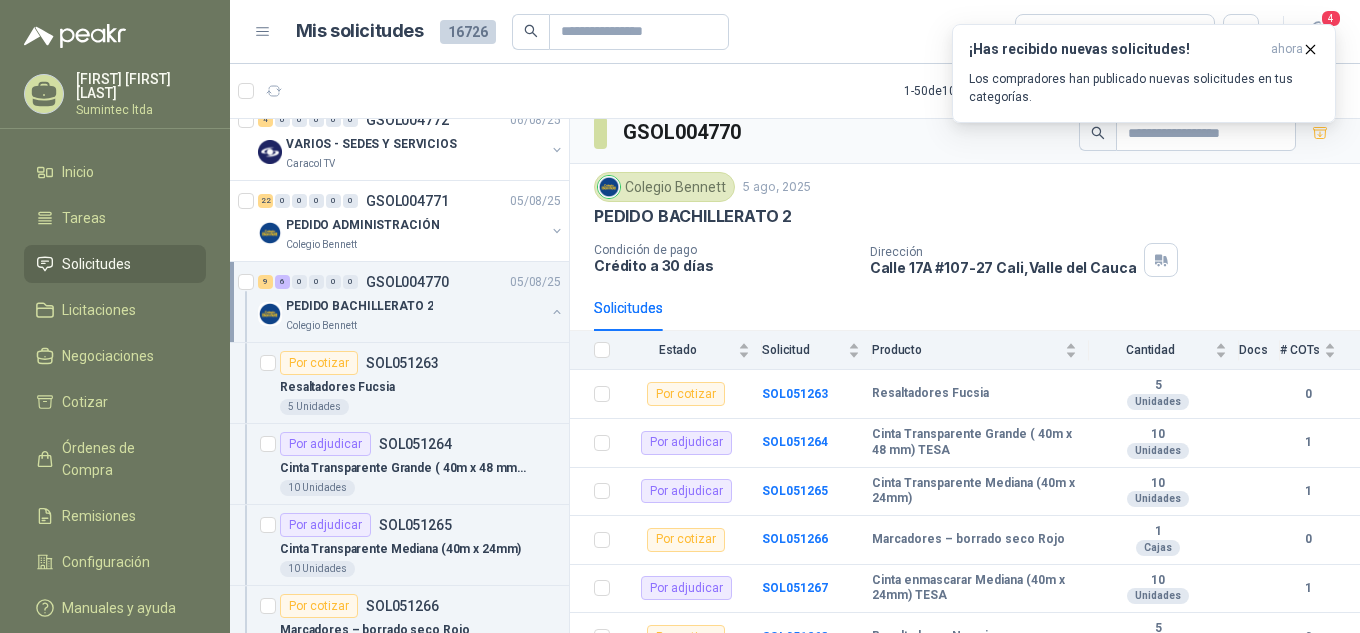 scroll, scrollTop: 0, scrollLeft: 0, axis: both 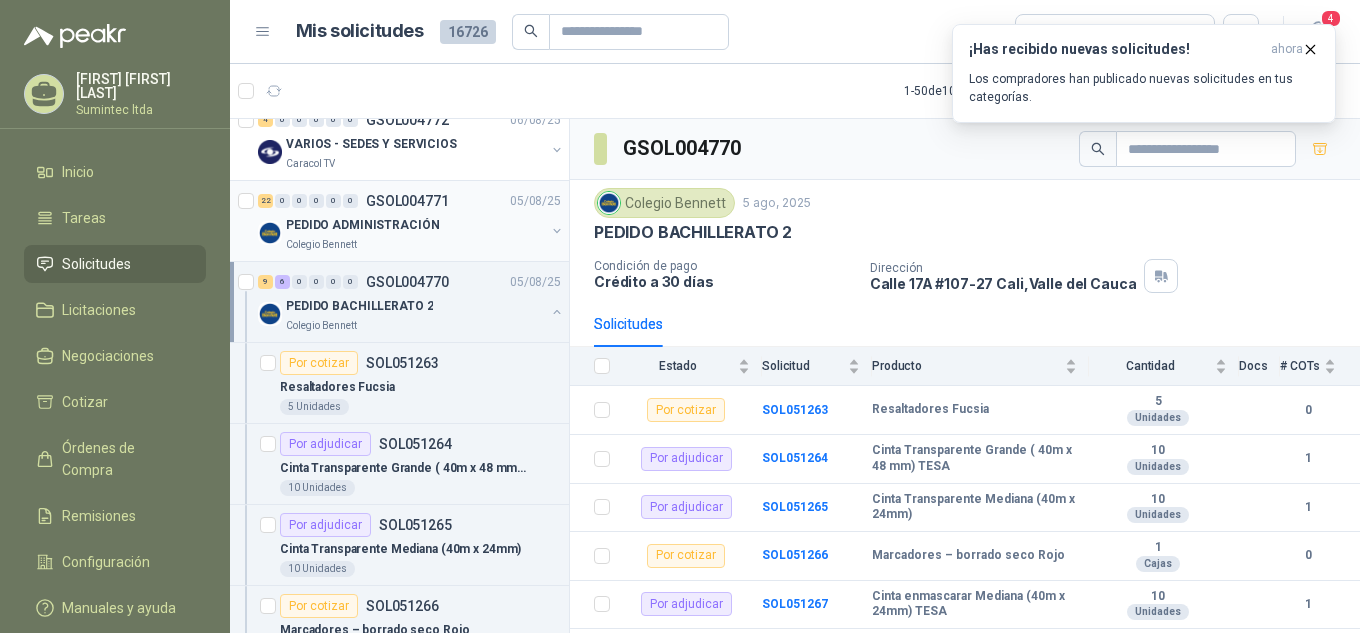 click on "PEDIDO ADMINISTRACIÓN" at bounding box center (415, 225) 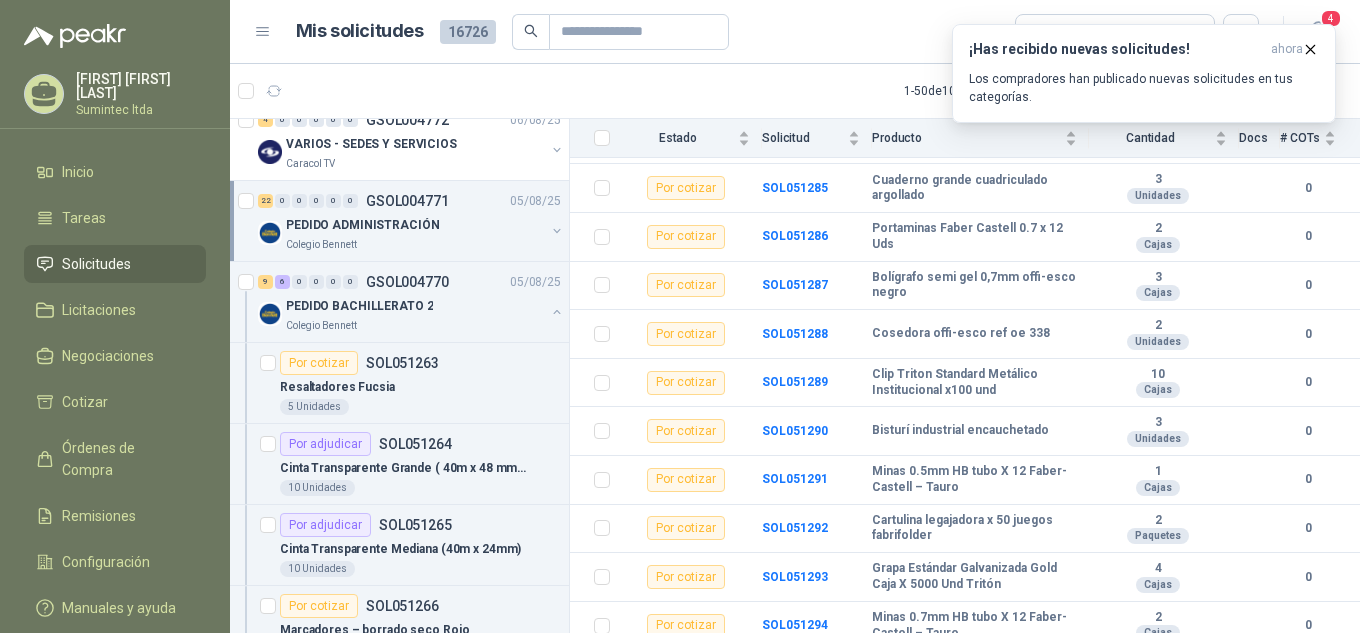 scroll, scrollTop: 600, scrollLeft: 0, axis: vertical 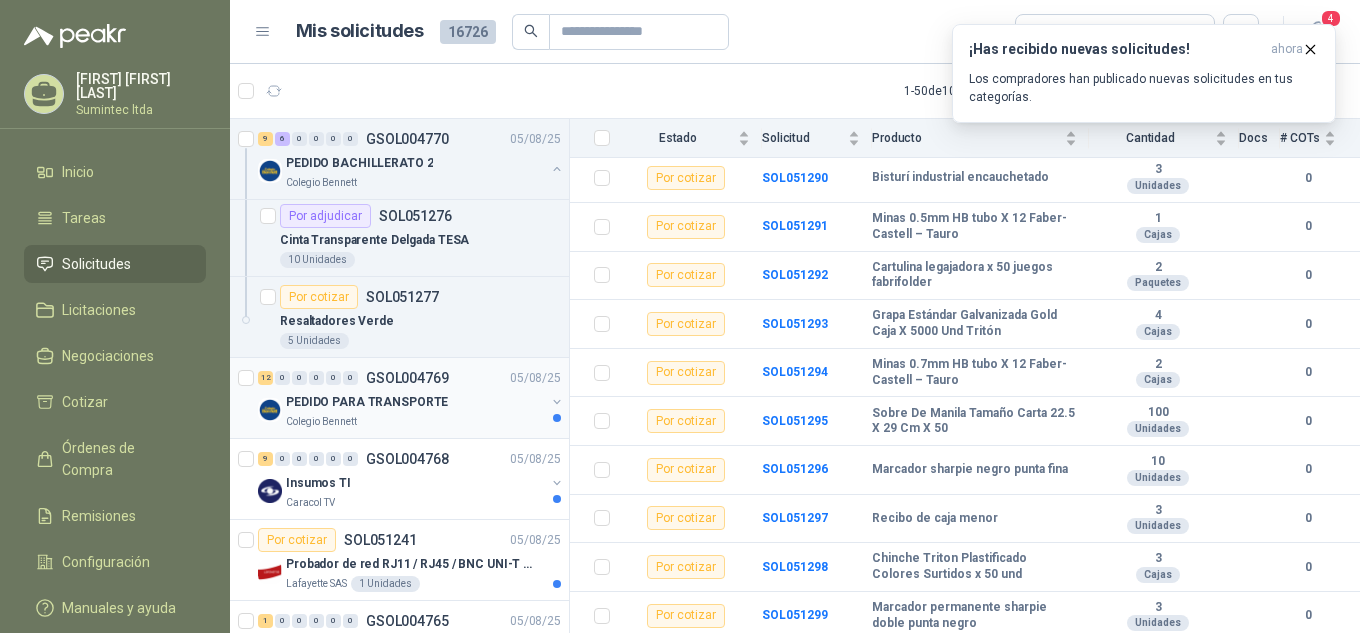 click on "PEDIDO PARA TRANSPORTE" at bounding box center [367, 402] 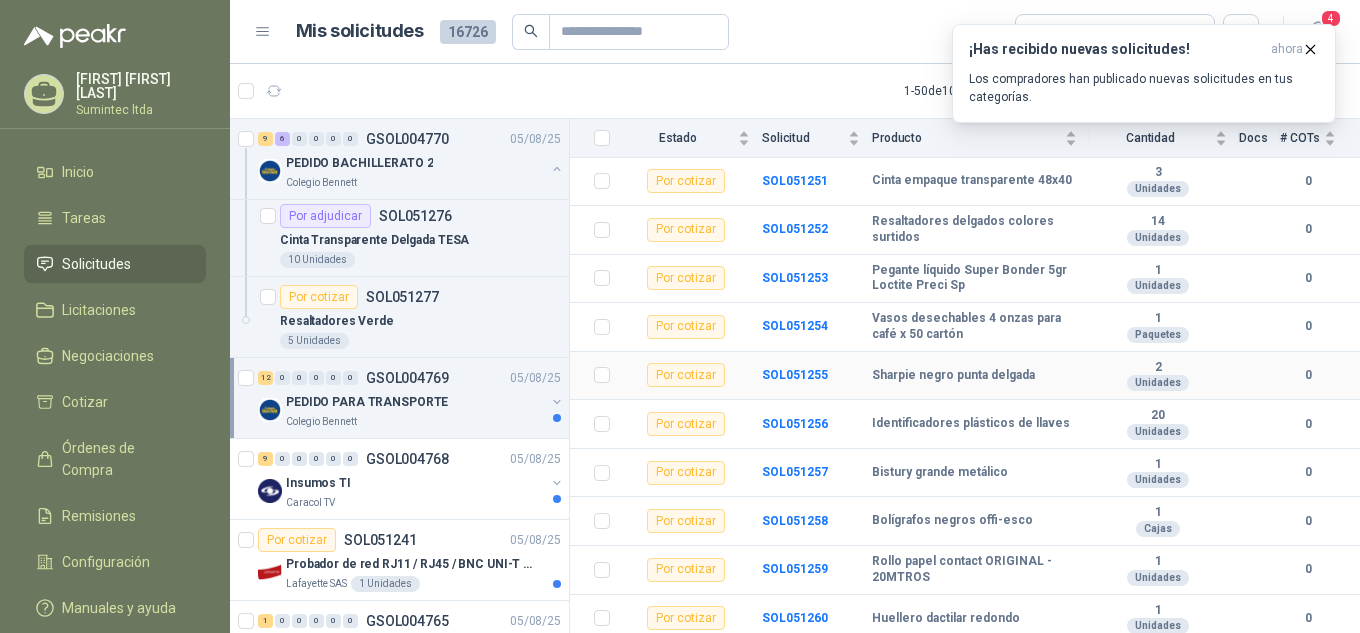 scroll, scrollTop: 129, scrollLeft: 0, axis: vertical 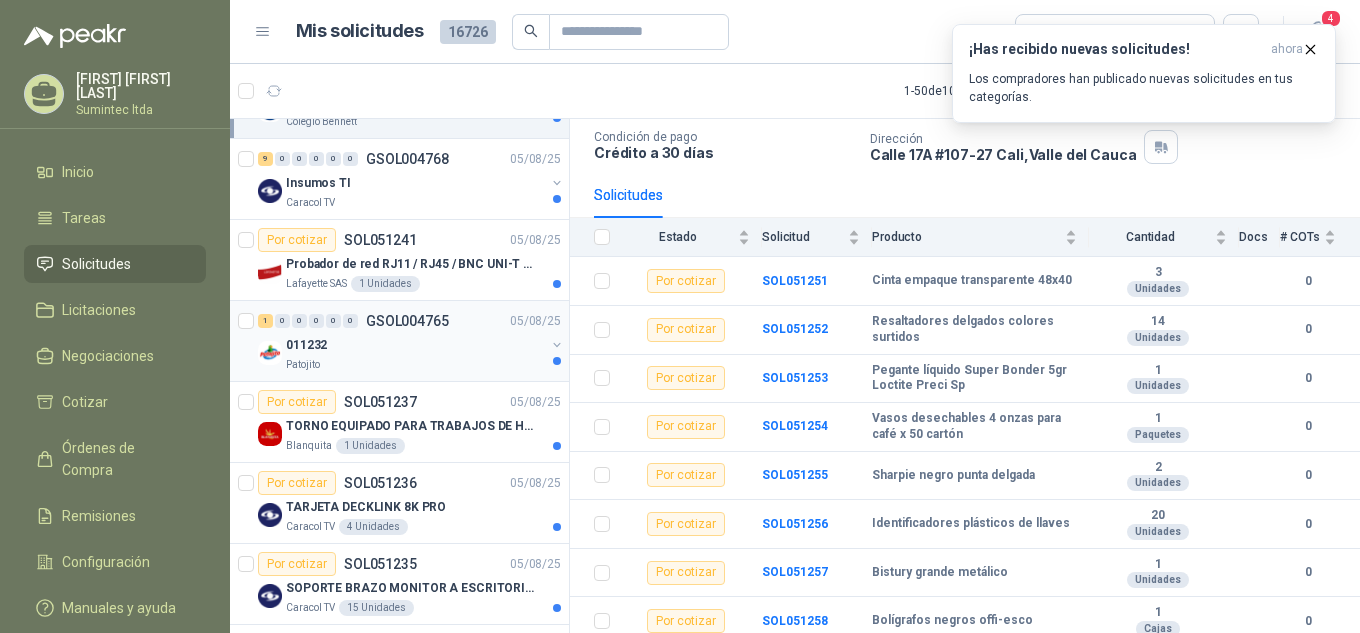click on "011232" at bounding box center (415, 345) 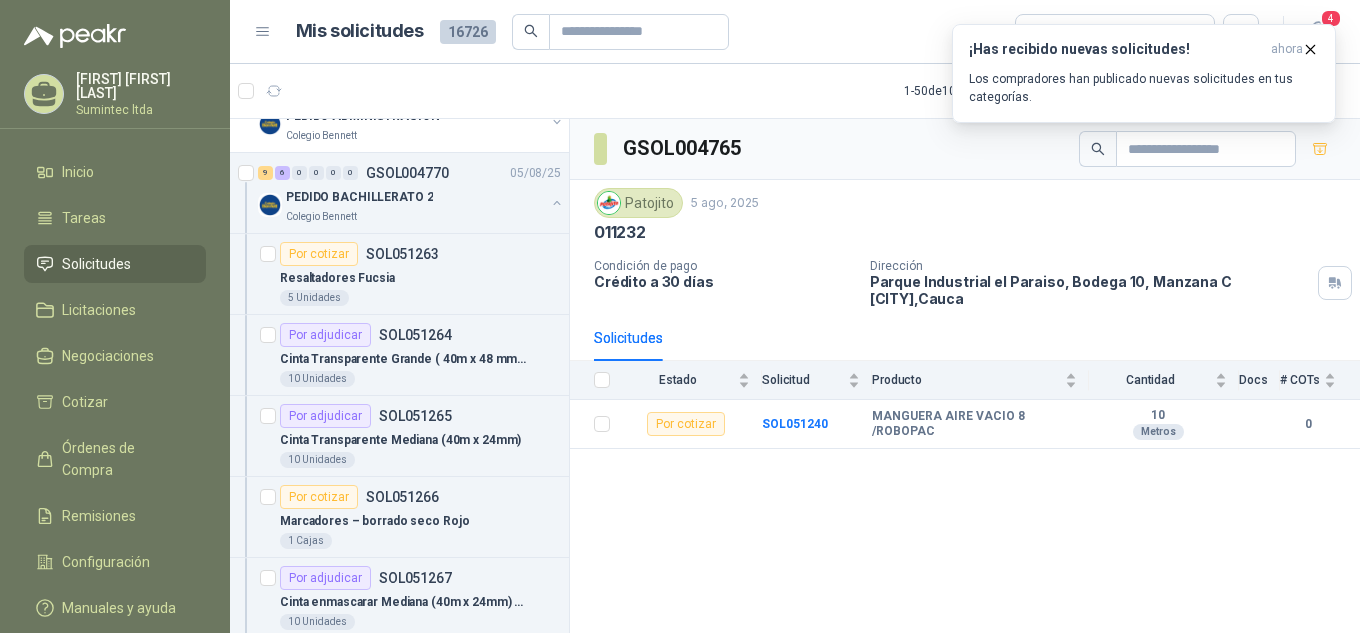 scroll, scrollTop: 0, scrollLeft: 0, axis: both 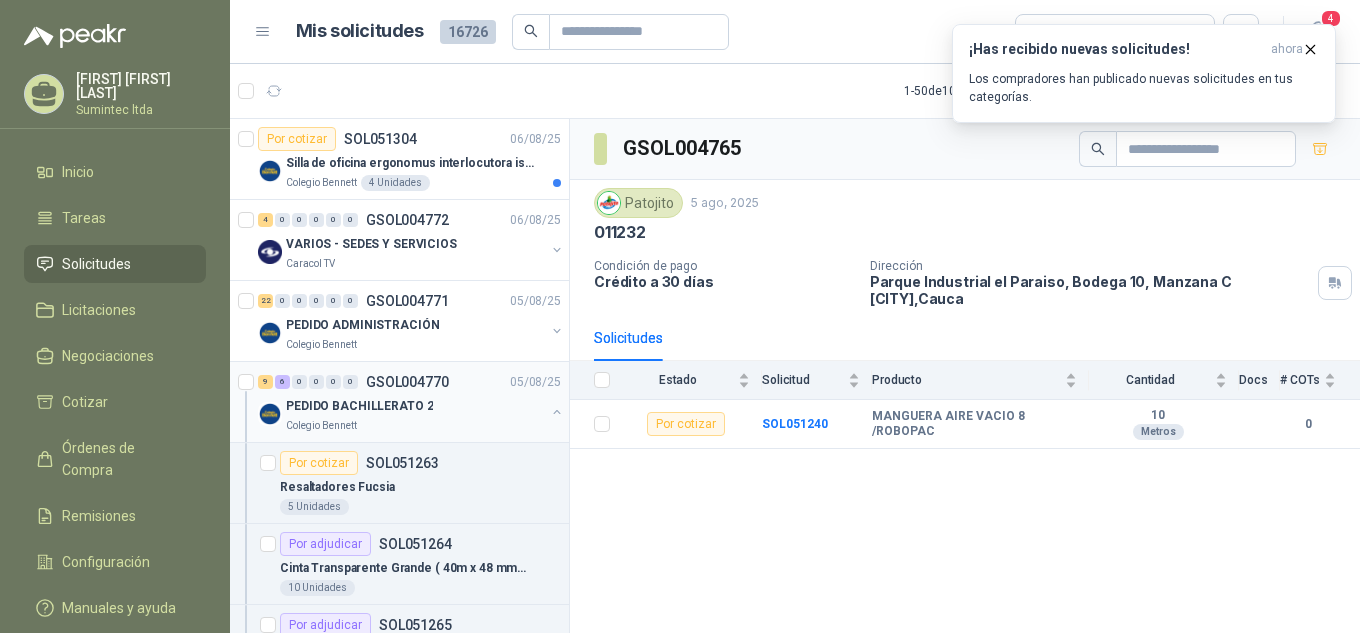 click on "[NUMBER] [NUMBER] [NUMBER] [NUMBER] [NUMBER] [NUMBER] GSOL004770 [DATE]" at bounding box center [411, 382] 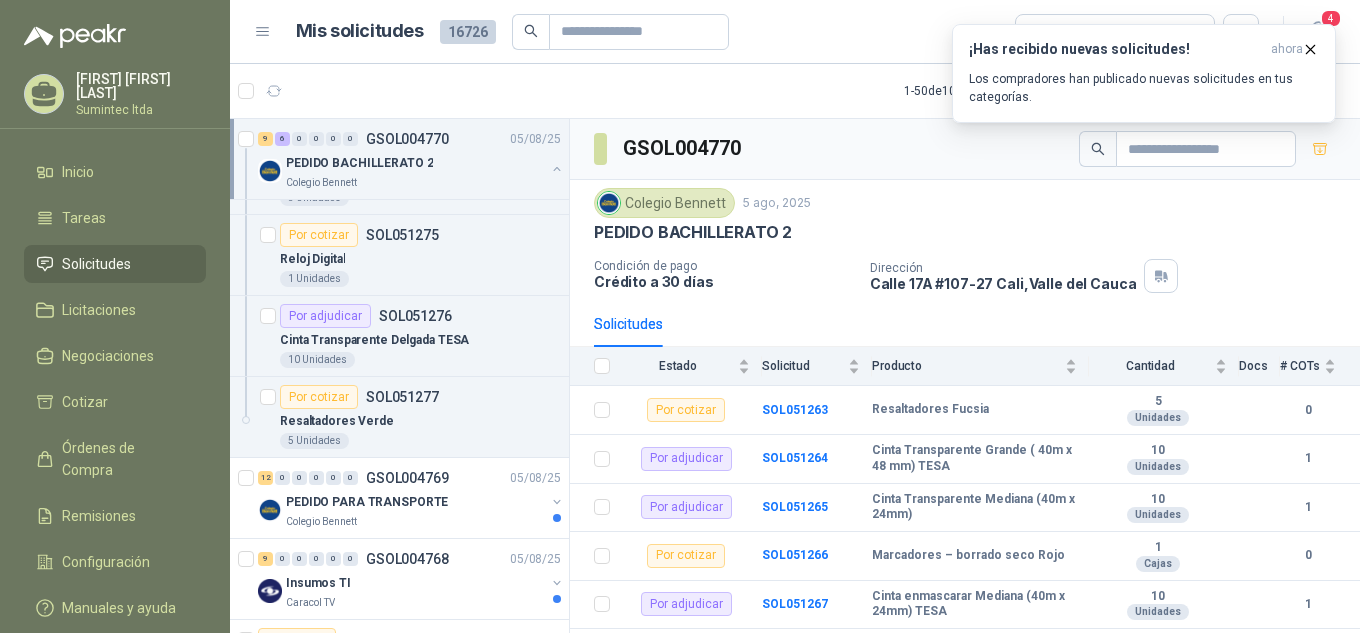scroll, scrollTop: 1300, scrollLeft: 0, axis: vertical 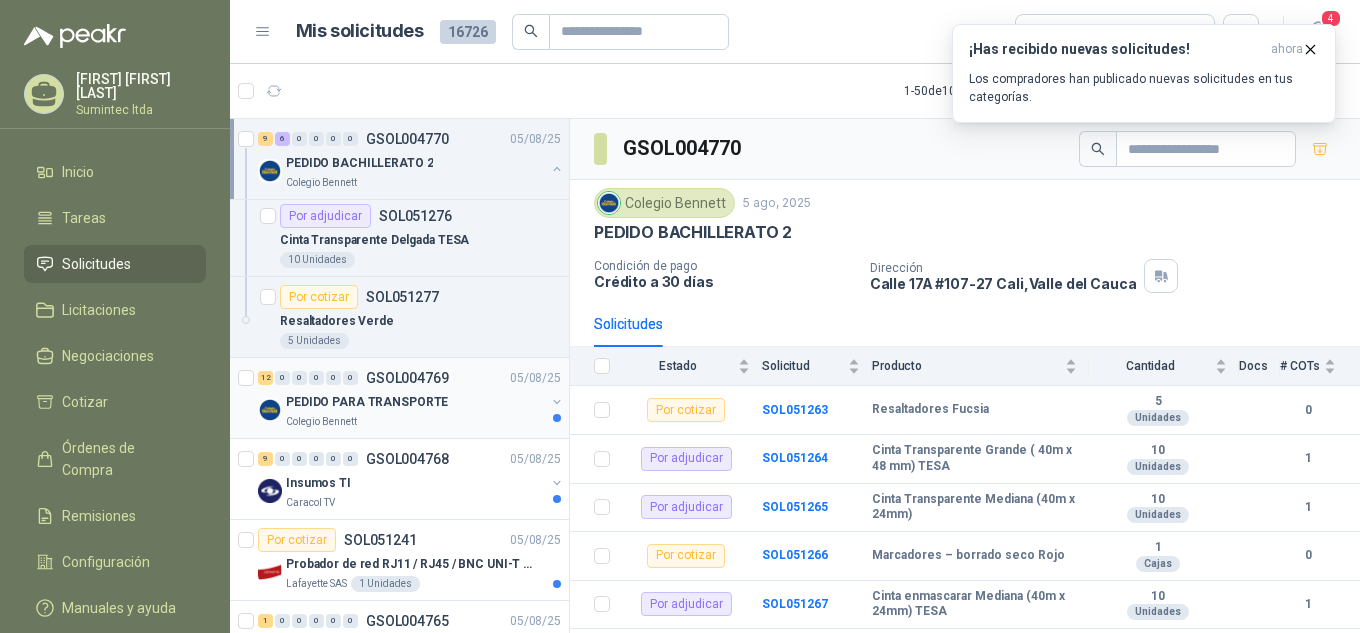 click on "PEDIDO PARA TRANSPORTE" at bounding box center [415, 402] 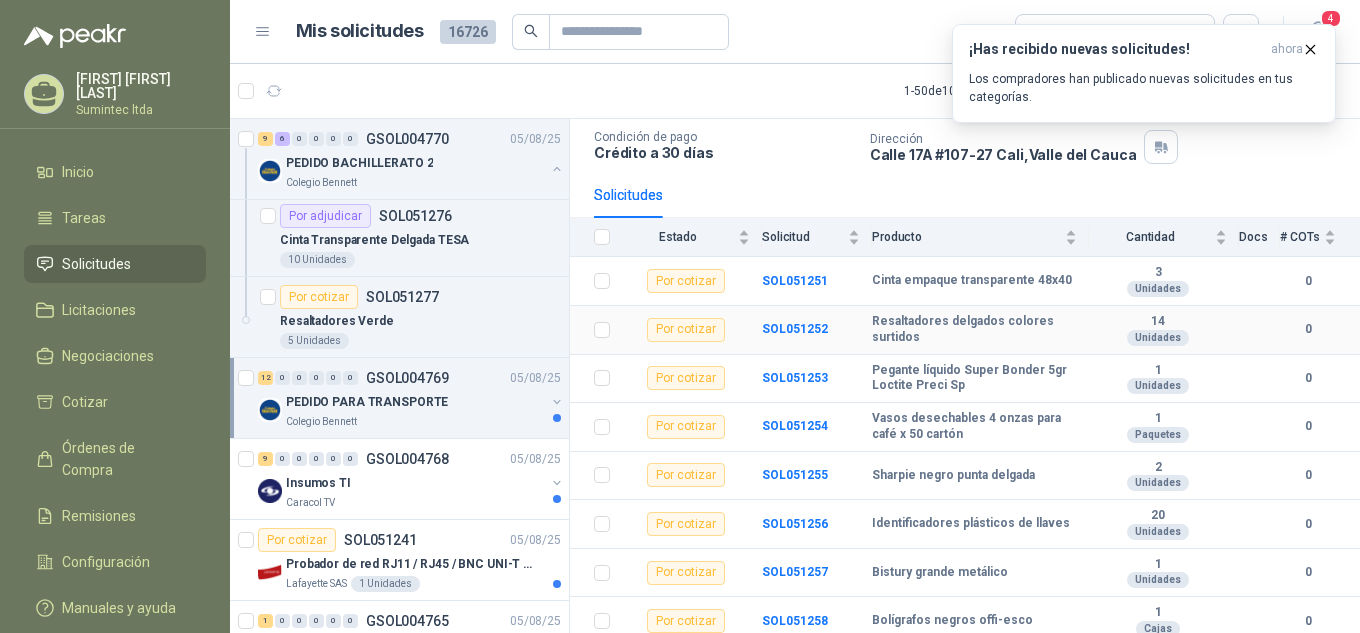 scroll, scrollTop: 229, scrollLeft: 0, axis: vertical 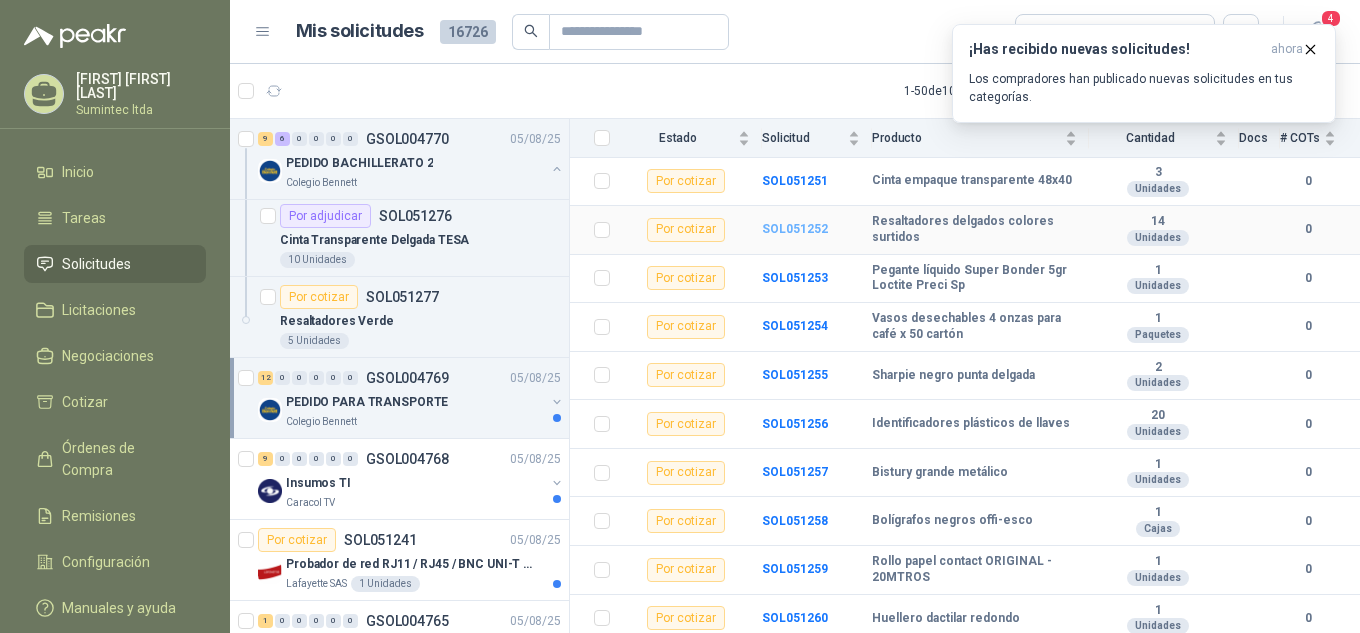 click on "SOL051252" at bounding box center [795, 229] 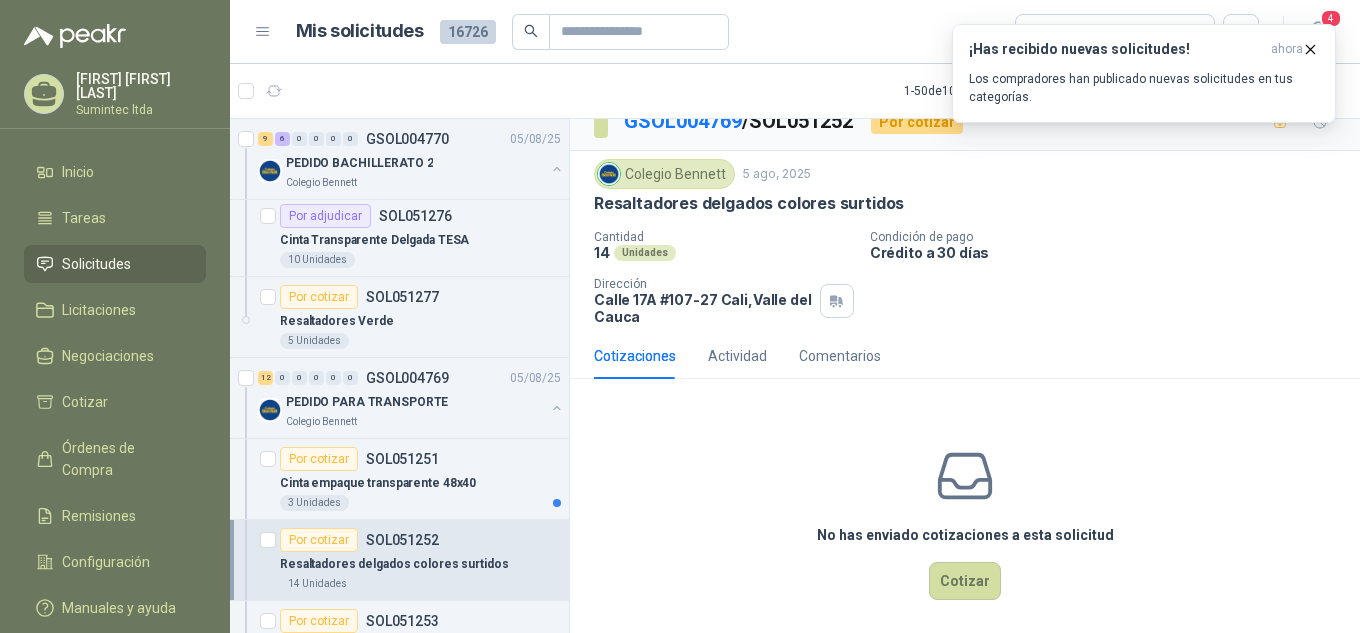 scroll, scrollTop: 36, scrollLeft: 0, axis: vertical 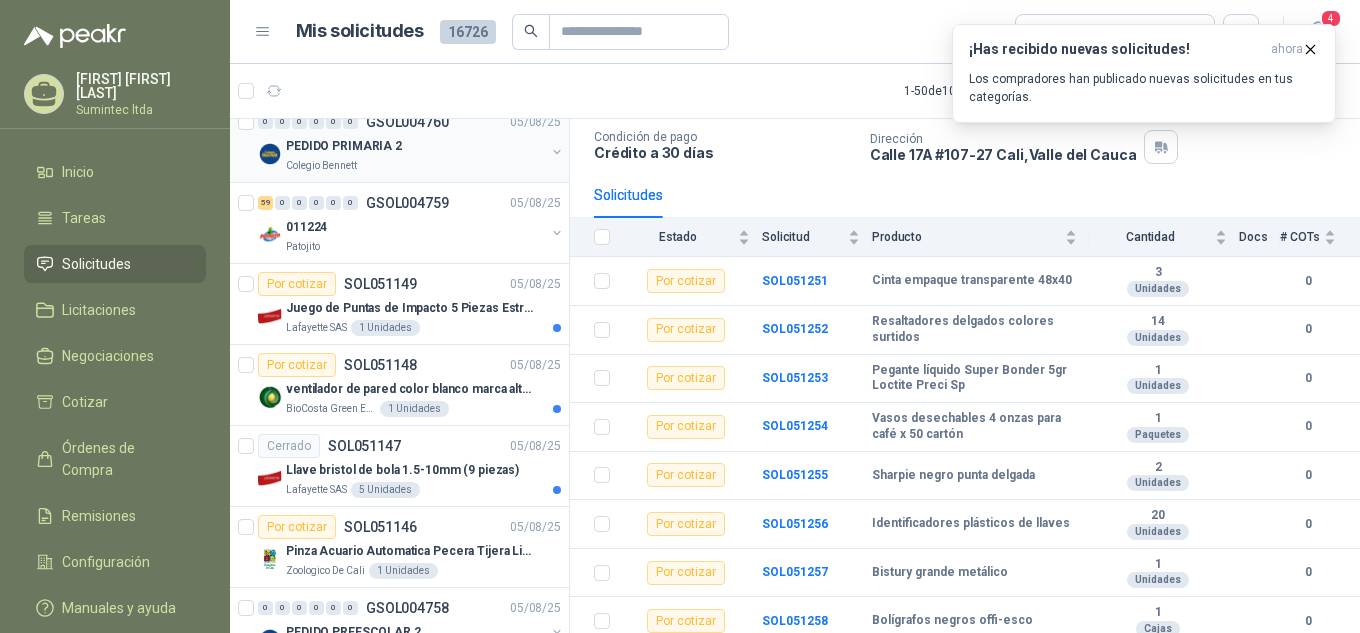 click on "PEDIDO PRIMARIA 2" at bounding box center [344, 146] 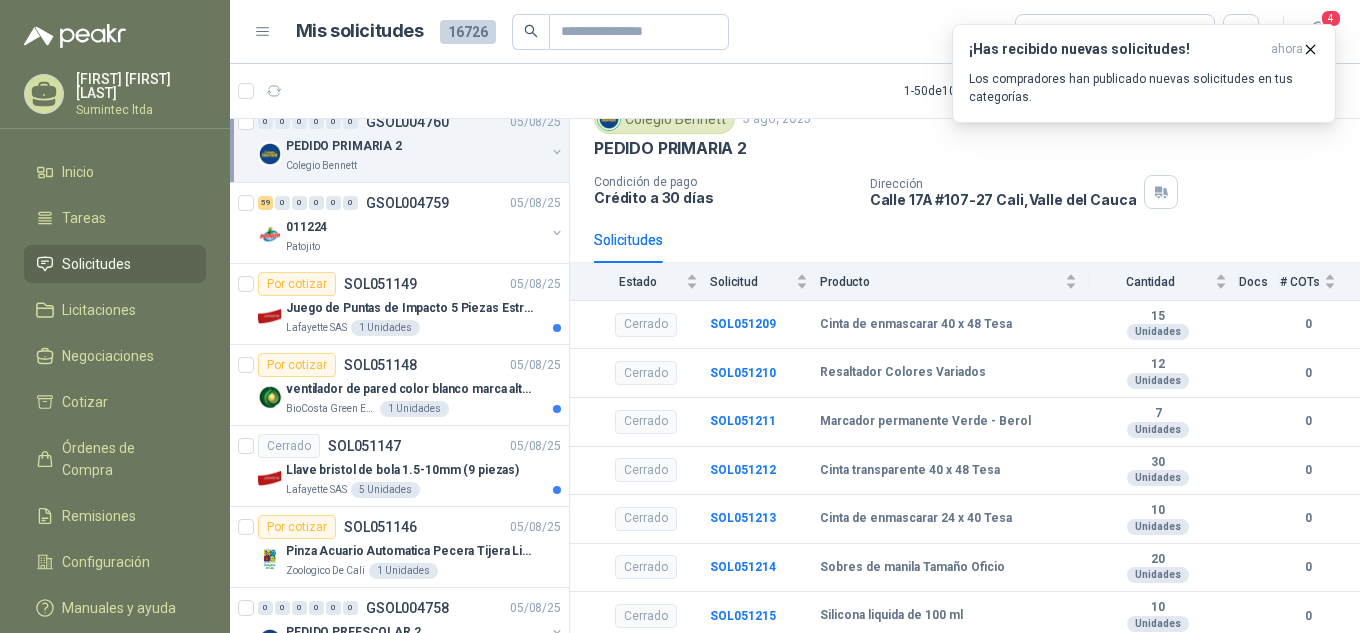 scroll, scrollTop: 85, scrollLeft: 0, axis: vertical 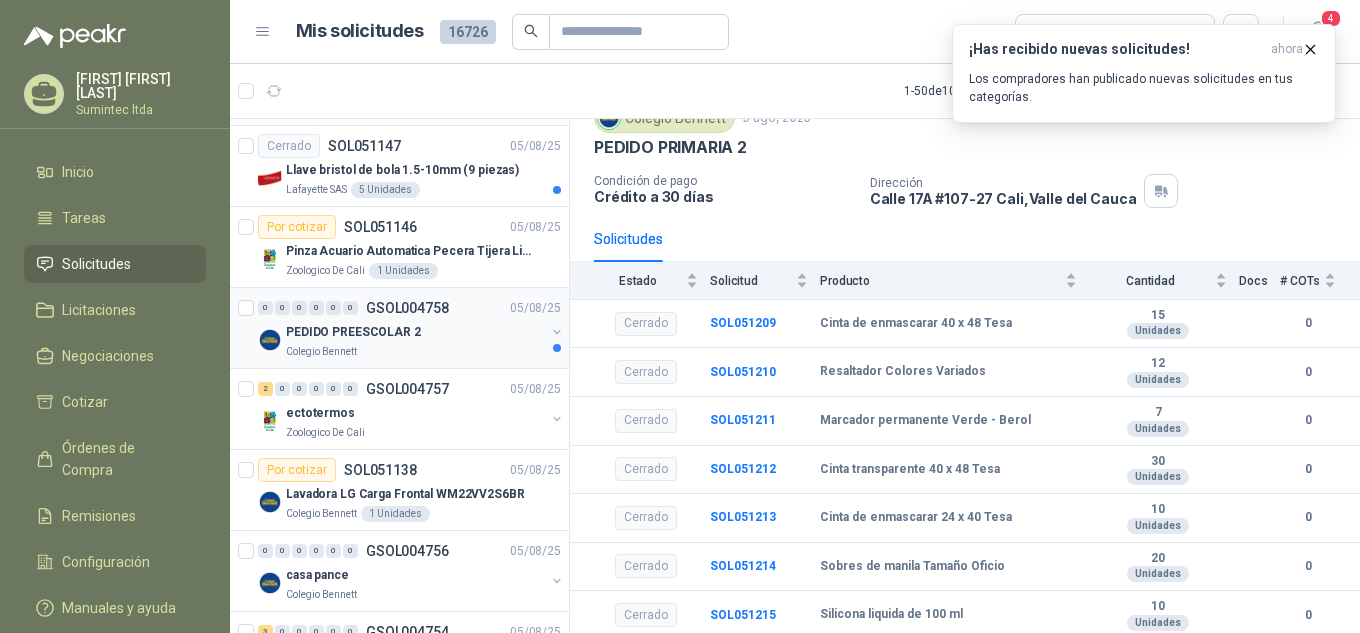 click on "PEDIDO PREESCOLAR 2" at bounding box center (353, 332) 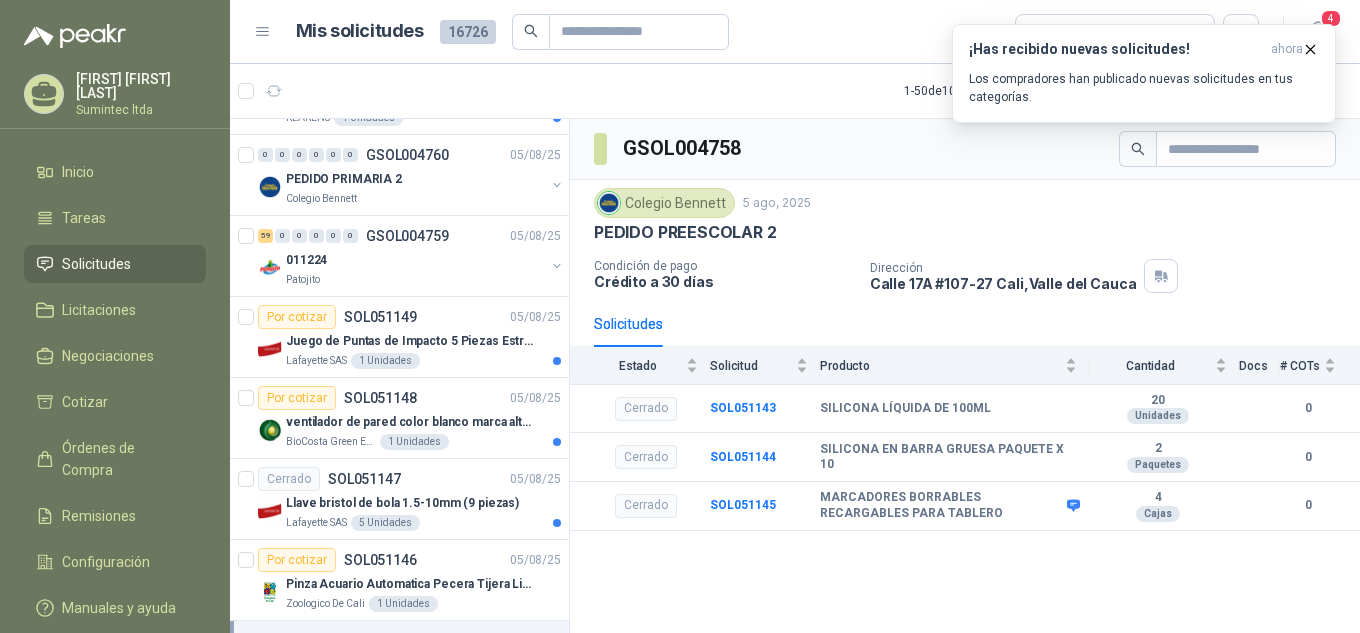 scroll, scrollTop: 3400, scrollLeft: 0, axis: vertical 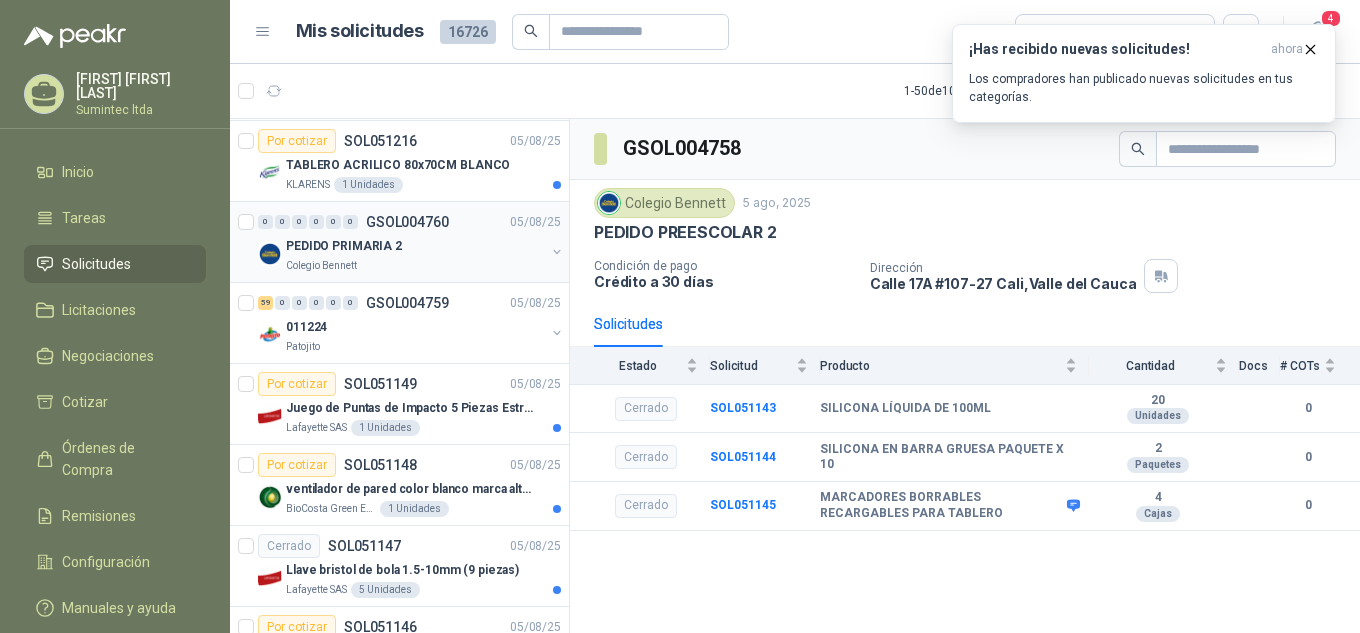 click on "Colegio Bennett" at bounding box center (415, 266) 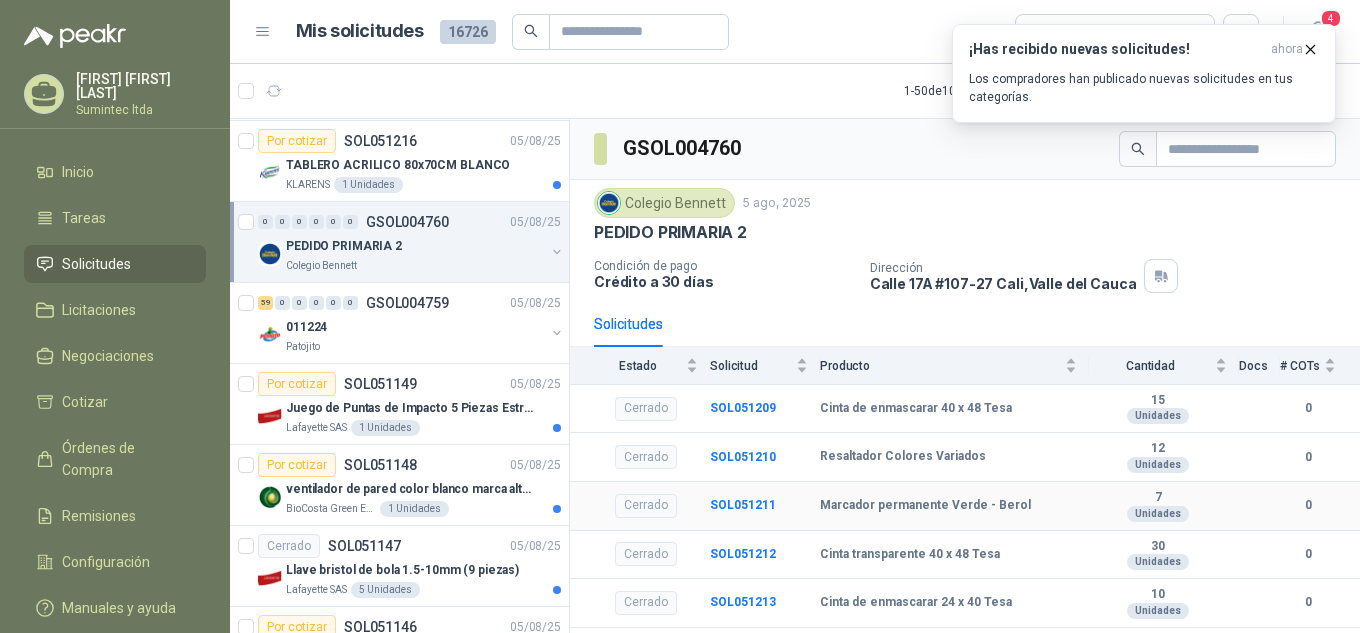 scroll, scrollTop: 85, scrollLeft: 0, axis: vertical 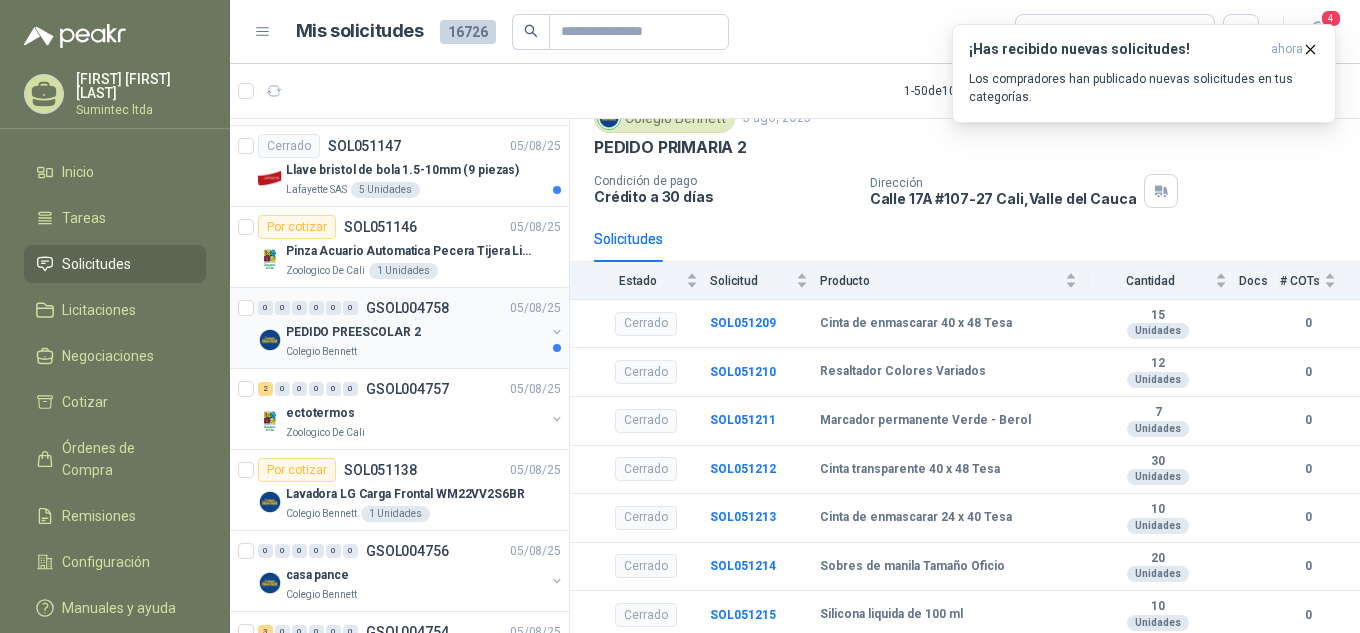 click on "Colegio Bennett" at bounding box center (415, 352) 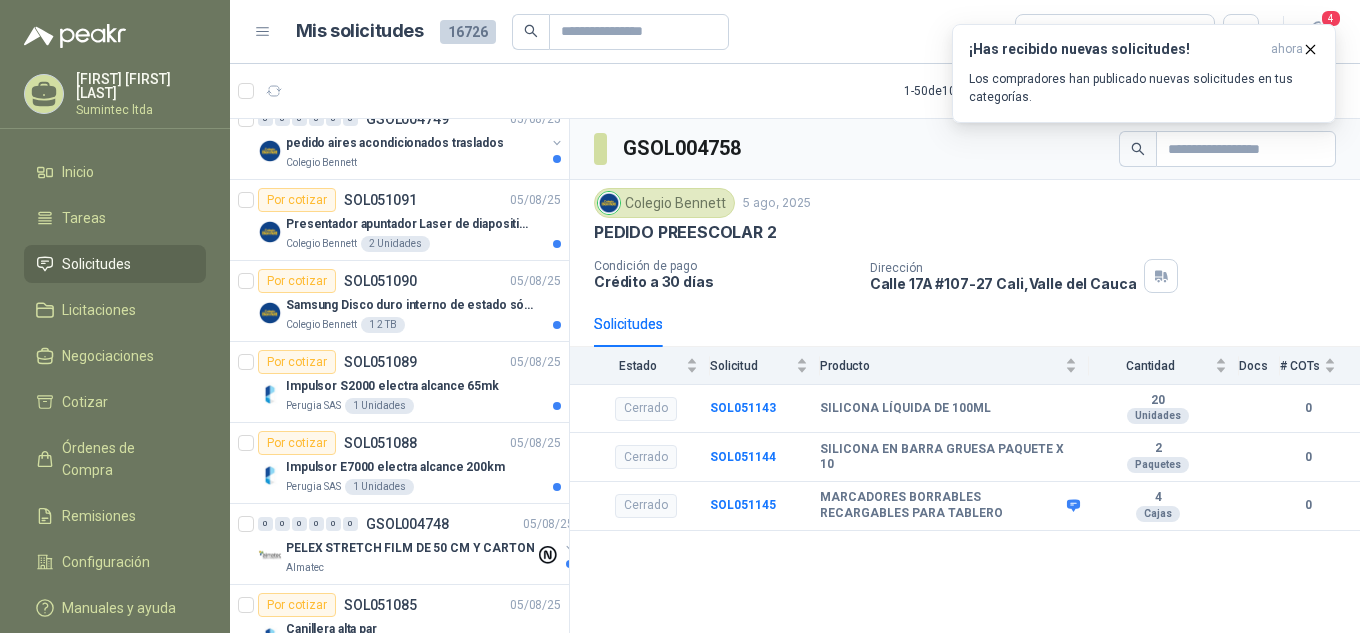 scroll, scrollTop: 4800, scrollLeft: 0, axis: vertical 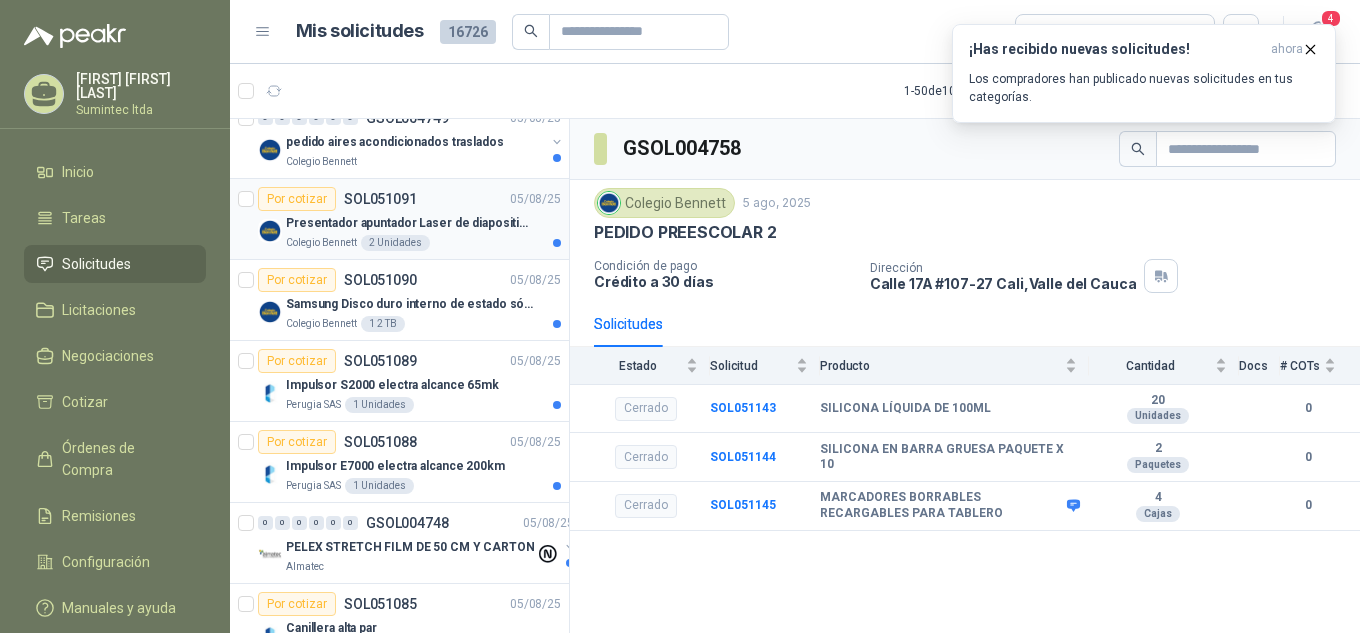 click on "Presentador apuntador Laser de diapositivas Wireless USB 2.4 ghz Marca Technoquick" at bounding box center (410, 223) 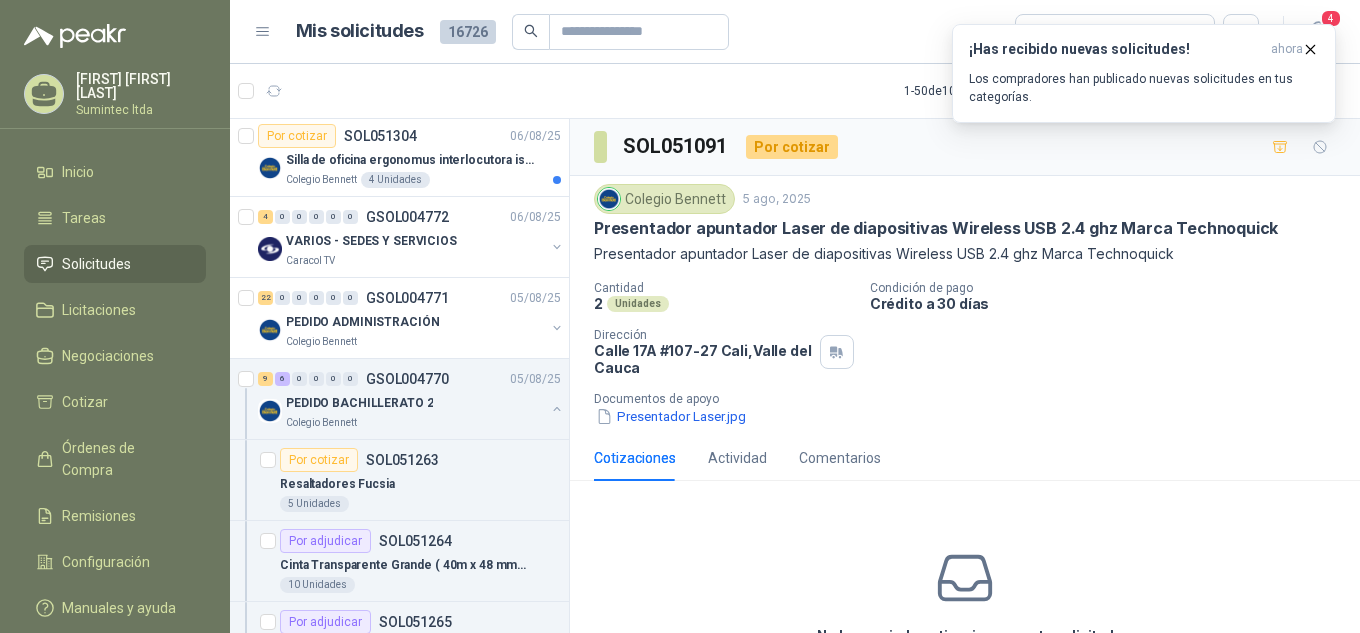 scroll, scrollTop: 0, scrollLeft: 0, axis: both 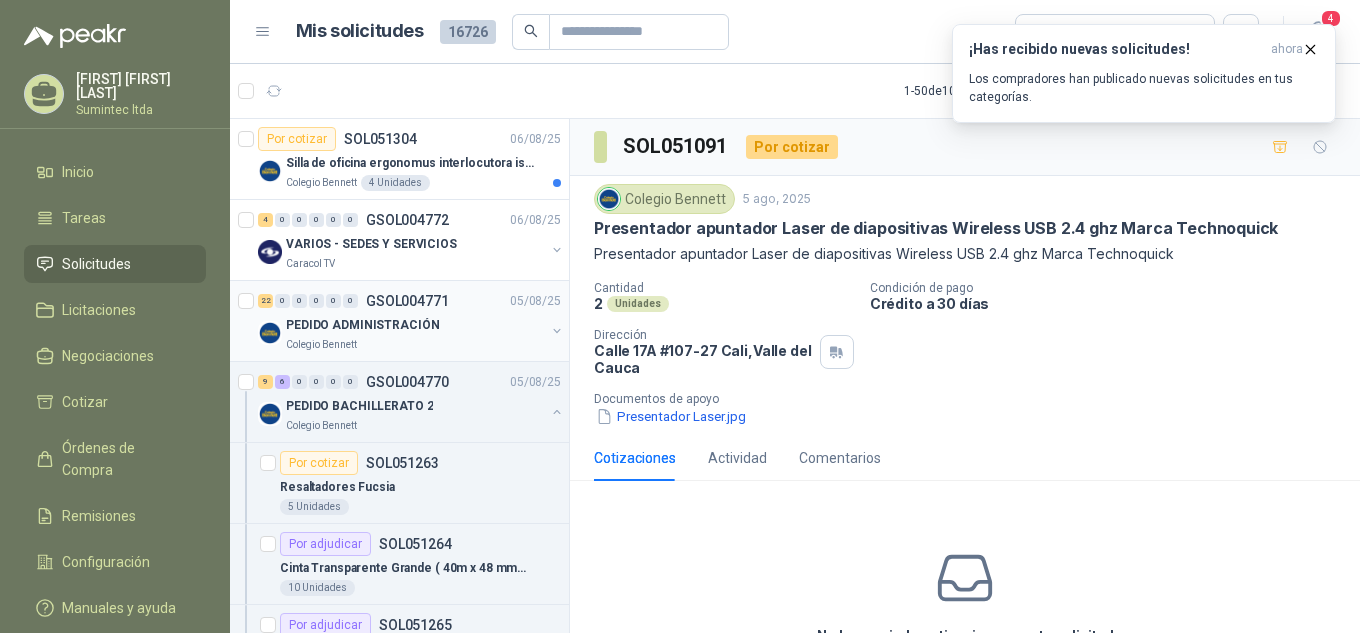 click on "PEDIDO ADMINISTRACIÓN" at bounding box center [362, 325] 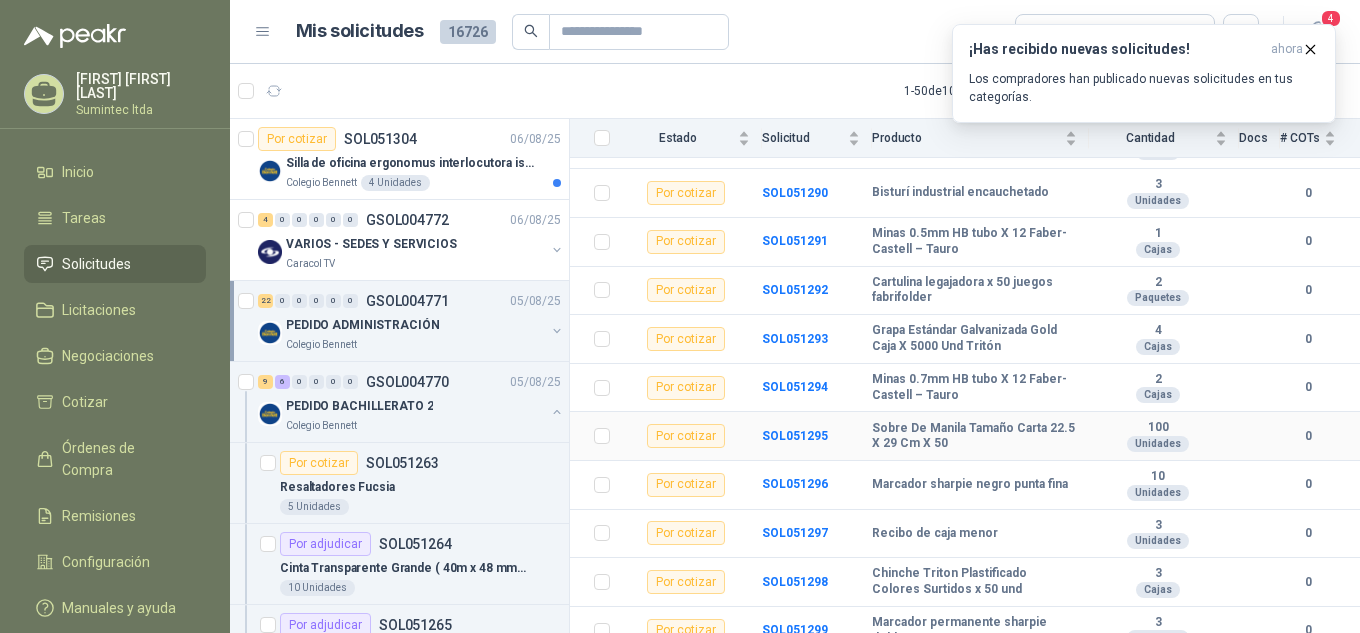 scroll, scrollTop: 815, scrollLeft: 0, axis: vertical 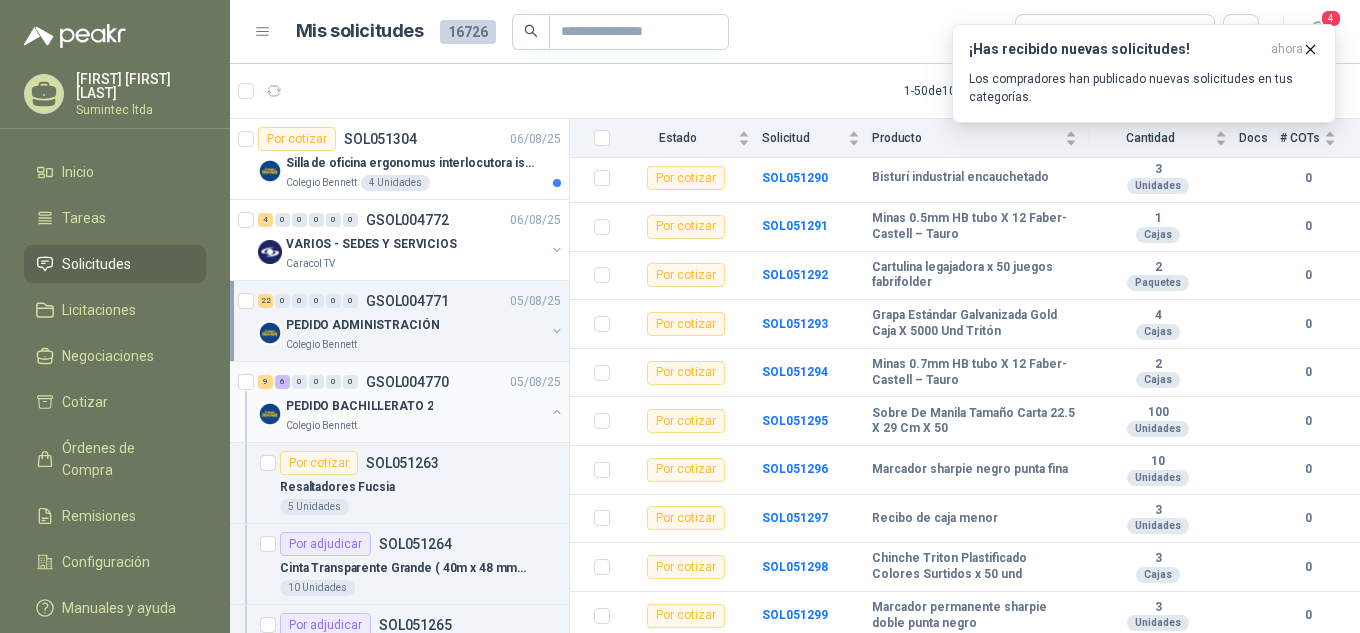 click on "Colegio Bennett" at bounding box center [415, 426] 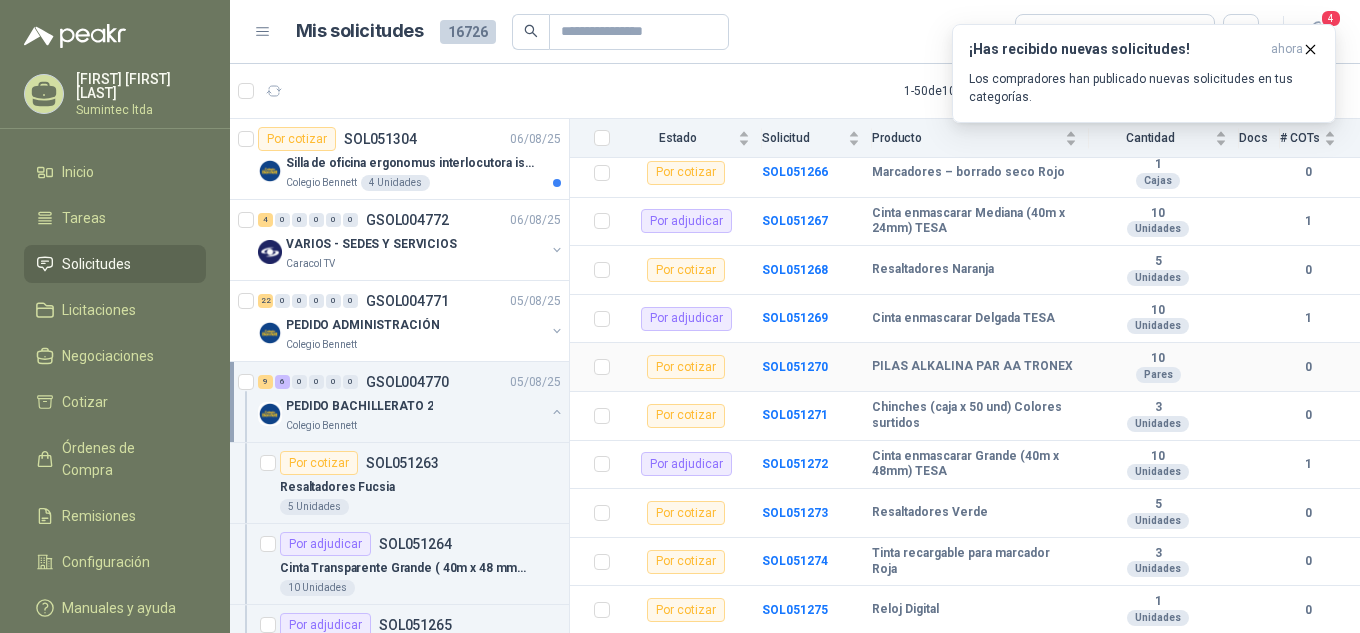 scroll, scrollTop: 475, scrollLeft: 0, axis: vertical 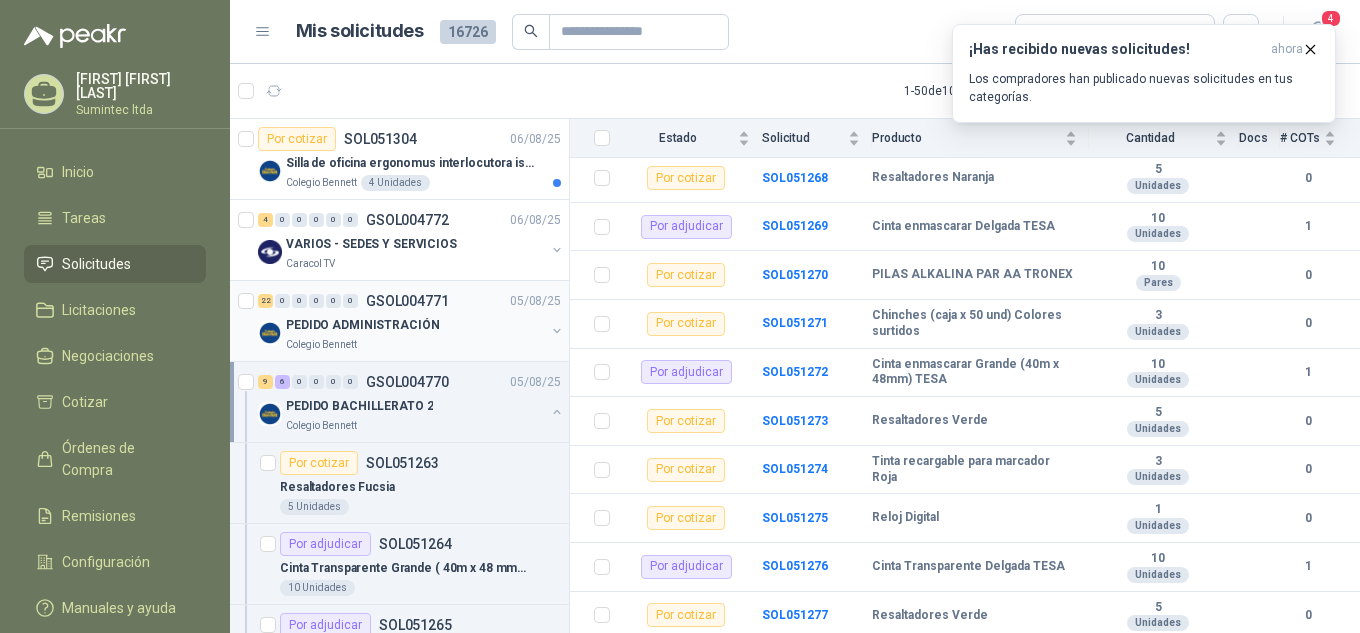 click on "PEDIDO ADMINISTRACIÓN" at bounding box center (362, 325) 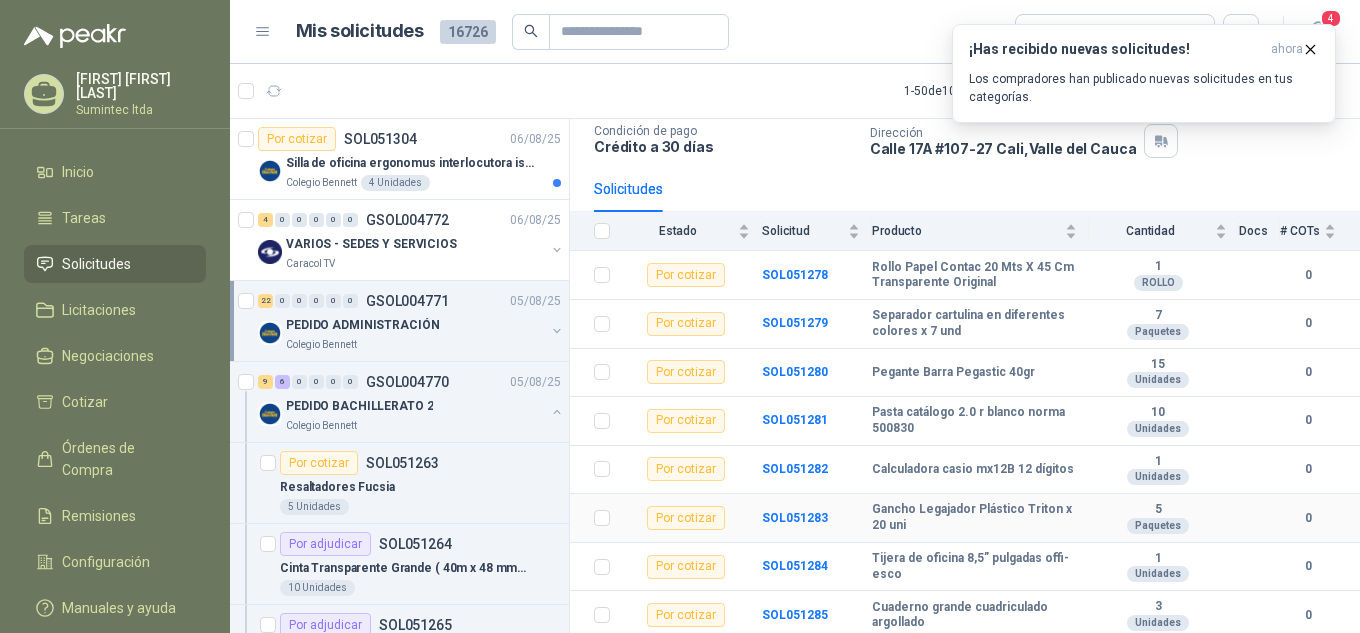 scroll, scrollTop: 100, scrollLeft: 0, axis: vertical 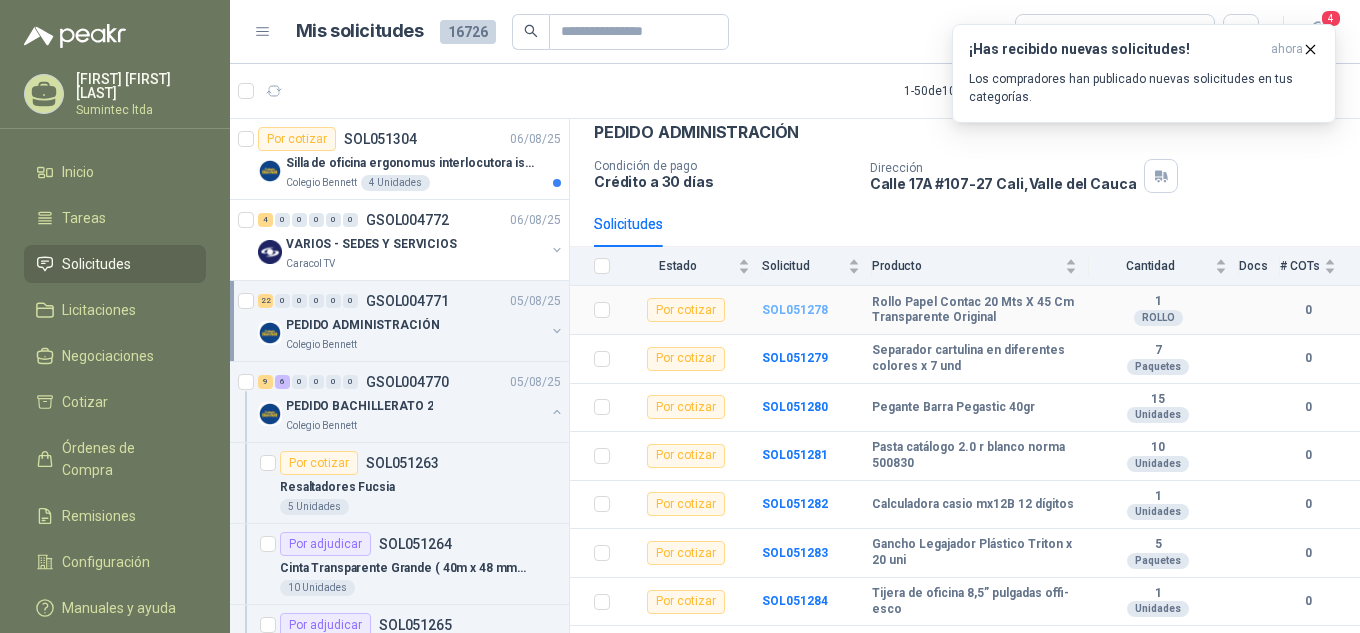 click on "SOL051278" at bounding box center [795, 310] 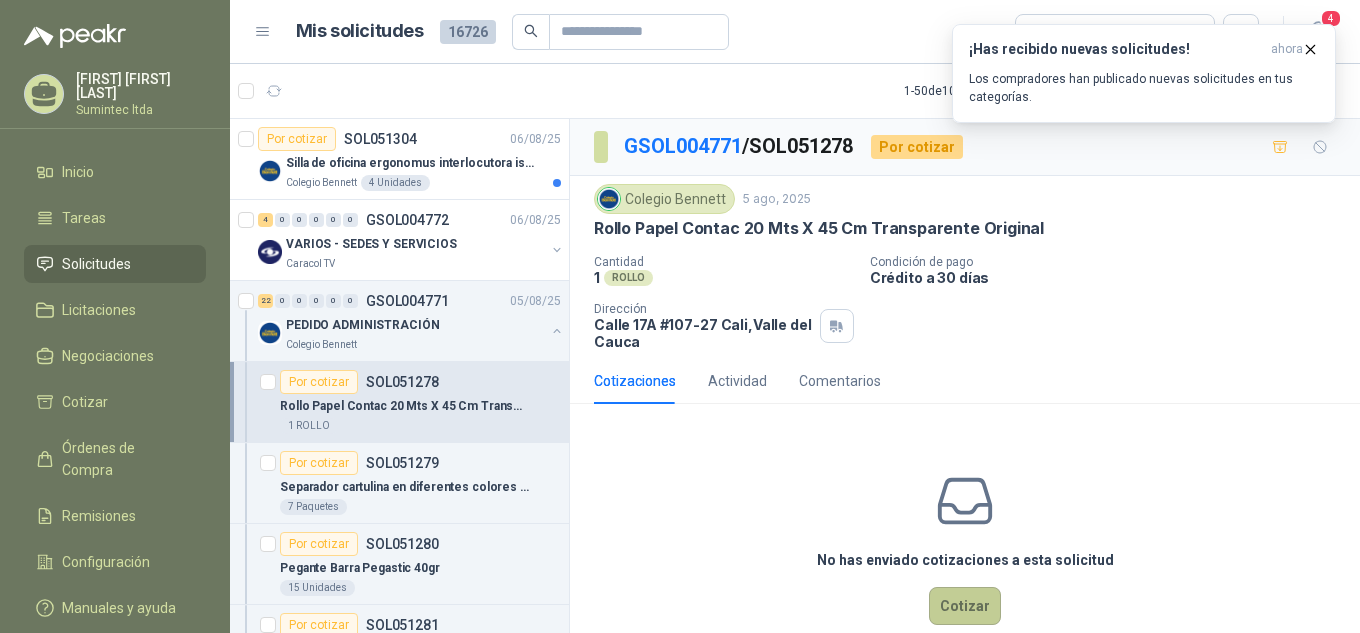 click on "Cotizar" at bounding box center [965, 606] 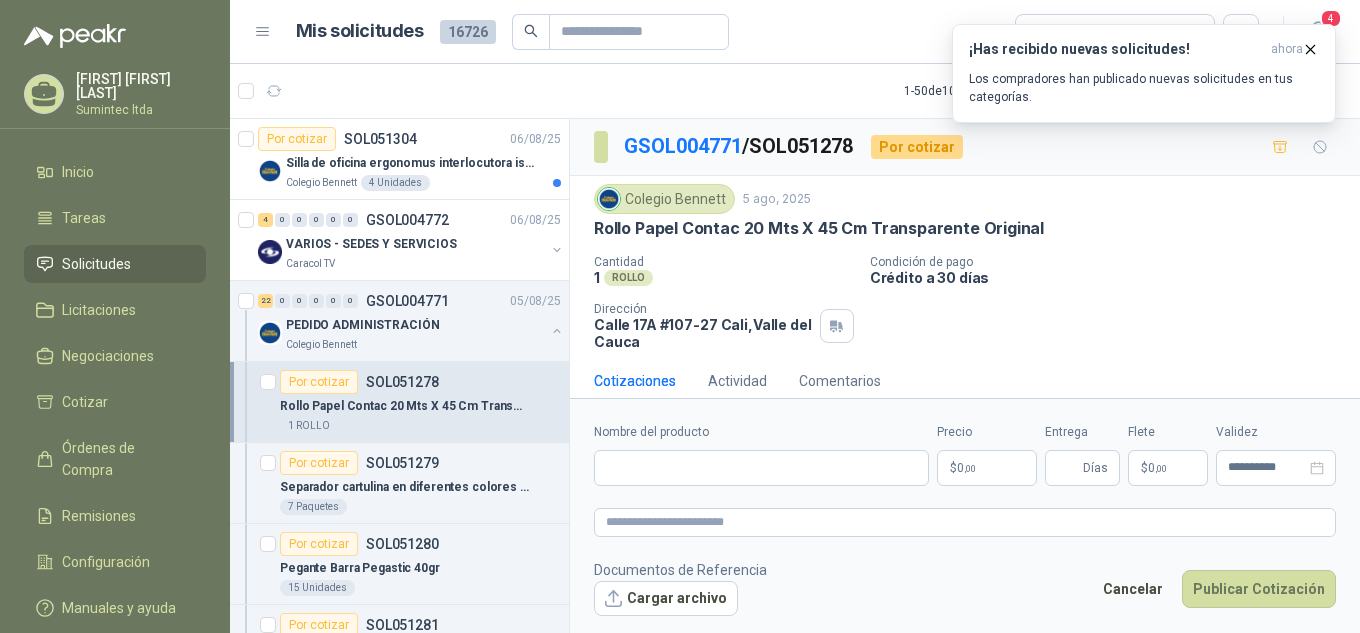 click on "[FIRST] [LAST] [COMPANY] Inicio Tareas Solicitudes Licitaciones Negociaciones Cotizar Órdenes de Compra Remisiones Configuración Manuales y ayuda Mis solicitudes 16726 Todas 4 1 - [NUMBER] de [NUMBER] Asignado a mi No Leídos Por cotizar SOL051304 [DATE] Silla de oficina ergonomus interlocutora isósceles azul Colegio Bennett 4 Unidades 4 [NUMBER] [NUMBER] [NUMBER] [NUMBER] [NUMBER] GSOL004772 [DATE] VARIOS - SEDES Y SERVICIOS Caracol TV 22 [NUMBER] [NUMBER] [NUMBER] [NUMBER] [NUMBER] GSOL004771 [DATE] PEDIDO ADMINISTRACIÓN Colegio Bennett Por adjudicar SOL051278 Rollo Papel Contac 20 Mts X 45 Cm Transparente Original 1 ROLLO Por cotizar SOL051279 Separador cartulina en diferentes colores x 7 und 7 Paquetes Por cotizar SOL051280 Pegante Barra Pegastic 40gr 15 Unidades Por cotizar SOL051281 Pasta catálogo 2.0 r blanco norma 500830 10 Unidades Por cotizar SOL051282 Calculadora casio mx12B 12 dígitos 1 Unidades Por cotizar SOL051283 Gancho Legajador Plástico Triton x 20 uni 5 Paquetes Por cotizar 1" at bounding box center (680, 316) 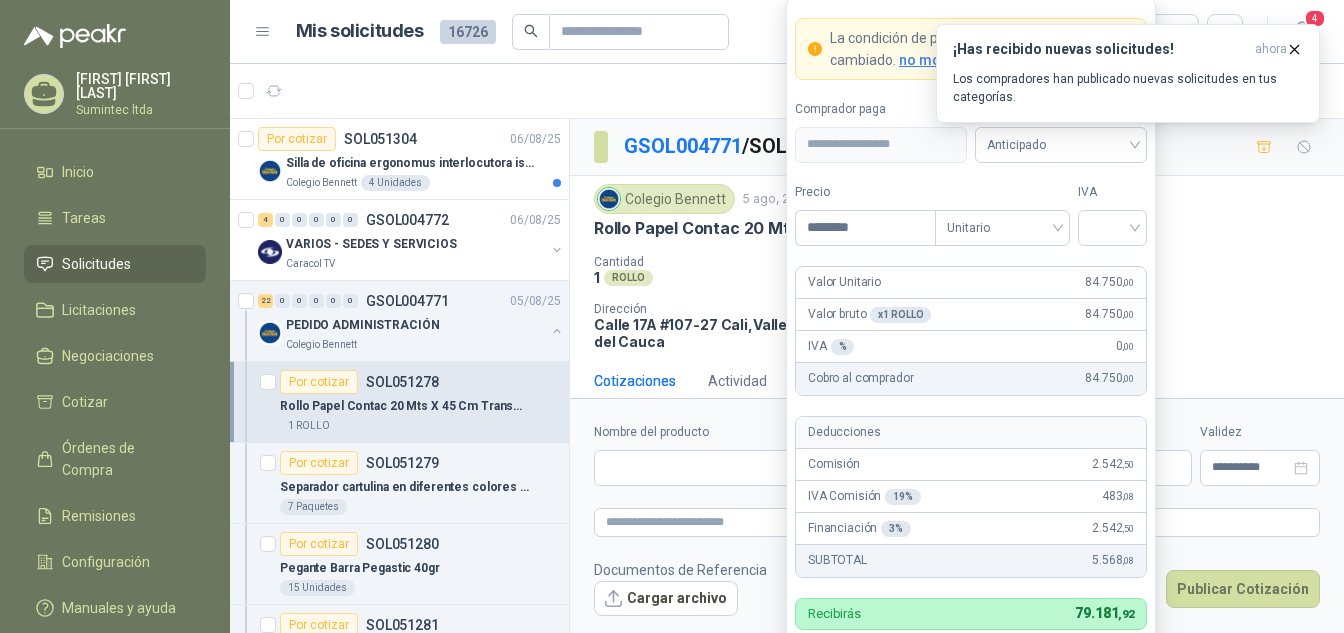 type on "********" 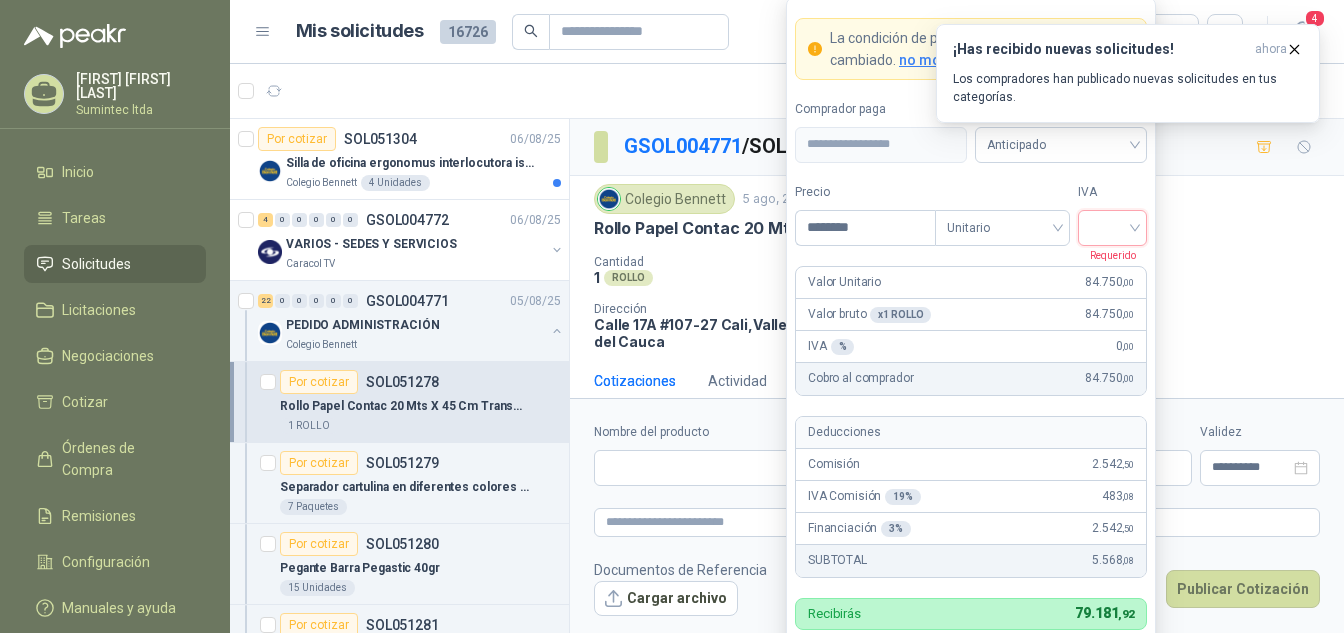 click at bounding box center [1112, 226] 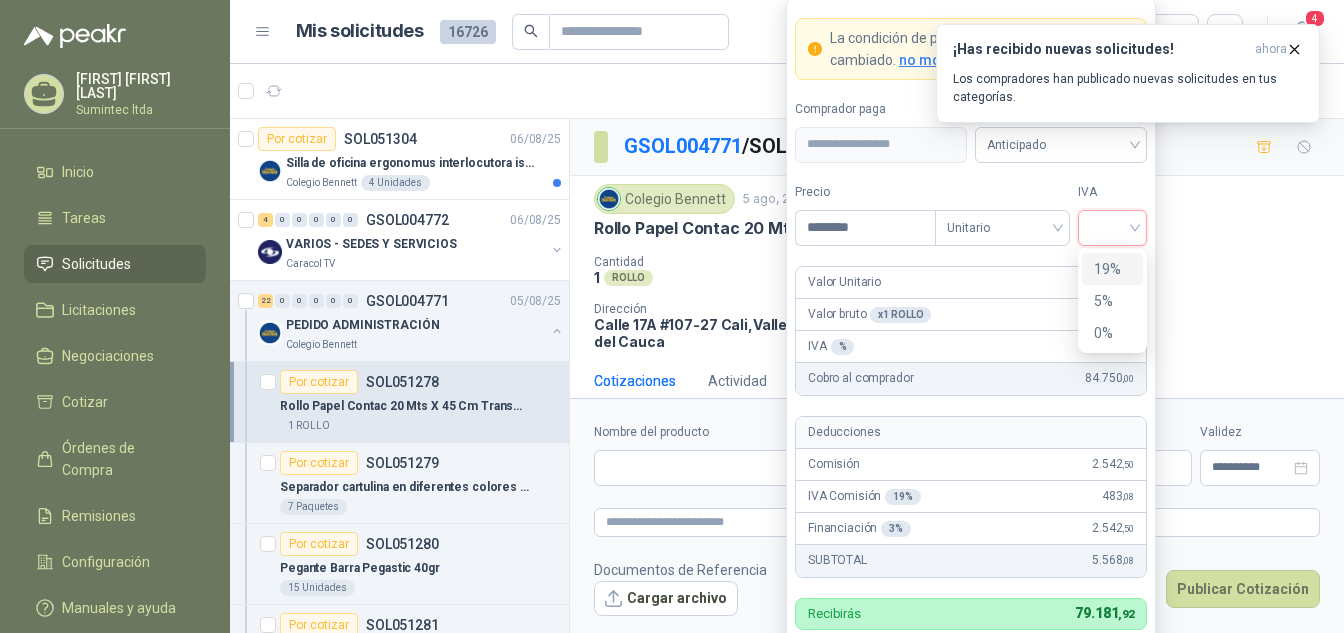 click on "19%" at bounding box center [1112, 269] 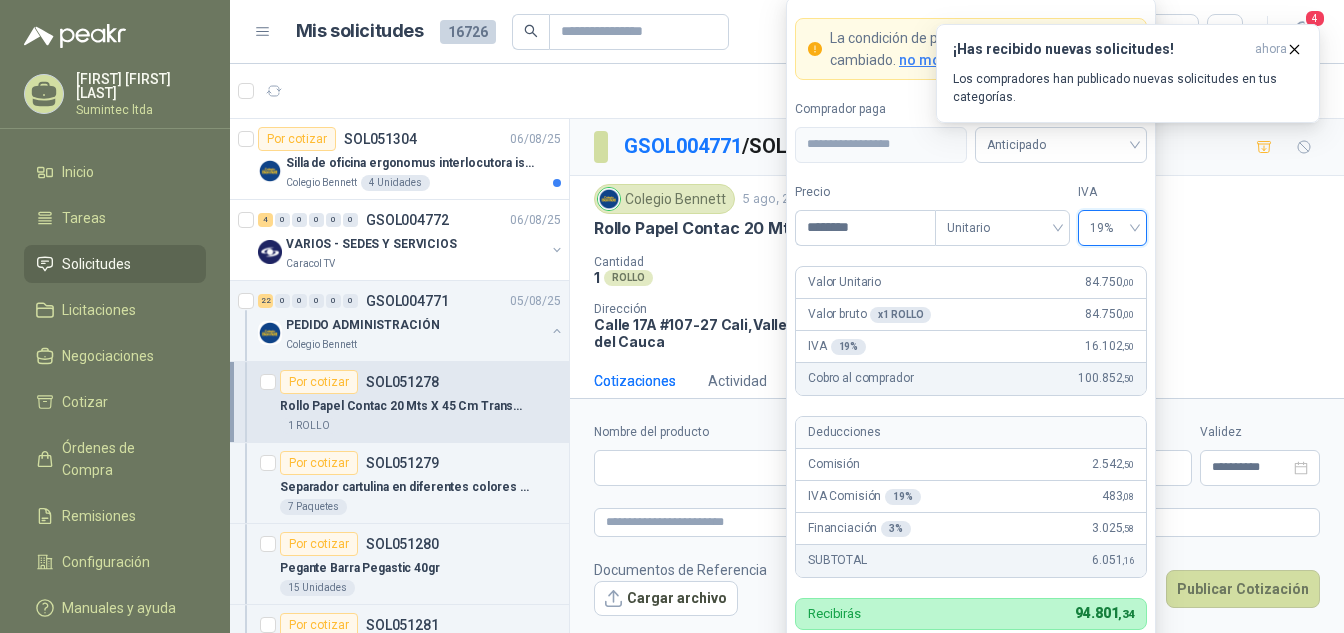 click on "¡Has recibido nuevas solicitudes! ahora   Los compradores han publicado nuevas solicitudes en tus categorías." at bounding box center [1128, 73] 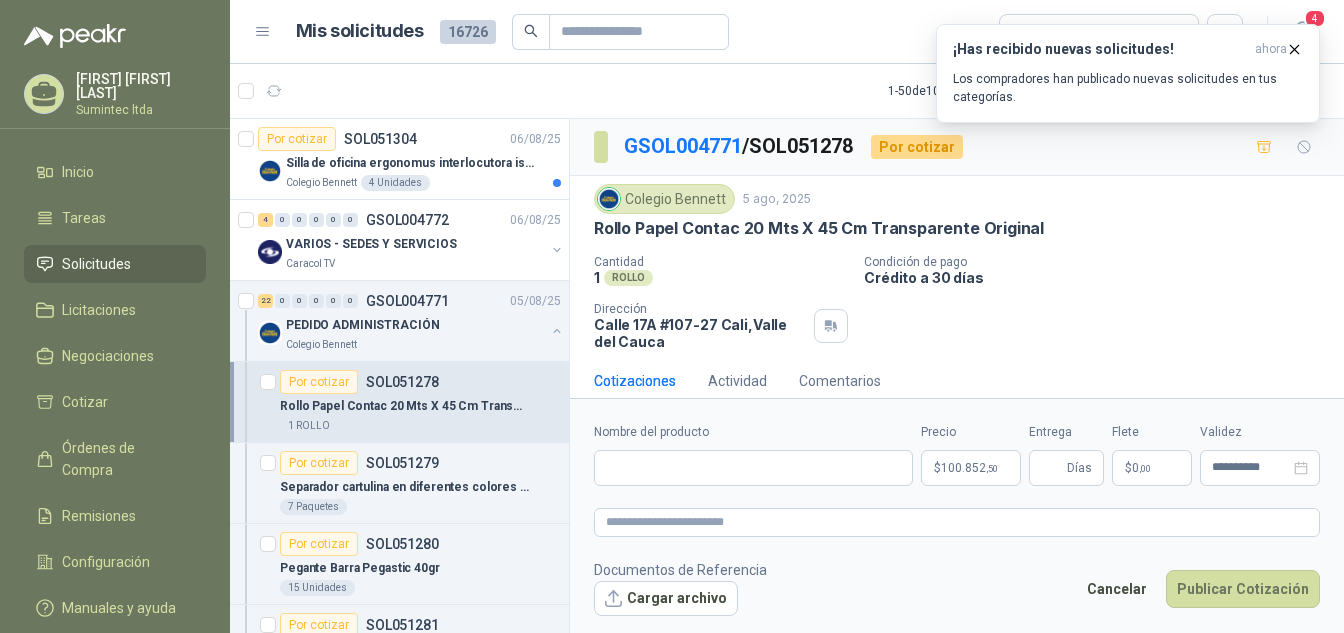 type 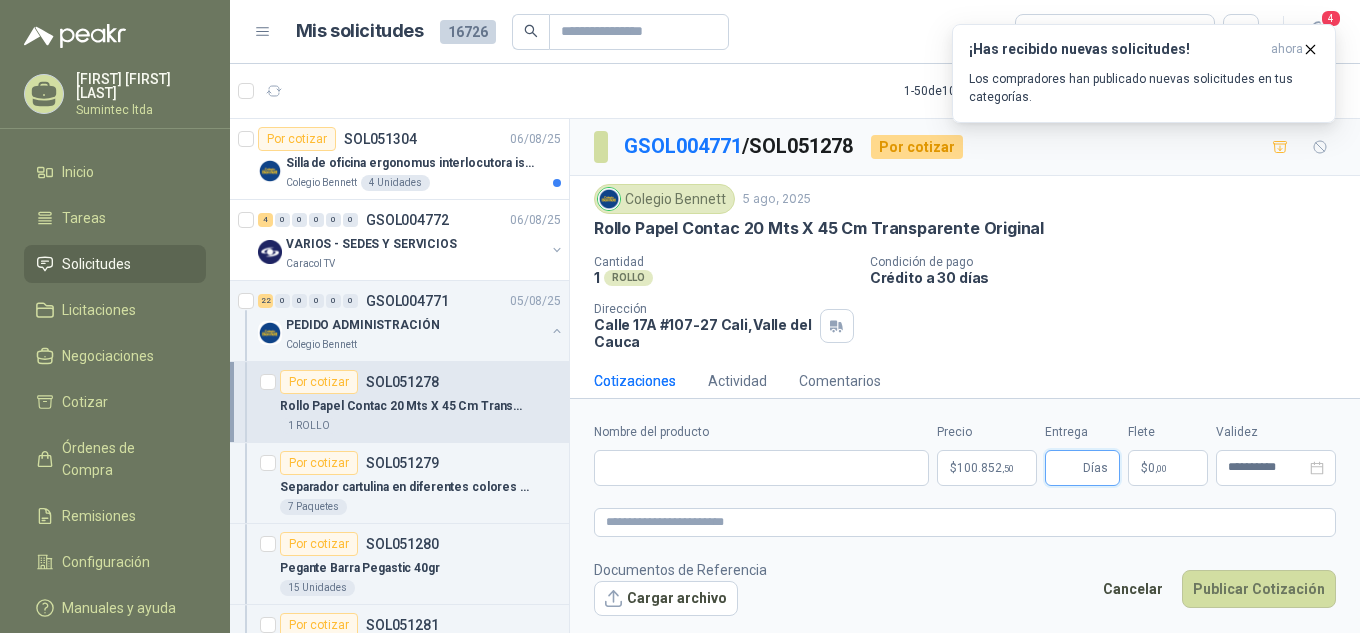 click on "Entrega" at bounding box center [1068, 468] 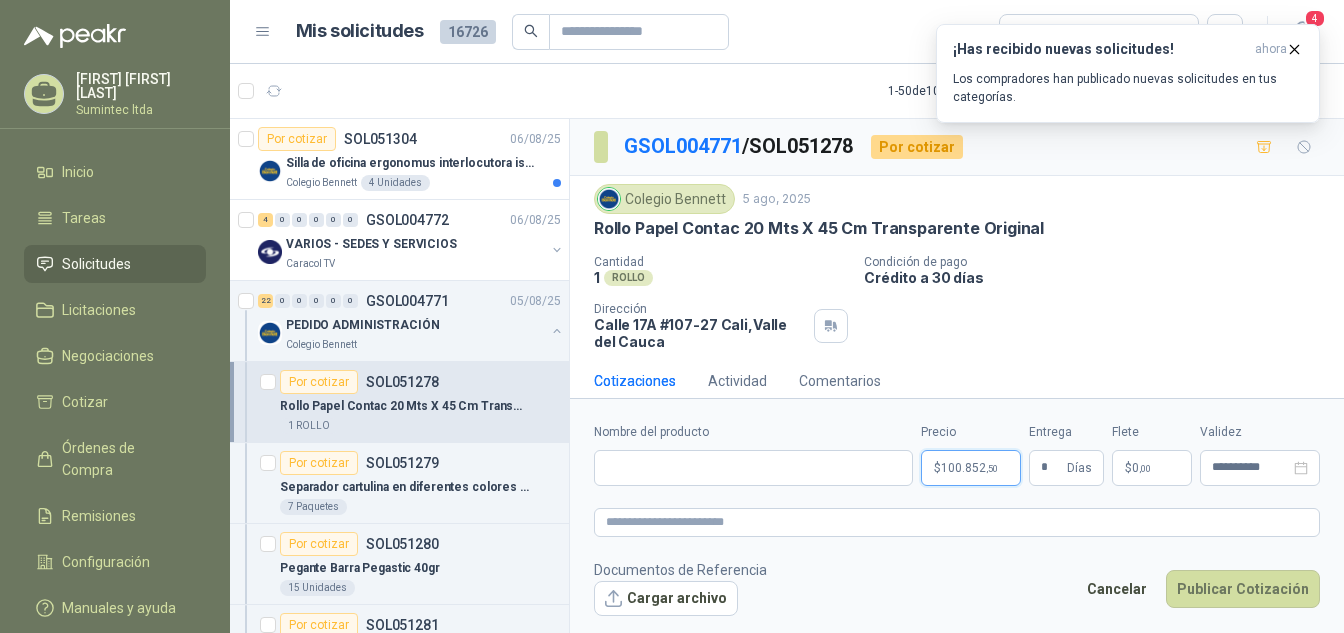 click on "[FIRST] [LAST] [COMPANY] Inicio Tareas Solicitudes Licitaciones Negociaciones Cotizar Órdenes de Compra Remisiones Configuración Manuales y ayuda Mis solicitudes 16726 Todas 4 1 - [NUMBER] de [NUMBER] Asignado a mi No Leídos Por cotizar SOL051304 [DATE] Silla de oficina ergonomus interlocutora isósceles azul Colegio Bennett 4 Unidades 4 [NUMBER] [NUMBER] [NUMBER] [NUMBER] [NUMBER] GSOL004772 [DATE] VARIOS - SEDES Y SERVICIOS Caracol TV 22 [NUMBER] [NUMBER] [NUMBER] [NUMBER] [NUMBER] GSOL004771 [DATE] PEDIDO ADMINISTRACIÓN Colegio Bennett Por adjudicar SOL051278 Rollo Papel Contac 20 Mts X 45 Cm Transparente Original 1 ROLLO Por cotizar SOL051279 Separador cartulina en diferentes colores x 7 und 7 Paquetes Por cotizar SOL051280 Pegante Barra Pegastic 40gr 15 Unidades Por cotizar SOL051281 Pasta catálogo 2.0 r blanco norma 500830 10 Unidades Por cotizar SOL051282 Calculadora casio mx12B 12 dígitos 1 Unidades Por cotizar SOL051283 Gancho Legajador Plástico Triton x 20 uni 5 Paquetes Por cotizar 1" at bounding box center [672, 316] 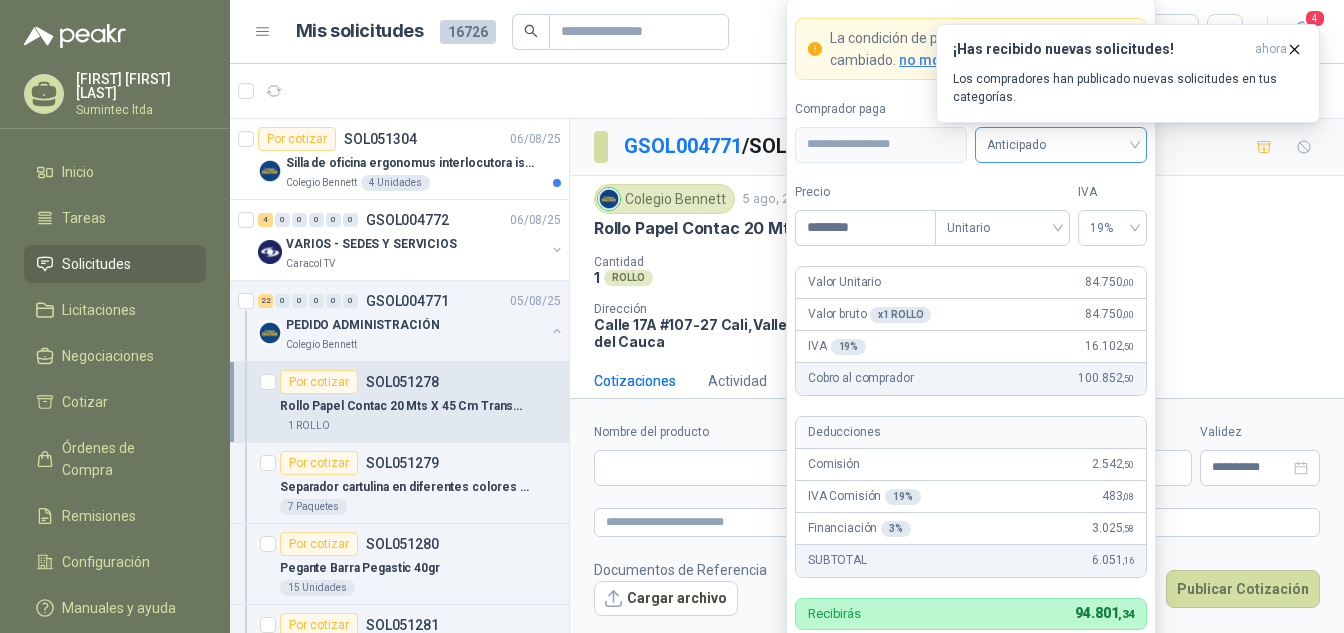 click on "Anticipado" at bounding box center (1061, 145) 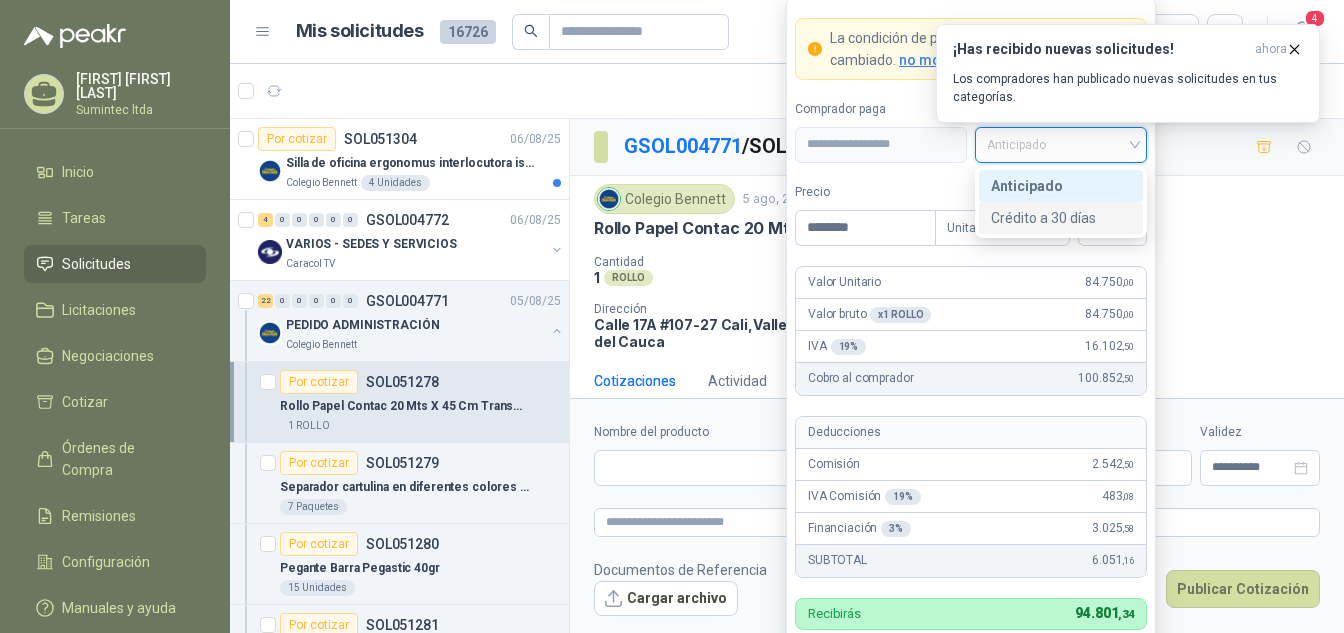 drag, startPoint x: 1045, startPoint y: 214, endPoint x: 1113, endPoint y: 201, distance: 69.2315 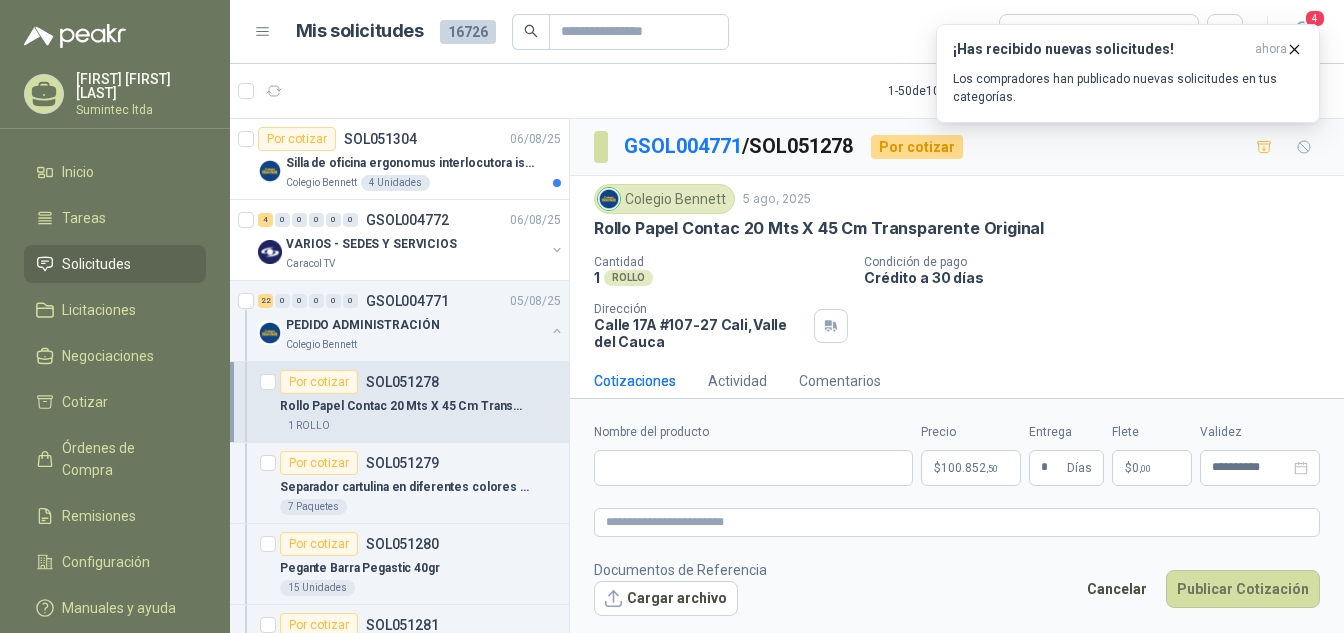 click on "Rollo Papel Contac 20 Mts X 45 Cm Transparente Original" at bounding box center [957, 228] 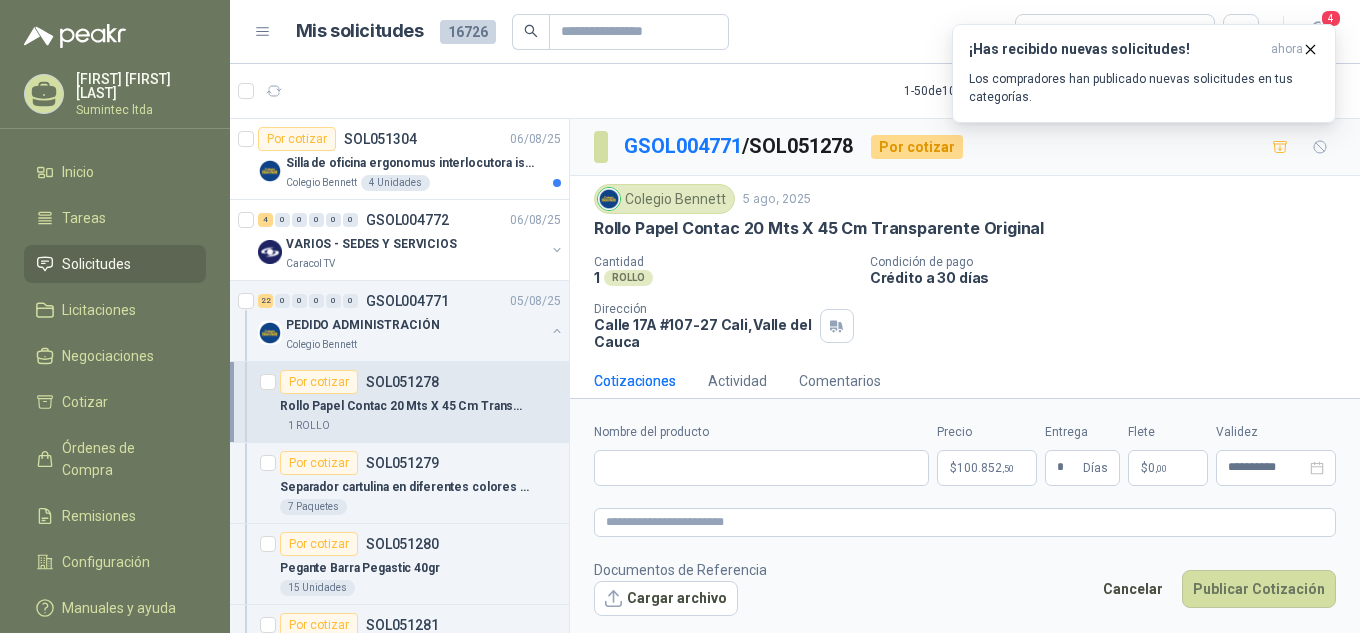 click on "Rollo Papel Contac 20 Mts X 45 Cm Transparente Original" at bounding box center (819, 228) 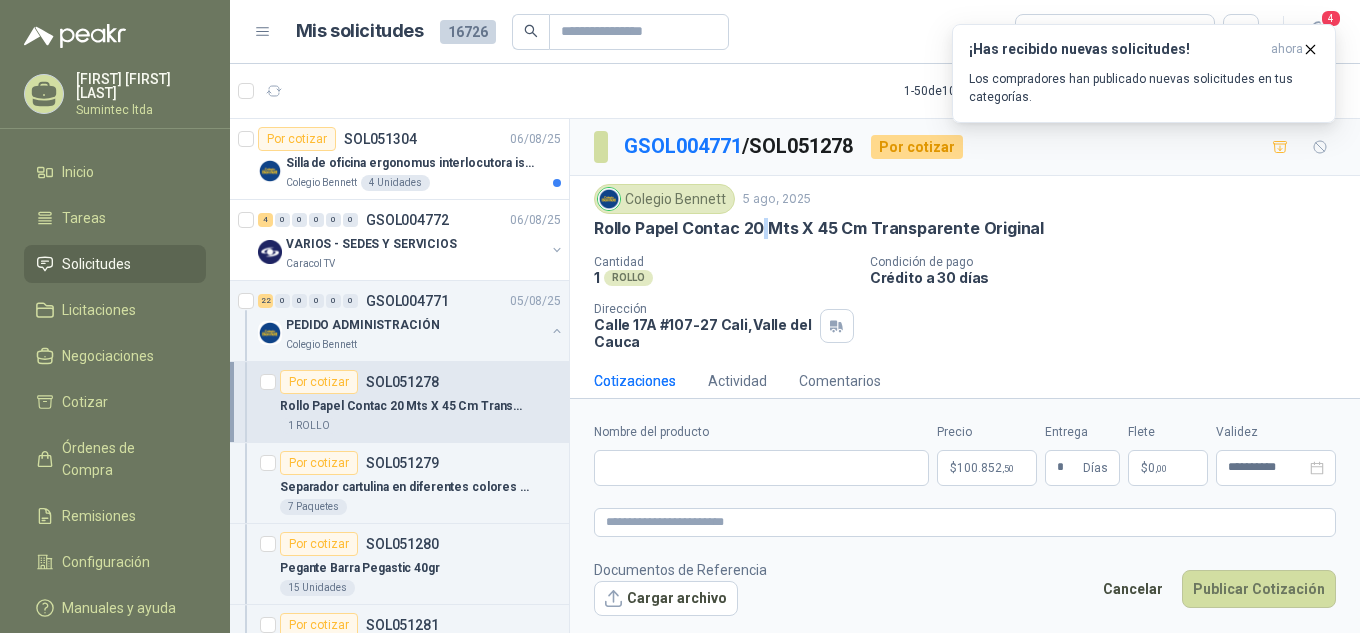 click on "Rollo Papel Contac 20 Mts X 45 Cm Transparente Original" at bounding box center [819, 228] 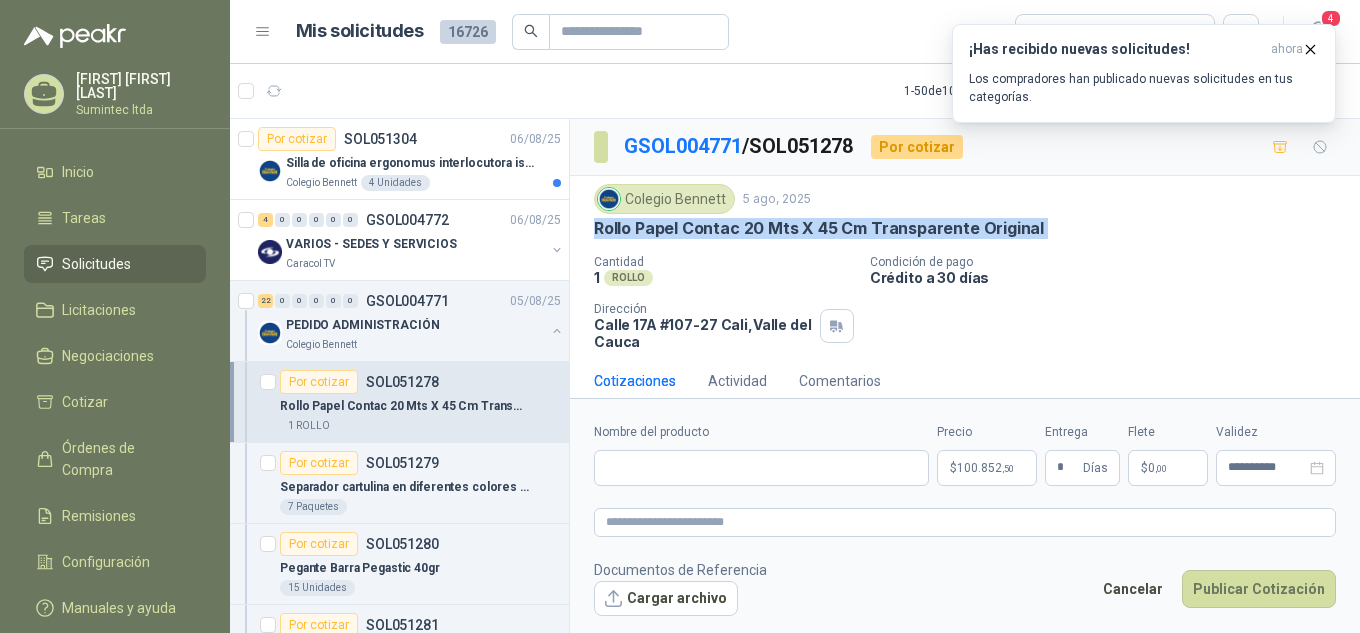 click on "Rollo Papel Contac 20 Mts X 45 Cm Transparente Original" at bounding box center [819, 228] 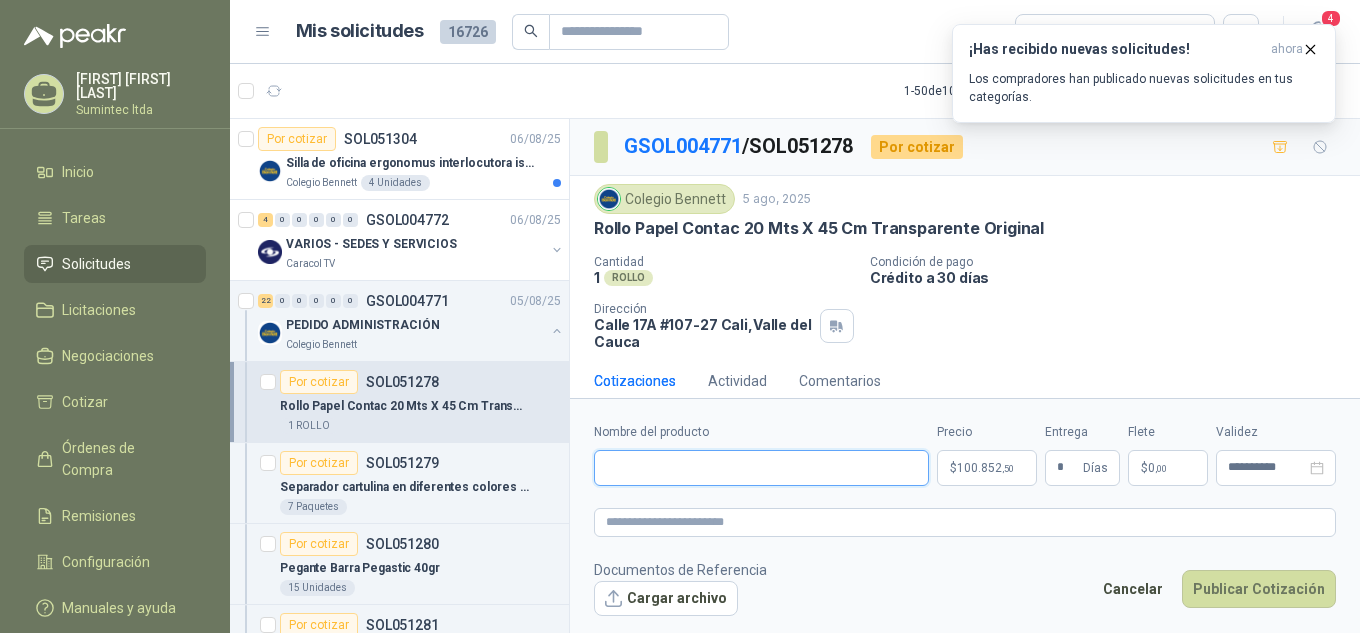 click on "Nombre del producto" at bounding box center (761, 468) 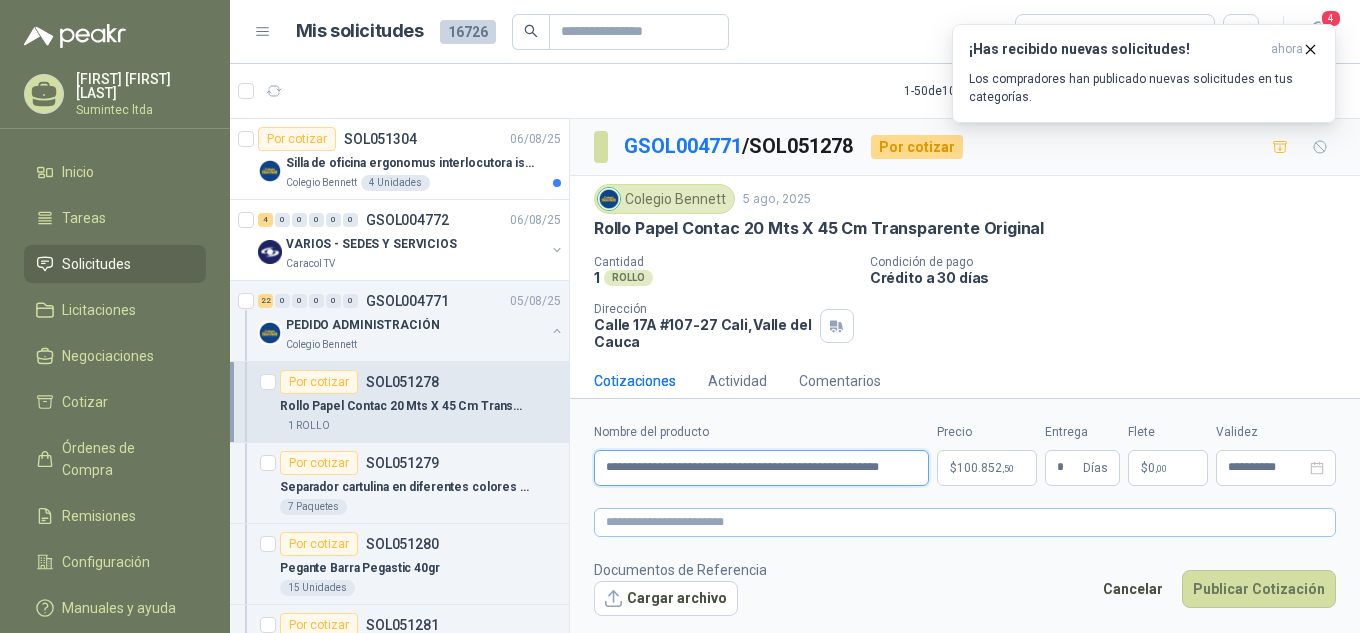 type on "**********" 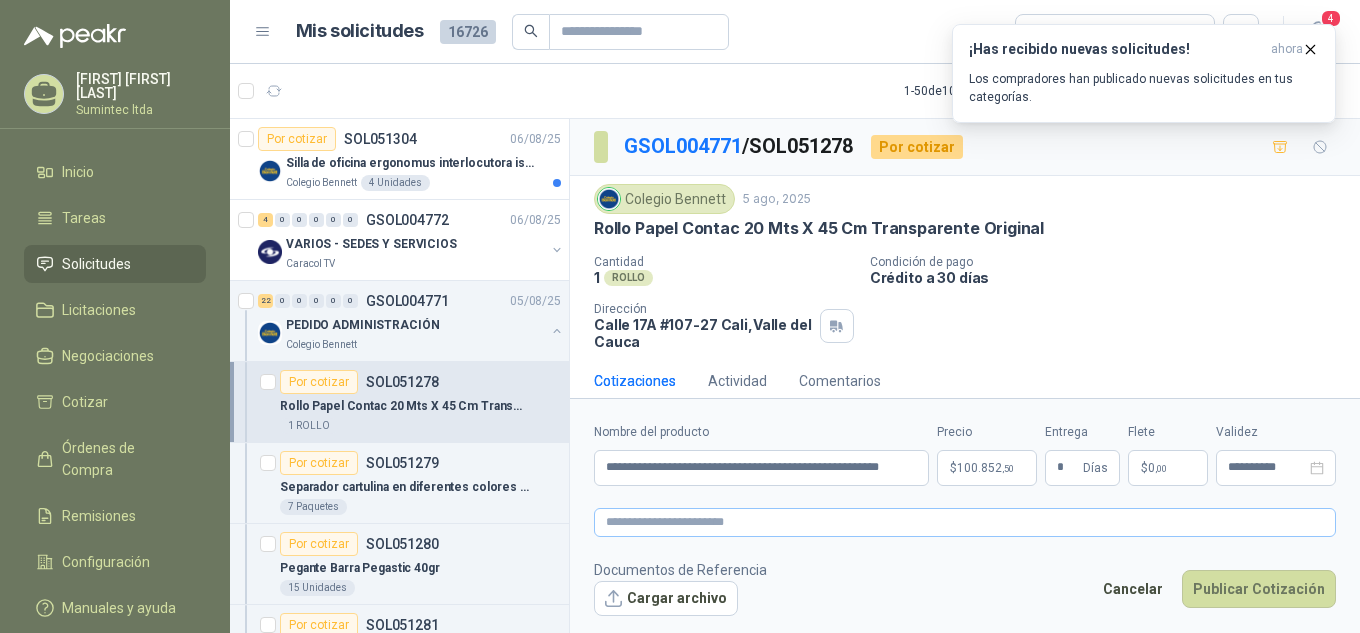 click on "**********" at bounding box center [965, 519] 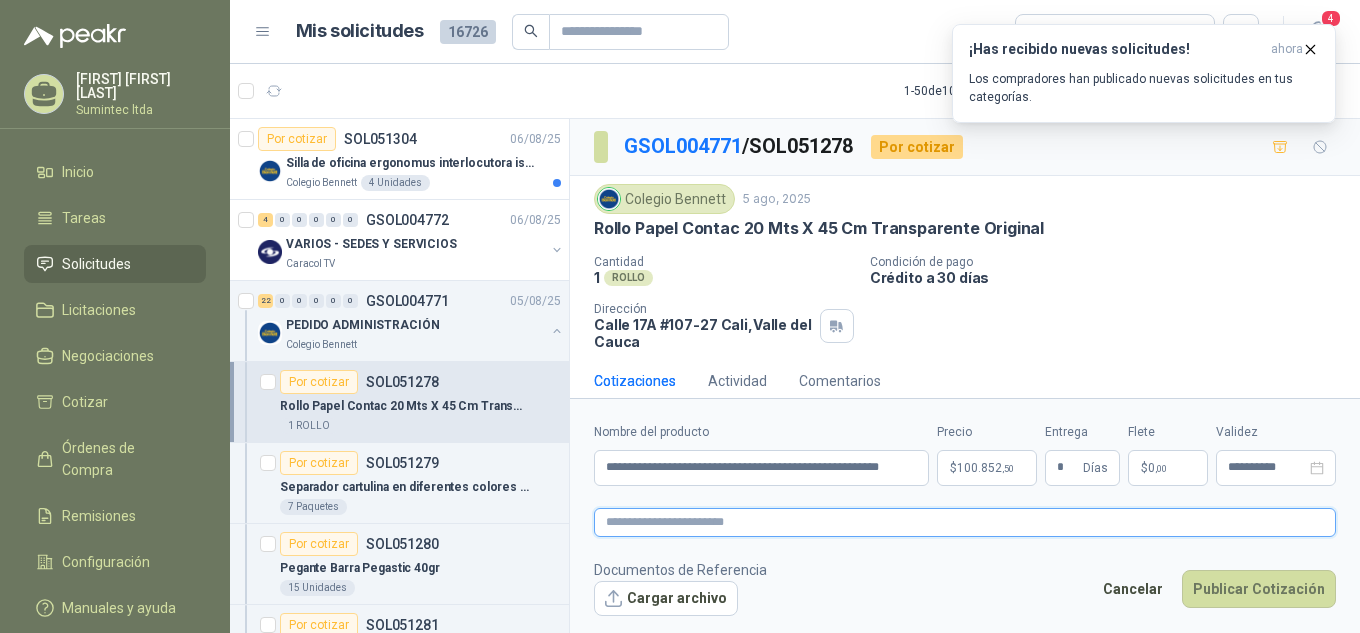 click at bounding box center [965, 522] 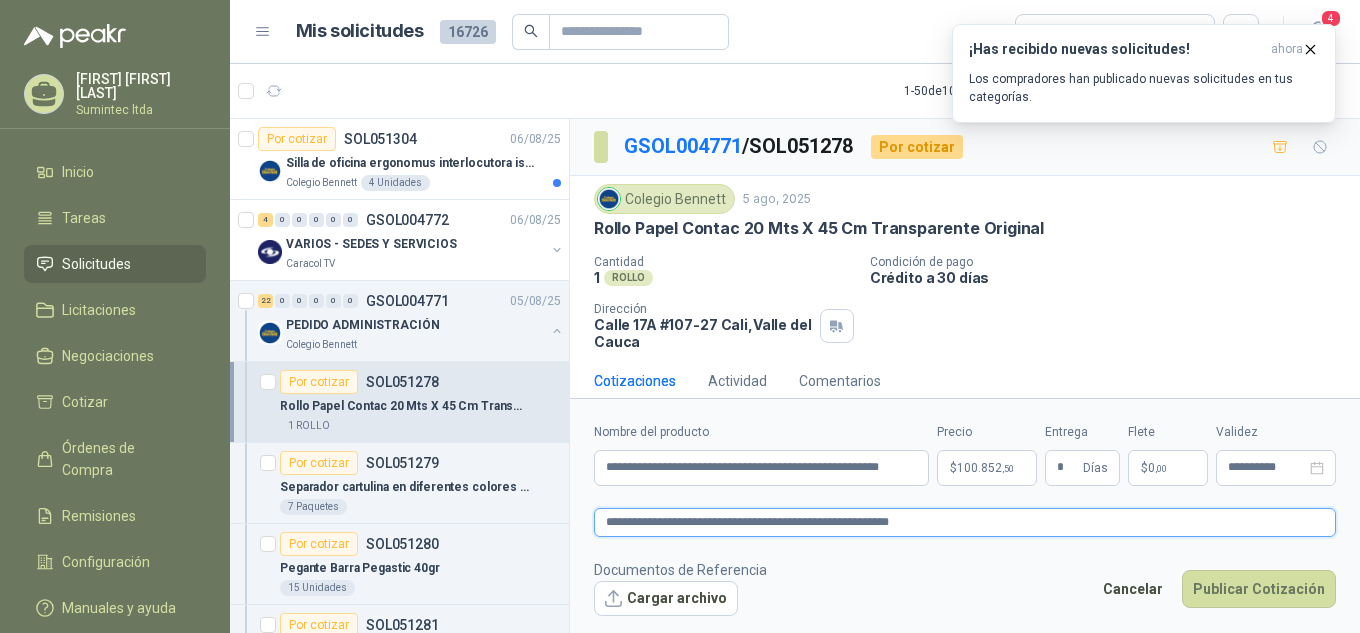 type 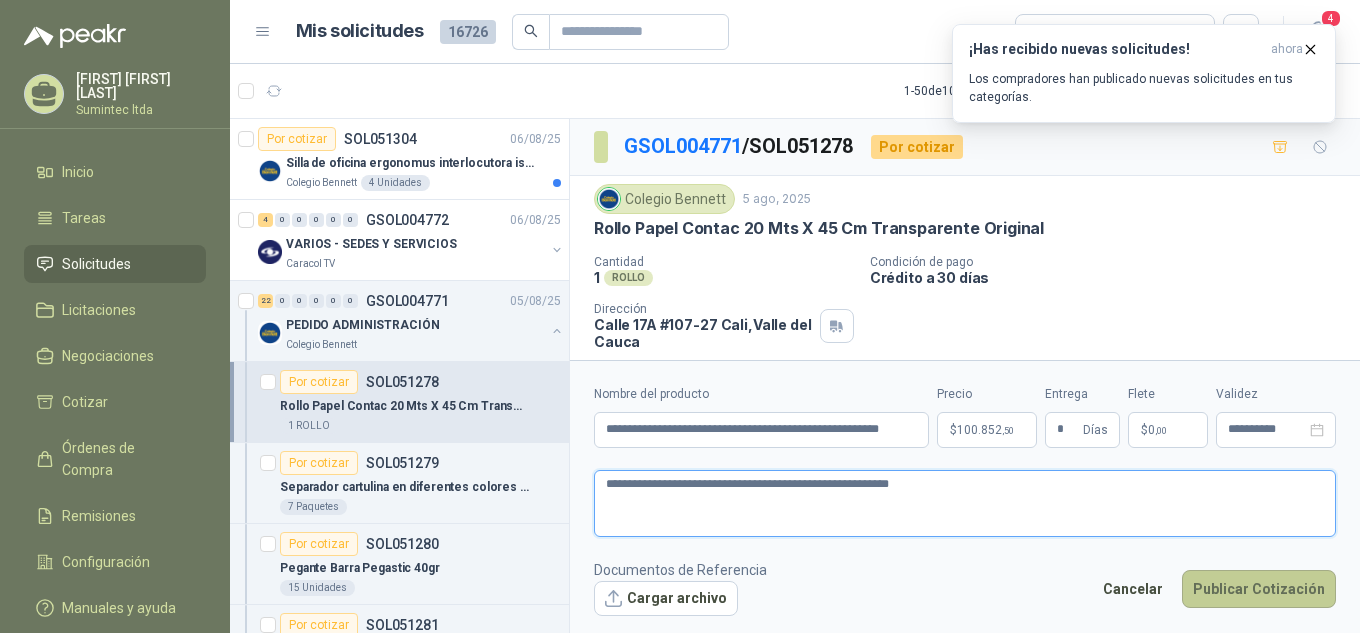 type on "**********" 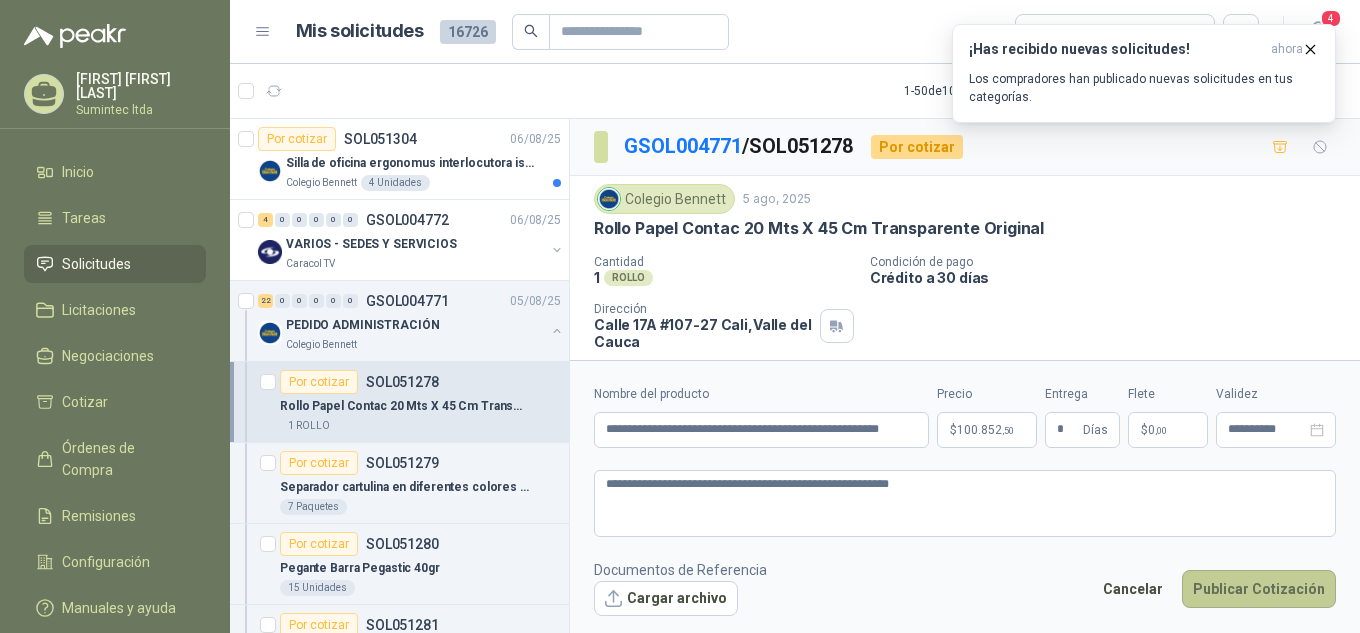 click on "Publicar Cotización" at bounding box center (1259, 589) 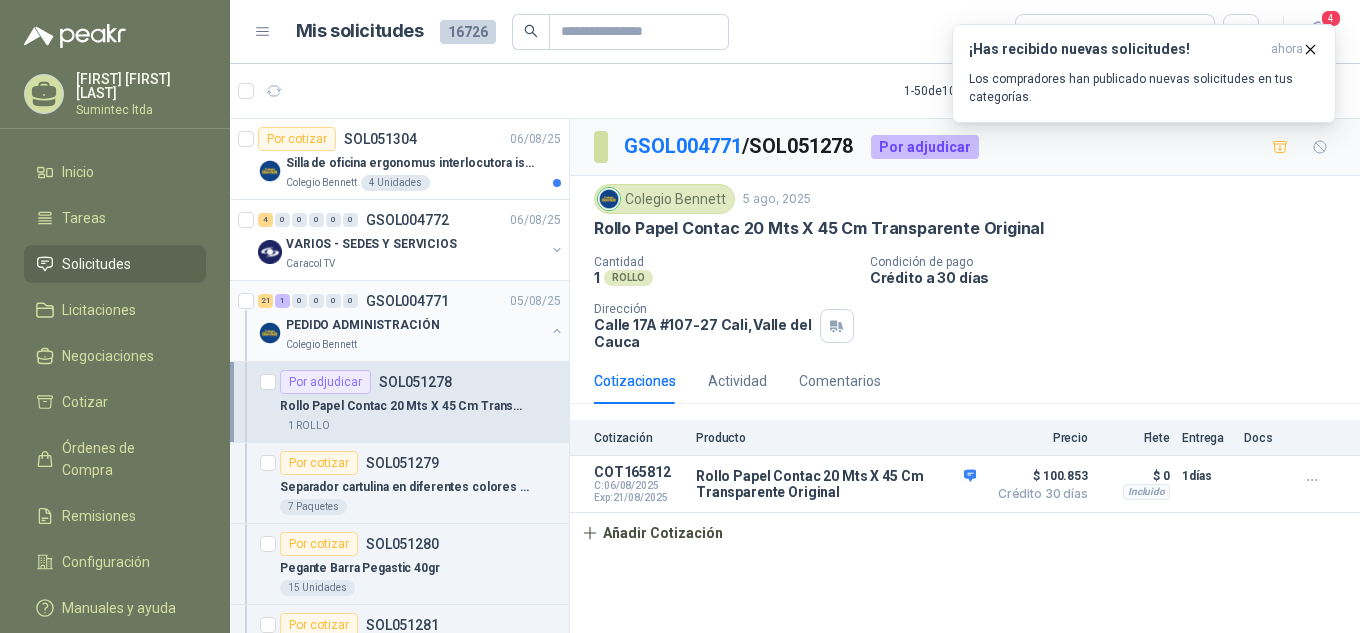 click on "PEDIDO ADMINISTRACIÓN" at bounding box center [362, 325] 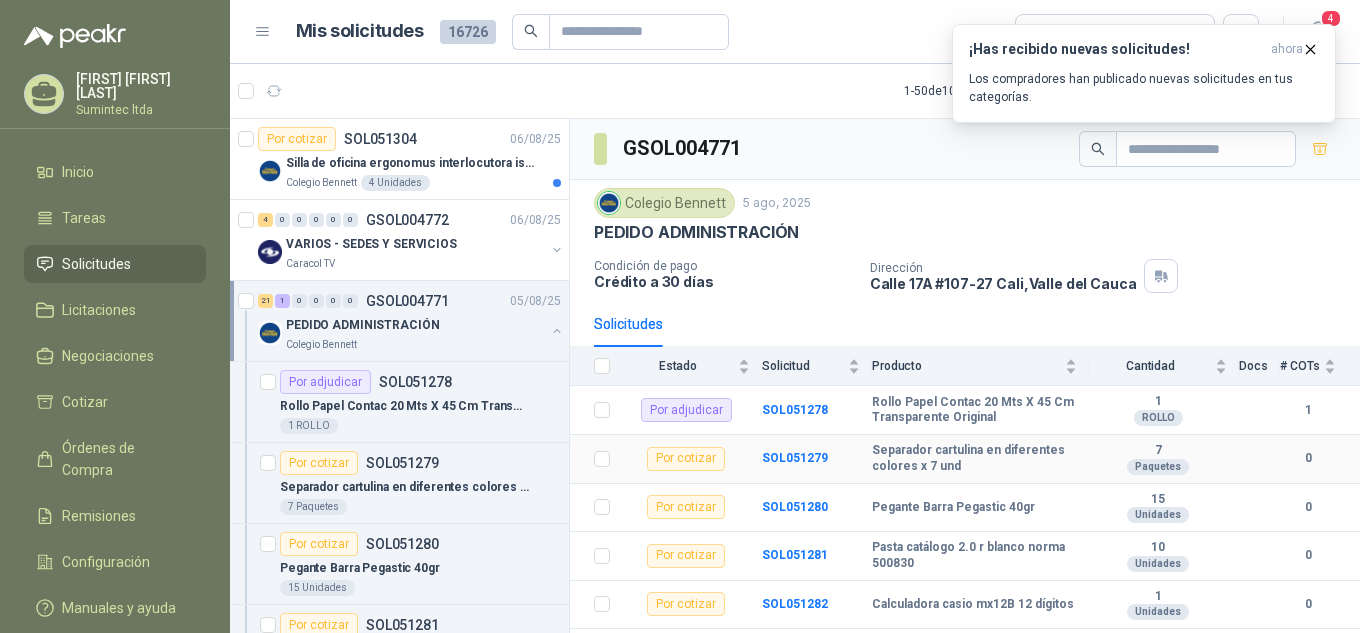 scroll, scrollTop: 100, scrollLeft: 0, axis: vertical 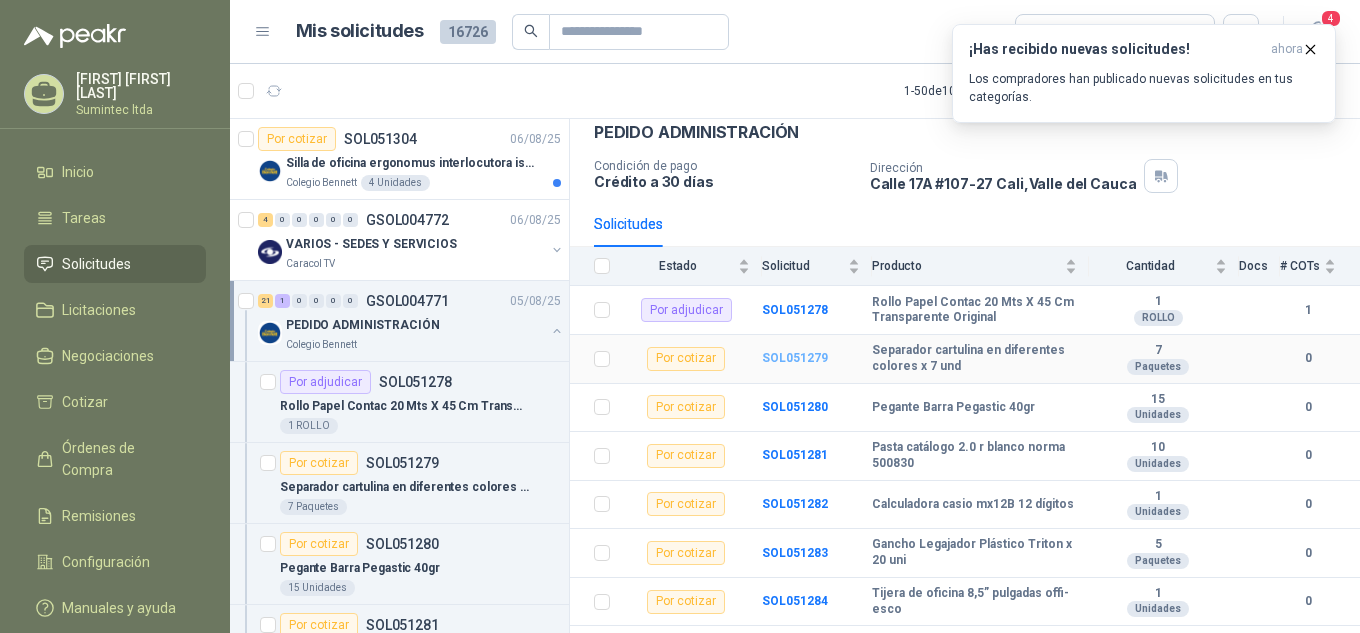 click on "SOL051279" at bounding box center [795, 358] 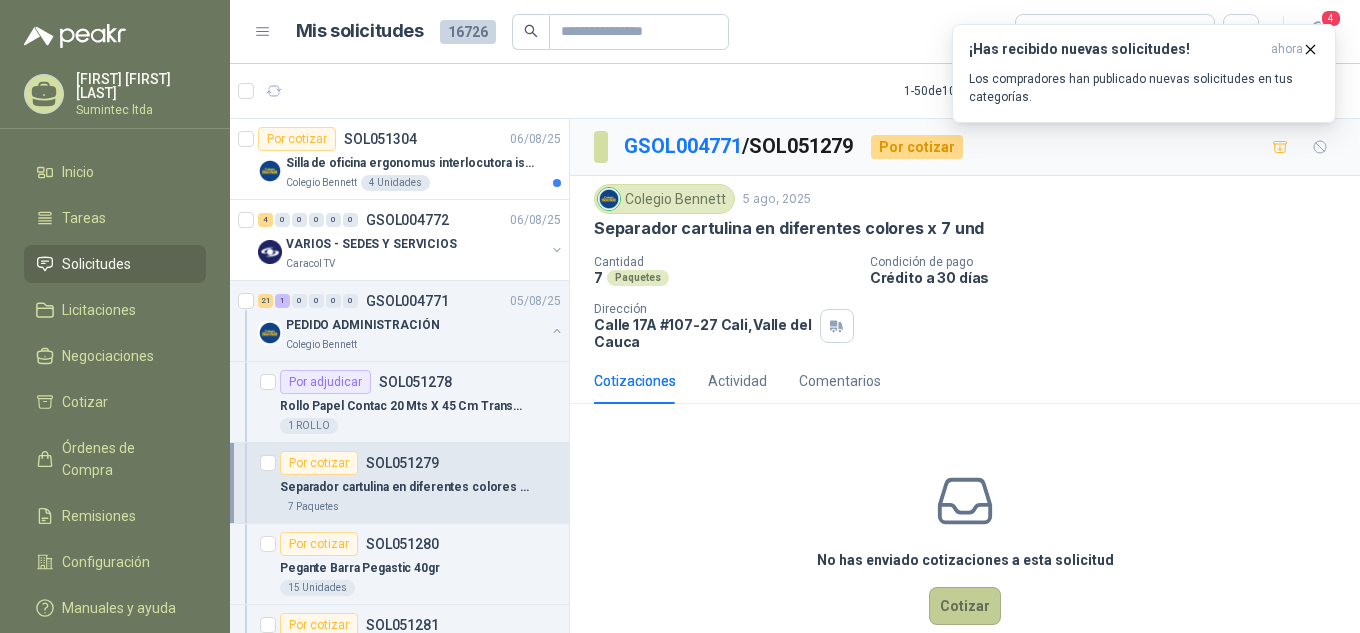 click on "Cotizar" at bounding box center (965, 606) 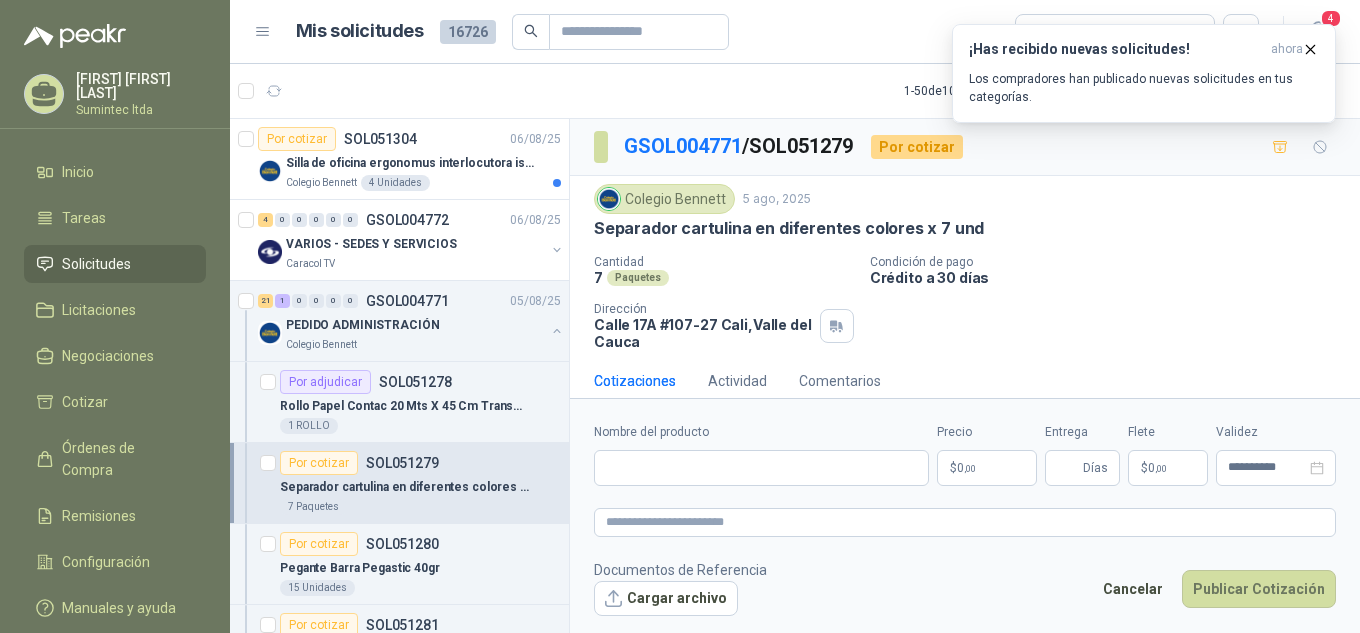 type 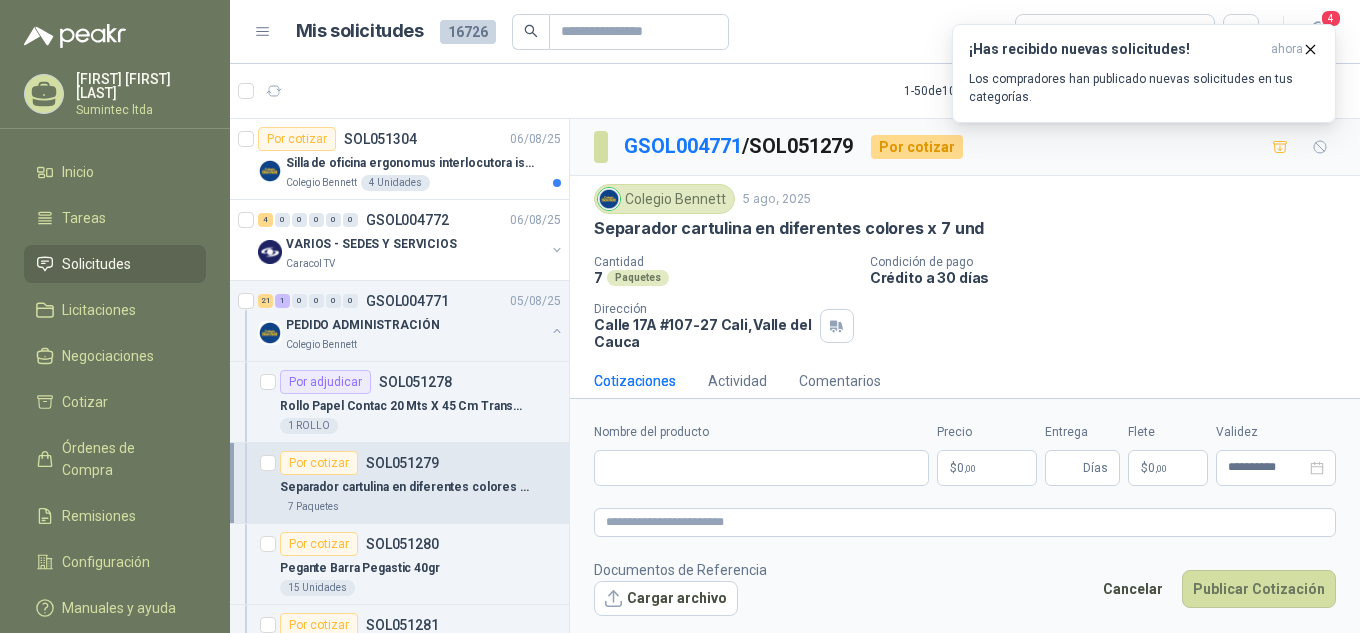 click on "Separador cartulina en diferentes colores x 7 und" at bounding box center (789, 228) 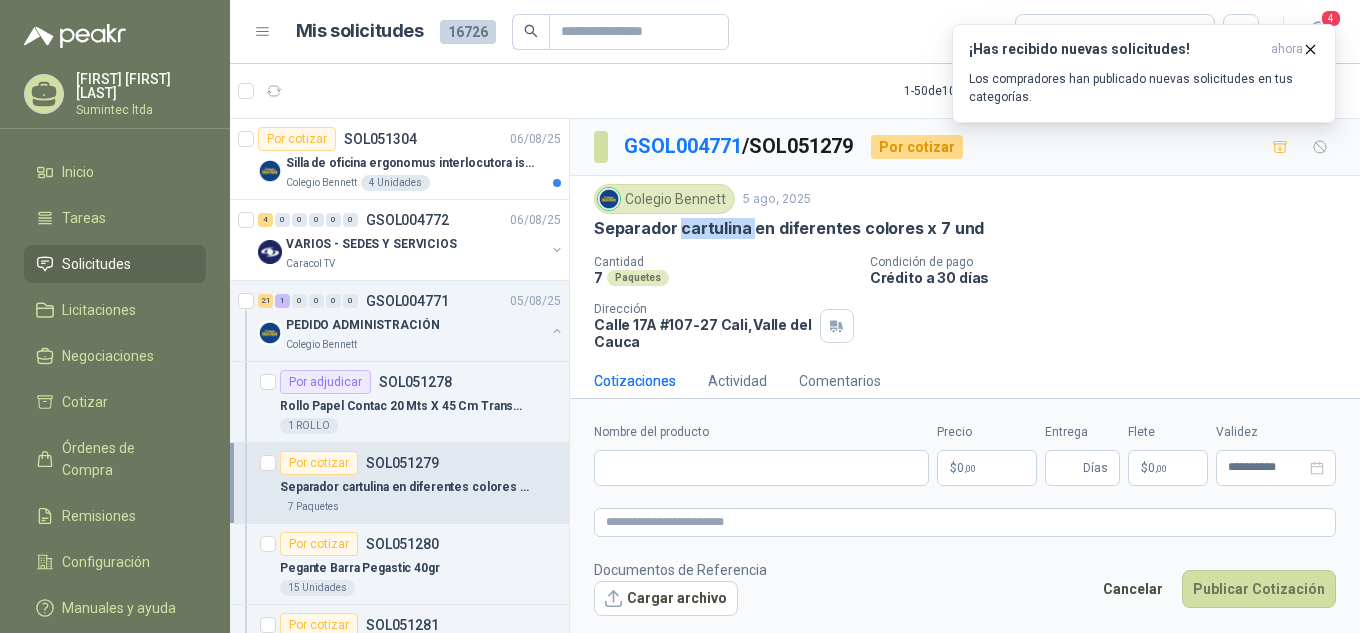 click on "Separador cartulina en diferentes colores x 7 und" at bounding box center (789, 228) 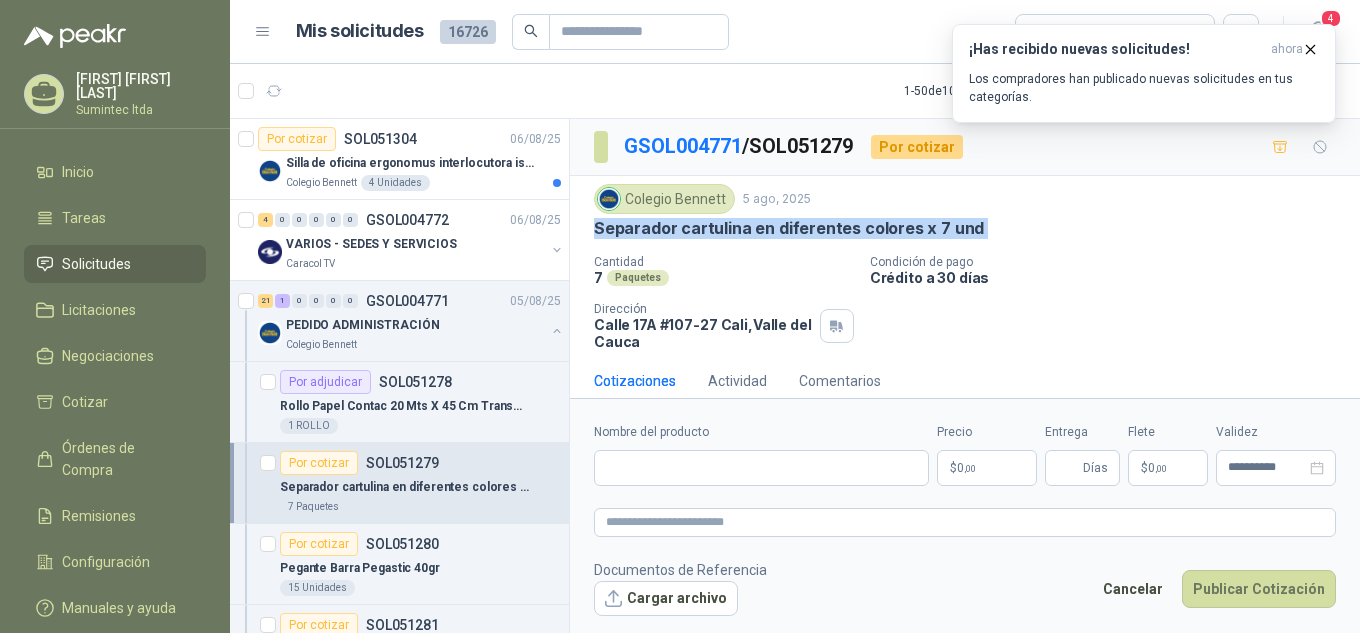 click on "Separador cartulina en diferentes colores x 7 und" at bounding box center (789, 228) 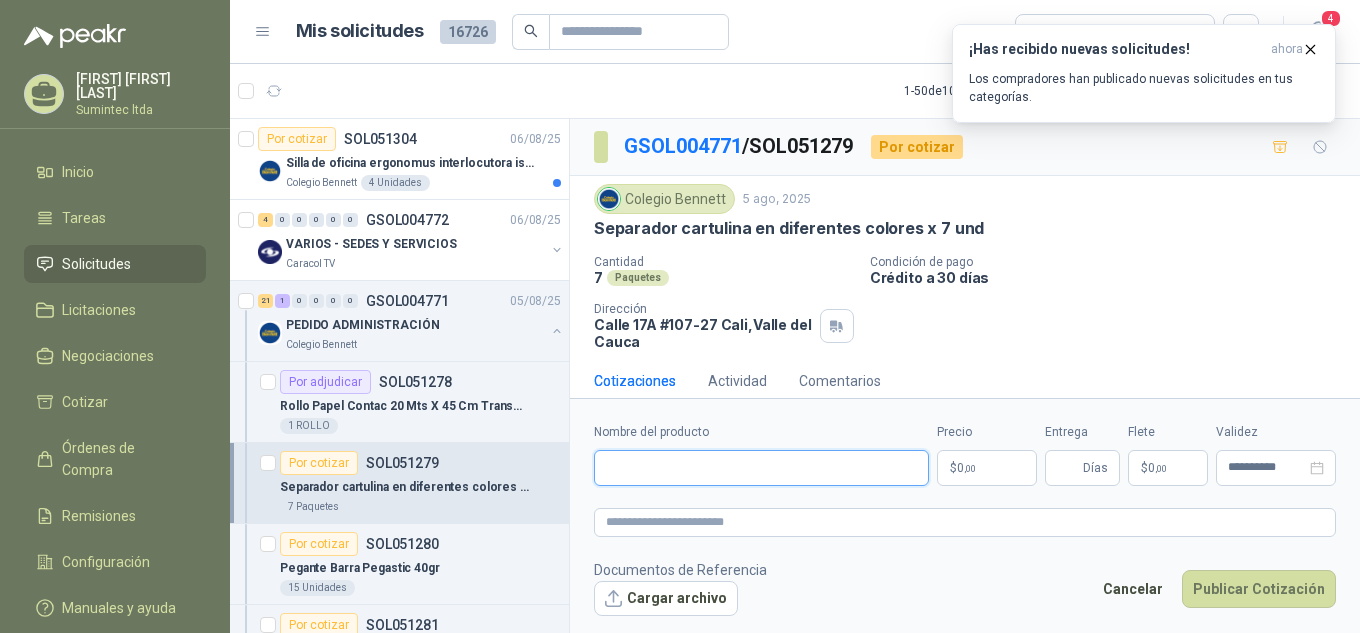 click on "Nombre del producto" at bounding box center [761, 468] 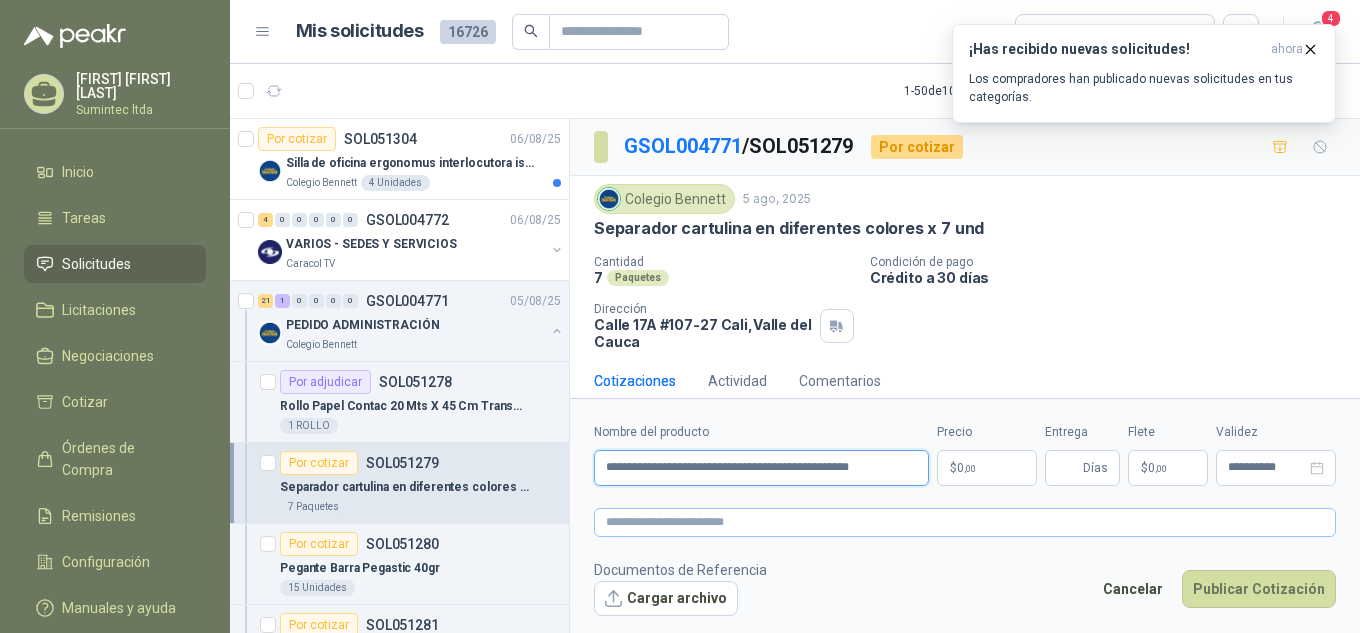 type on "**********" 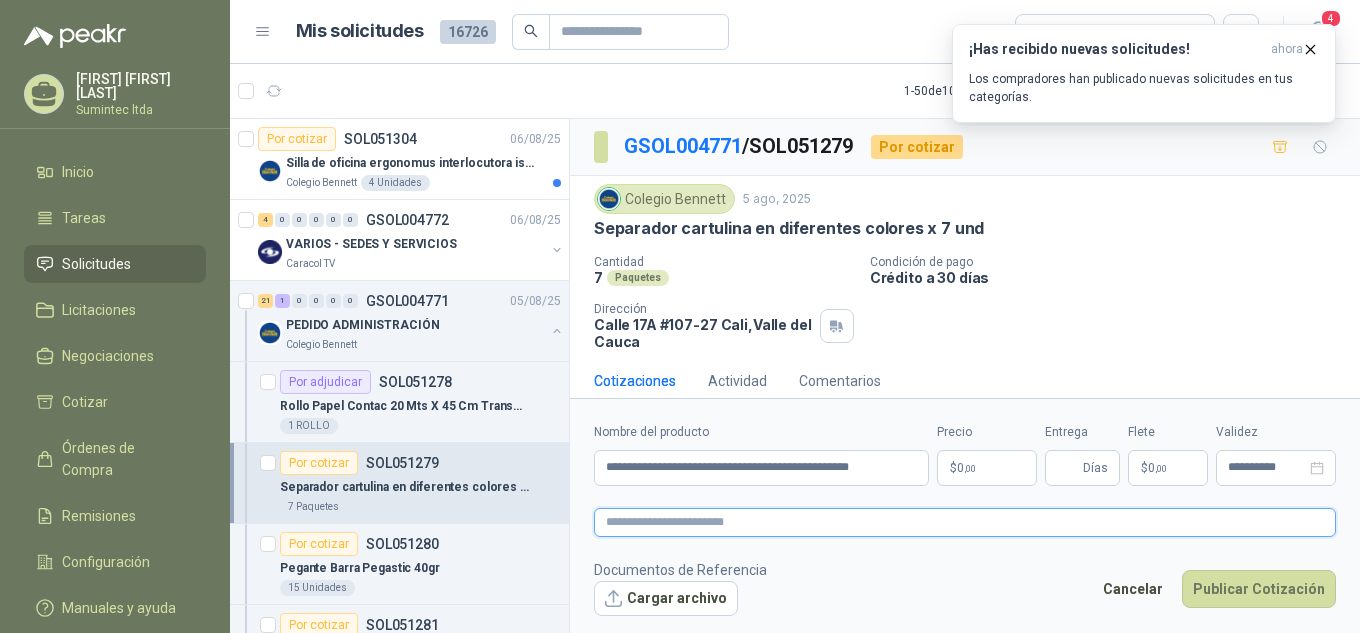 click at bounding box center [965, 522] 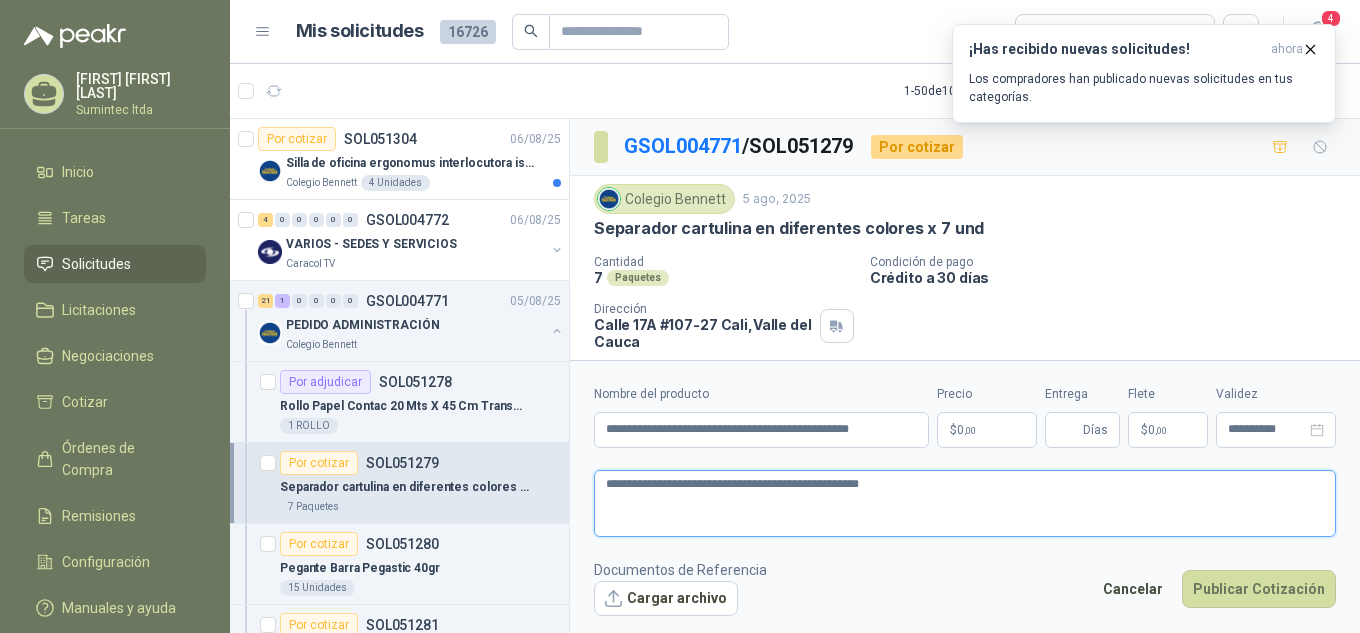 click on "**********" at bounding box center (965, 503) 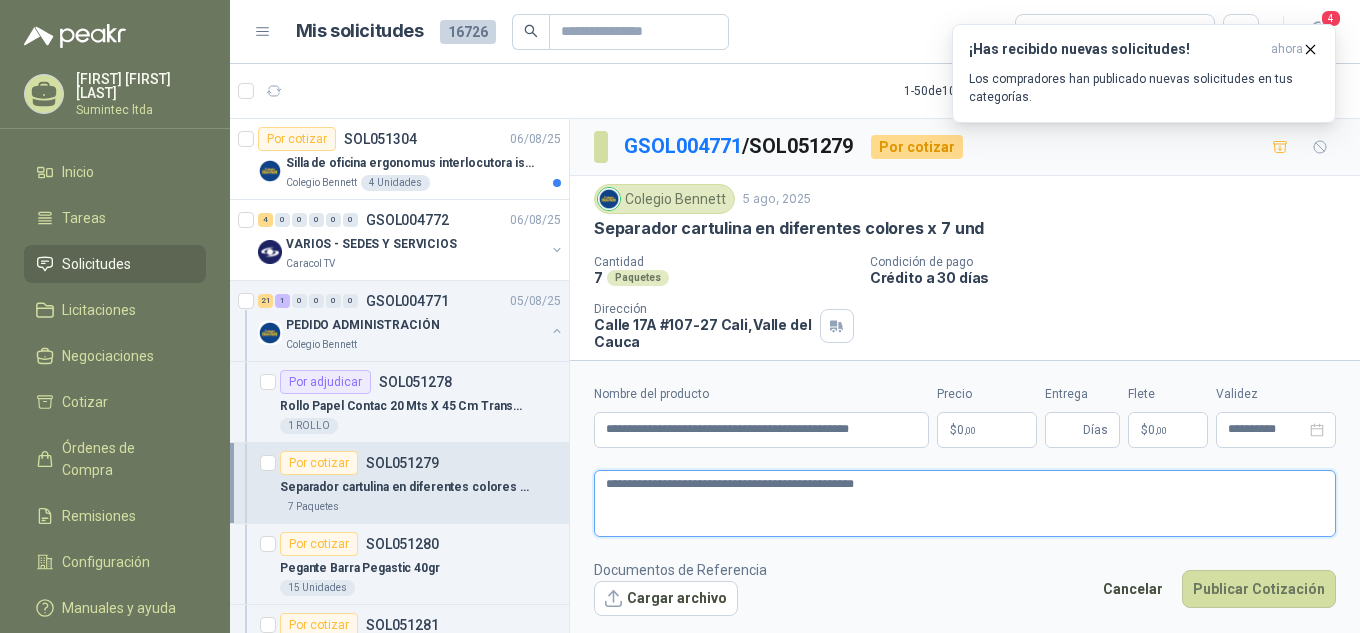 type 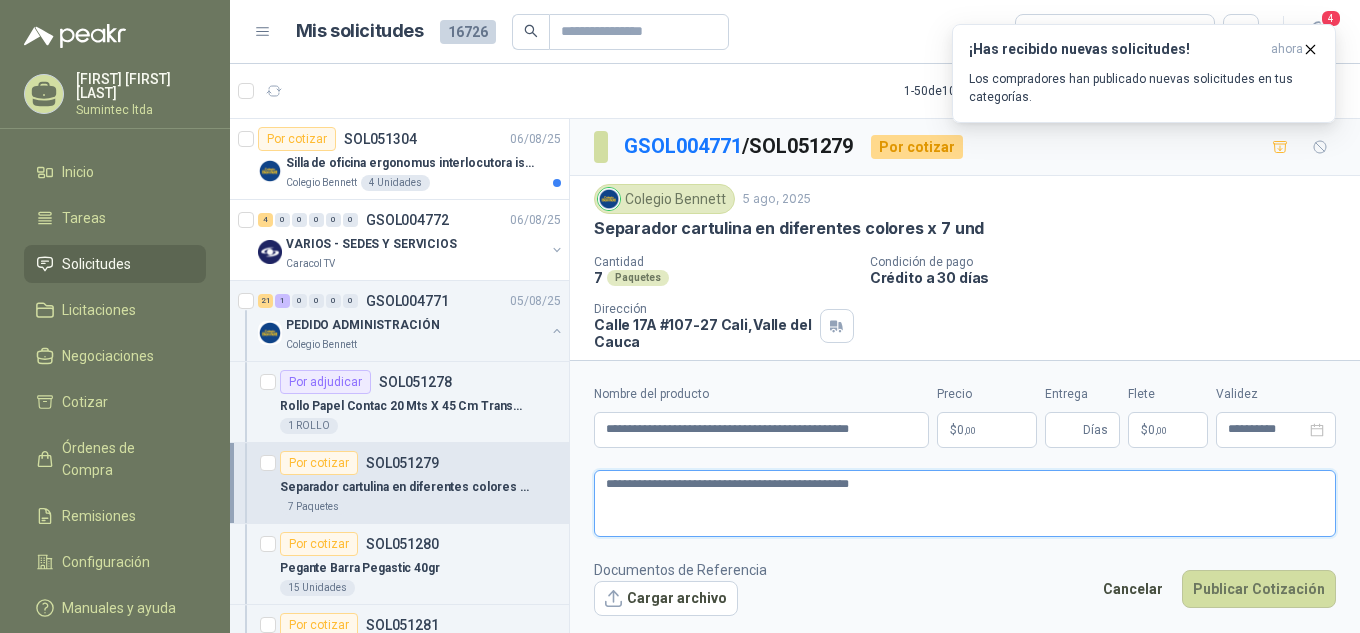 type 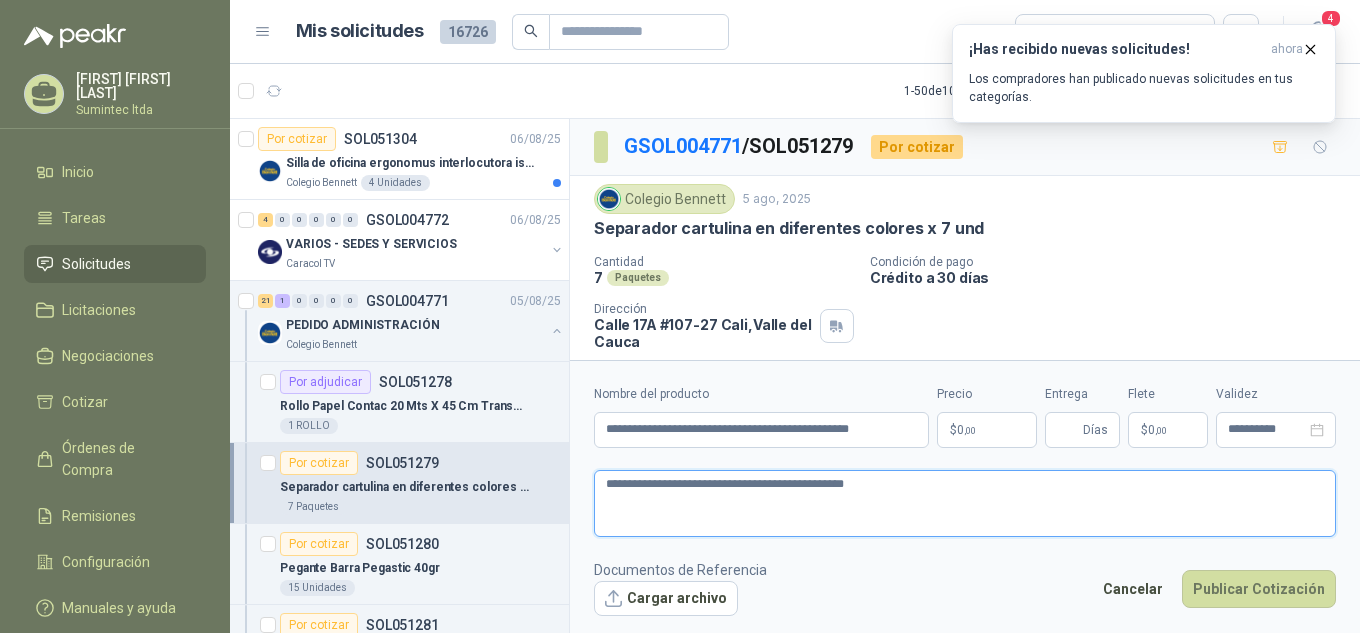 type 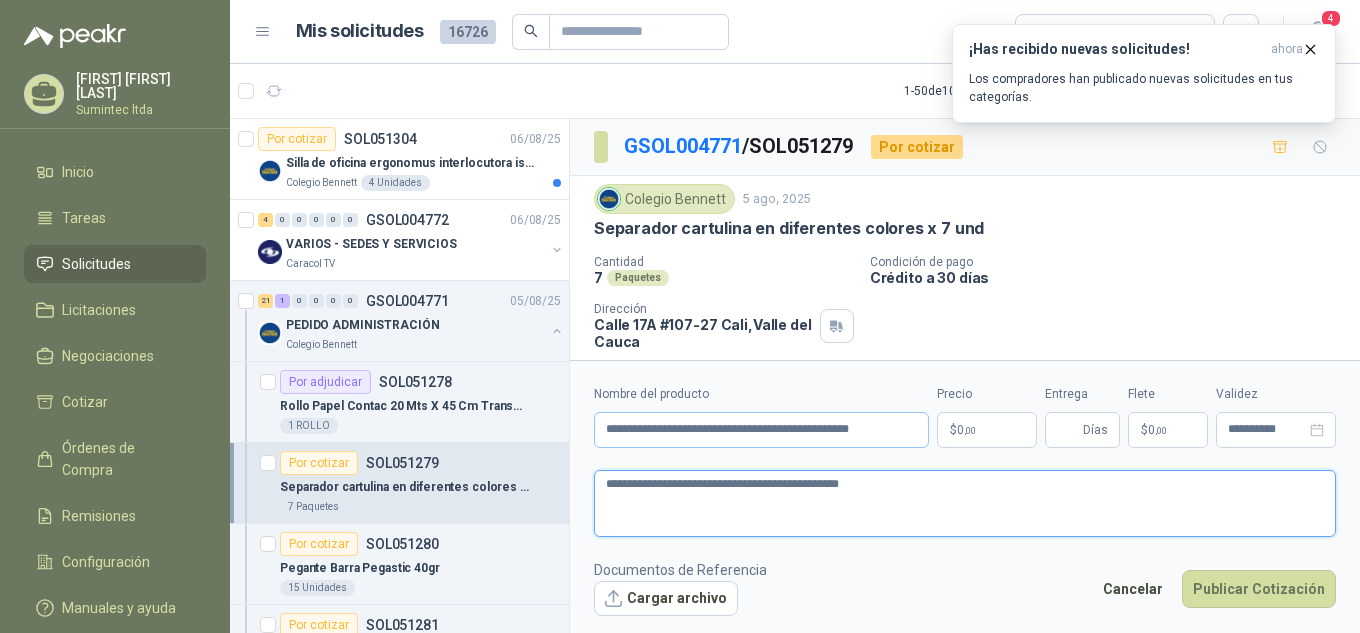 type 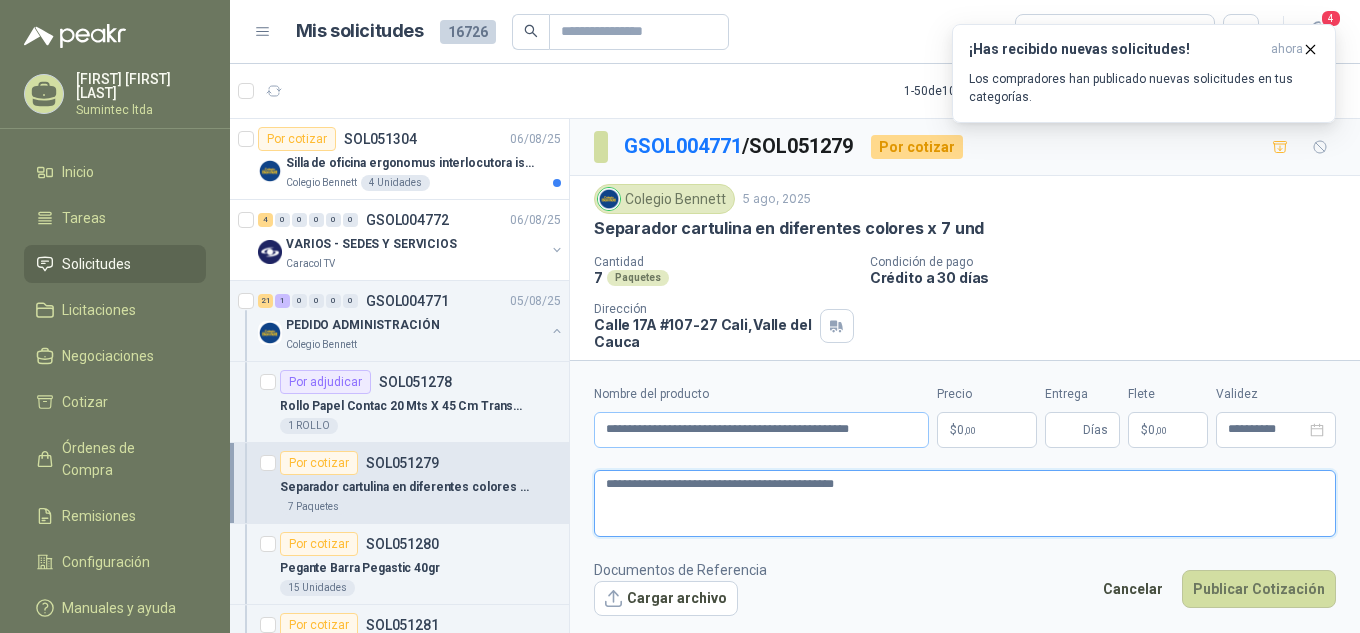 type on "**********" 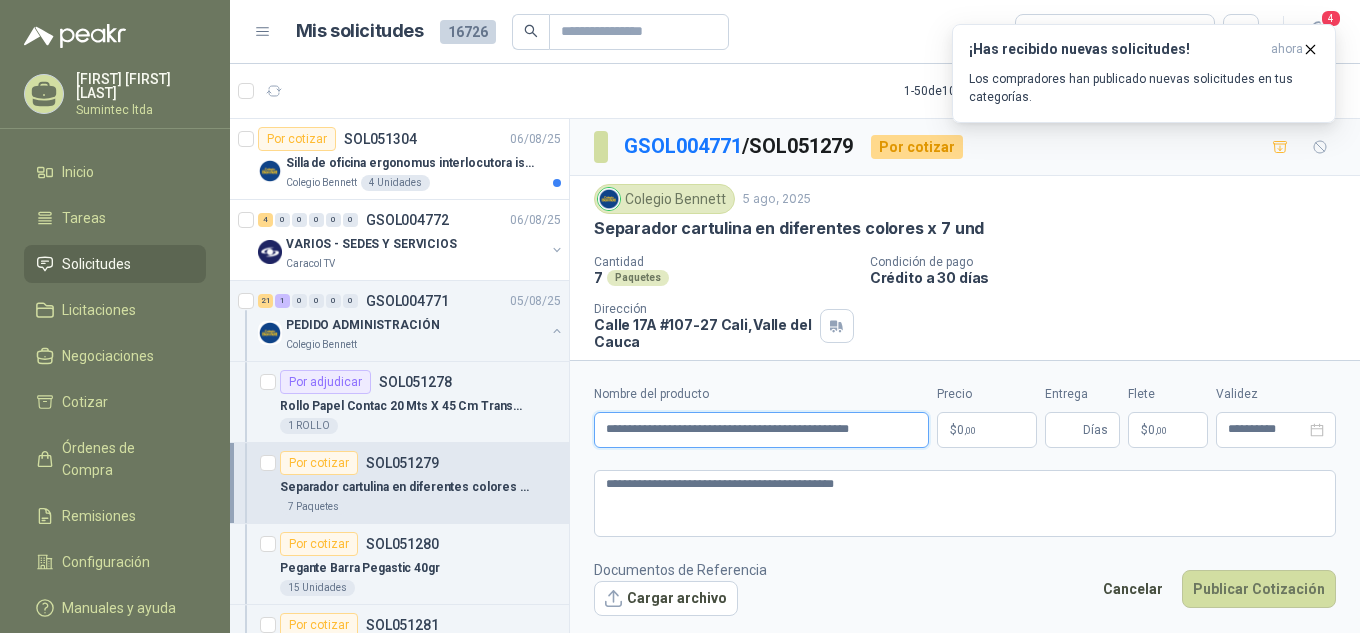 click on "**********" at bounding box center (761, 430) 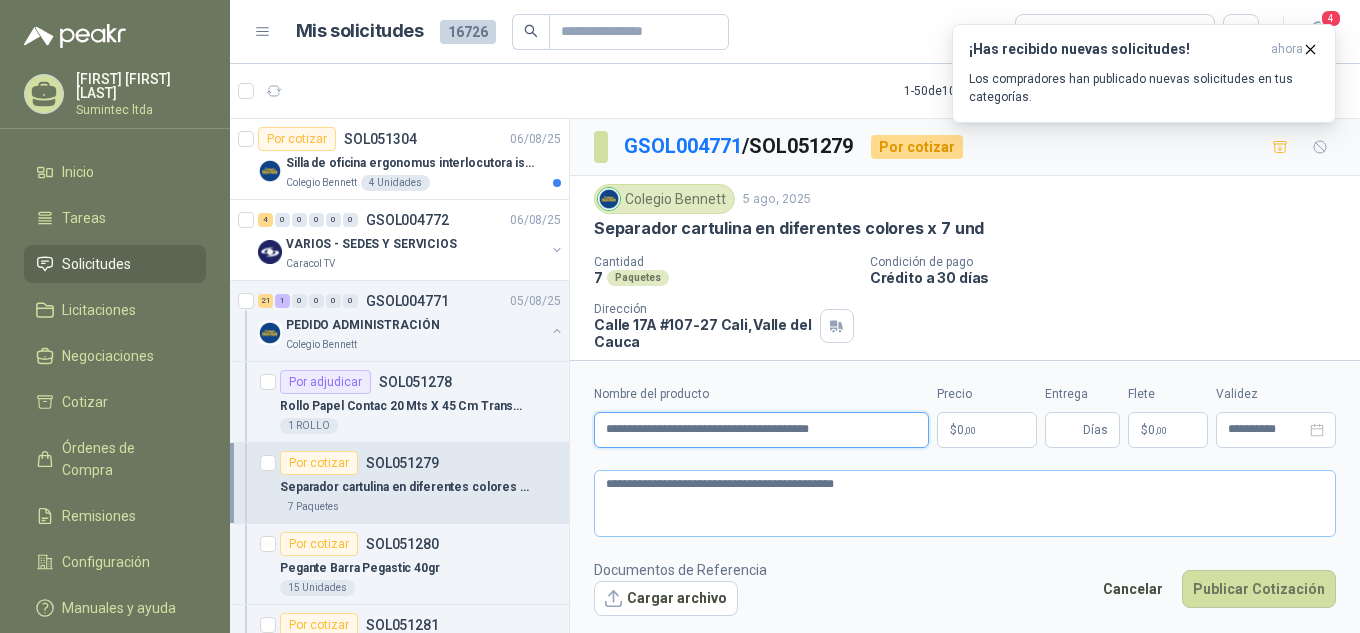 type on "**********" 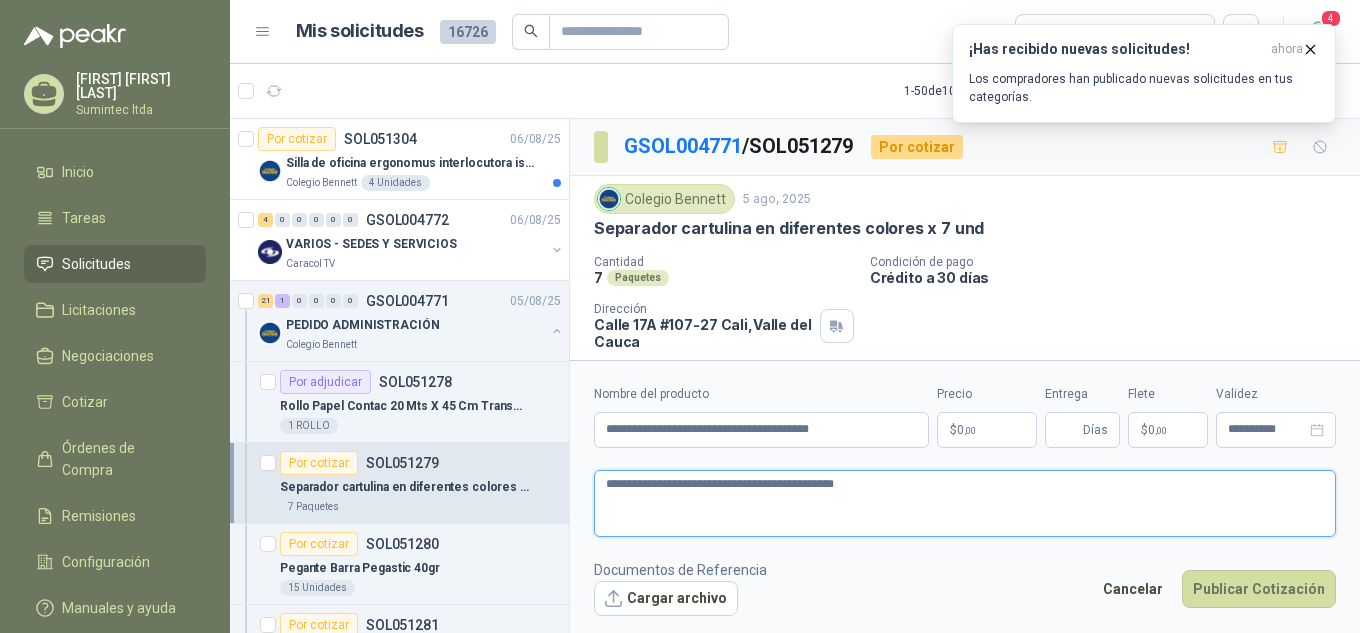 click on "**********" at bounding box center (965, 503) 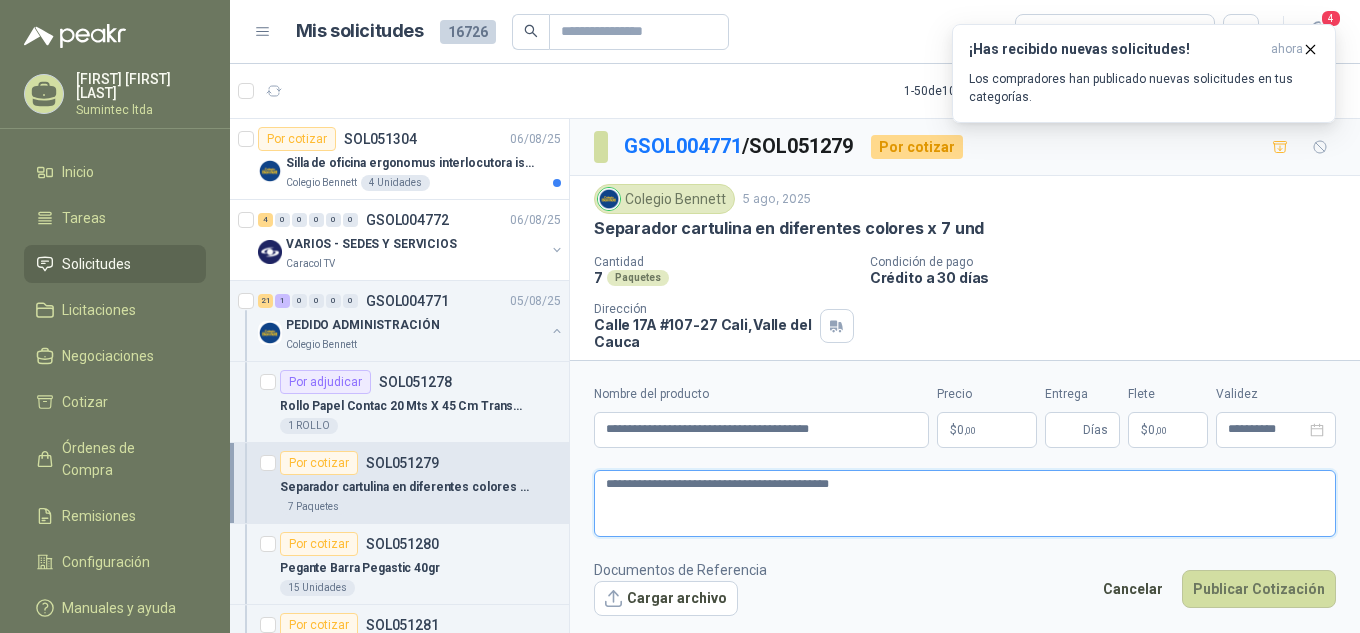 type 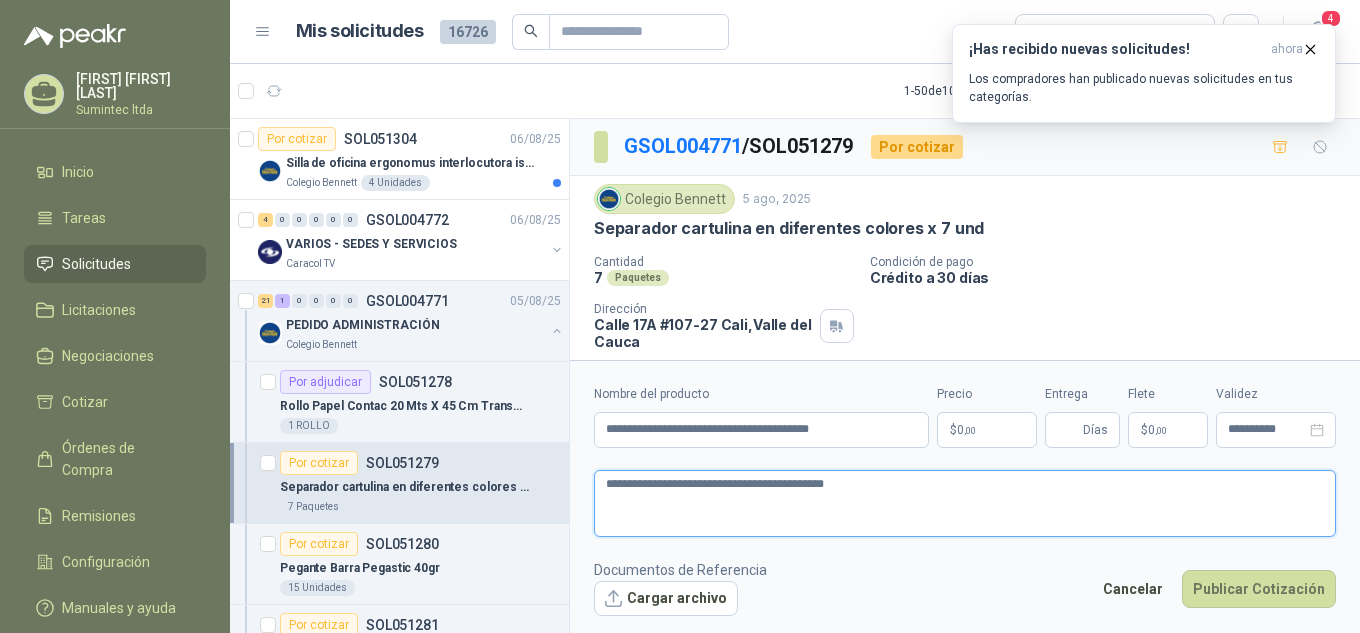 type 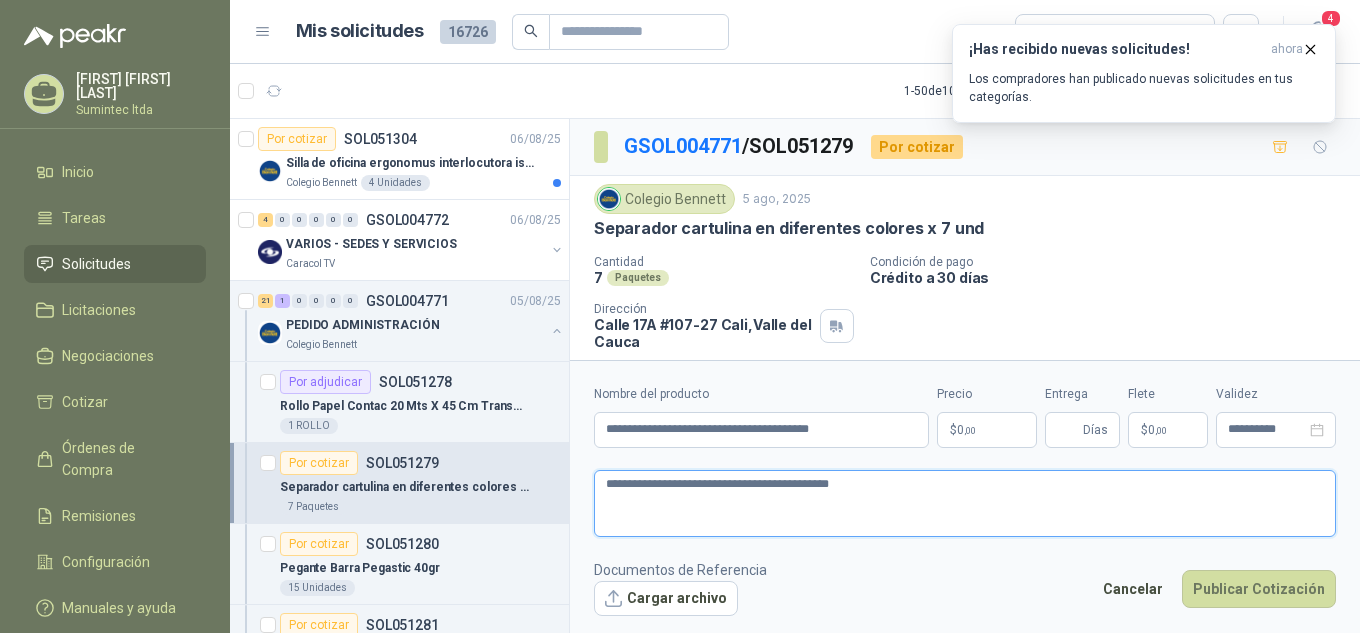 type on "**********" 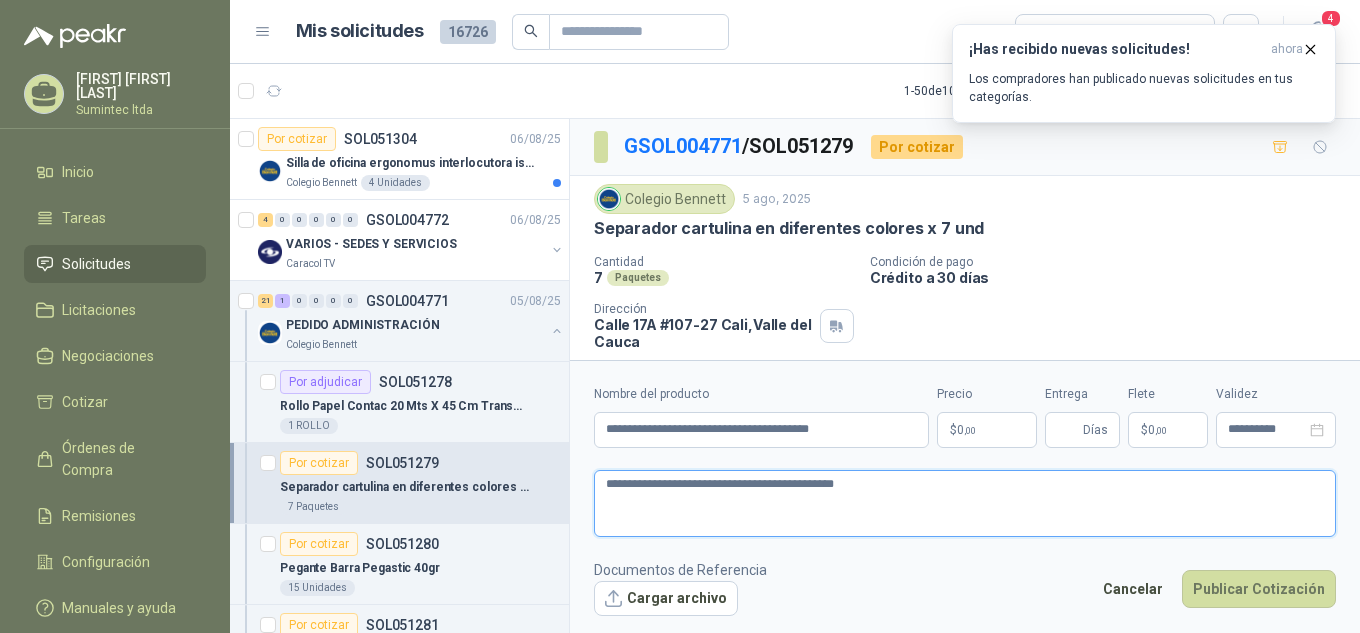 type 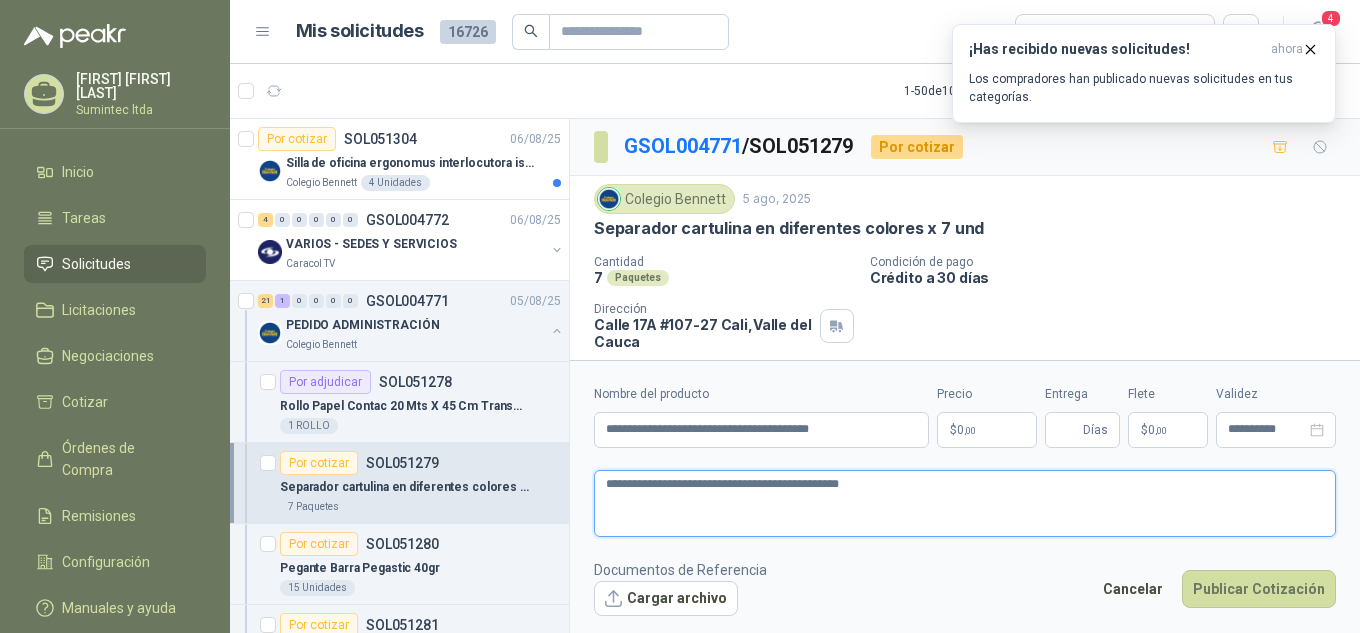 type 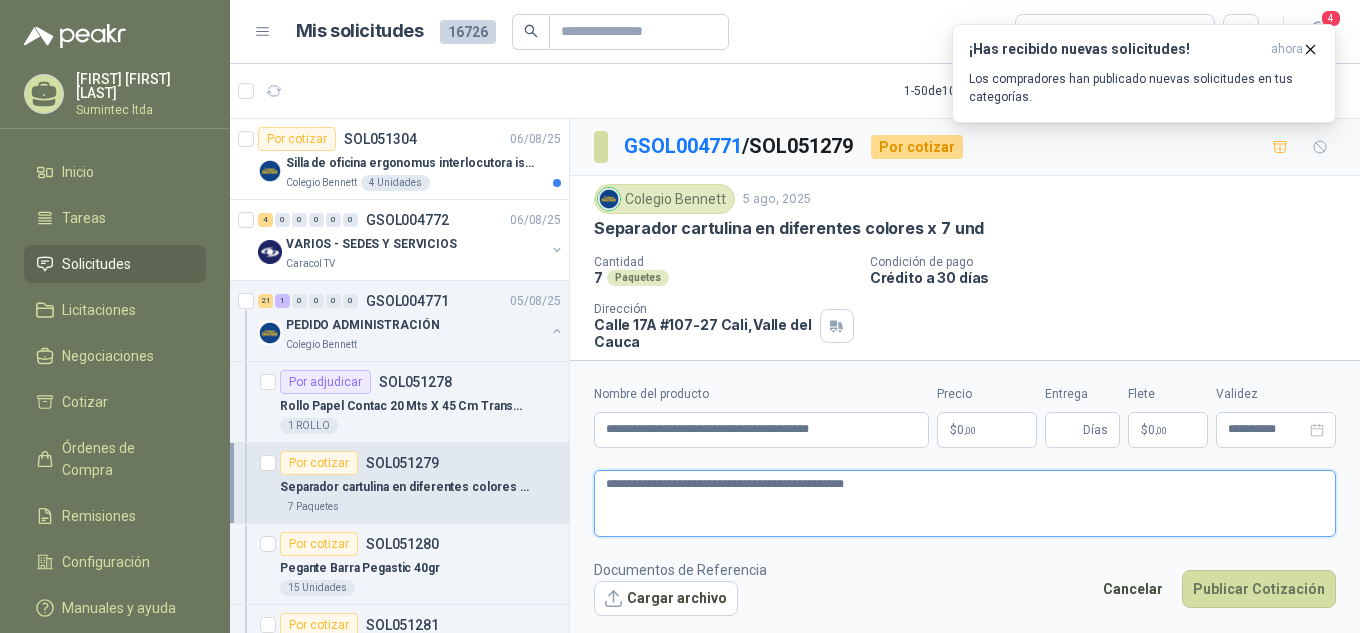 type 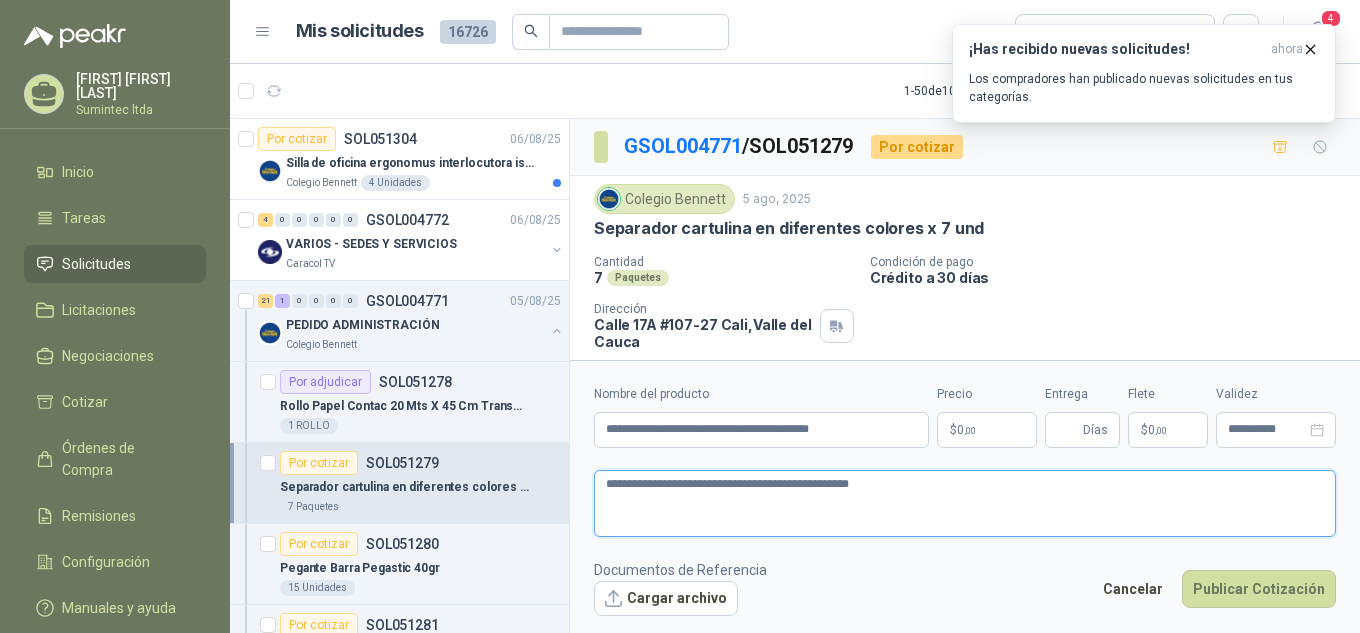 type 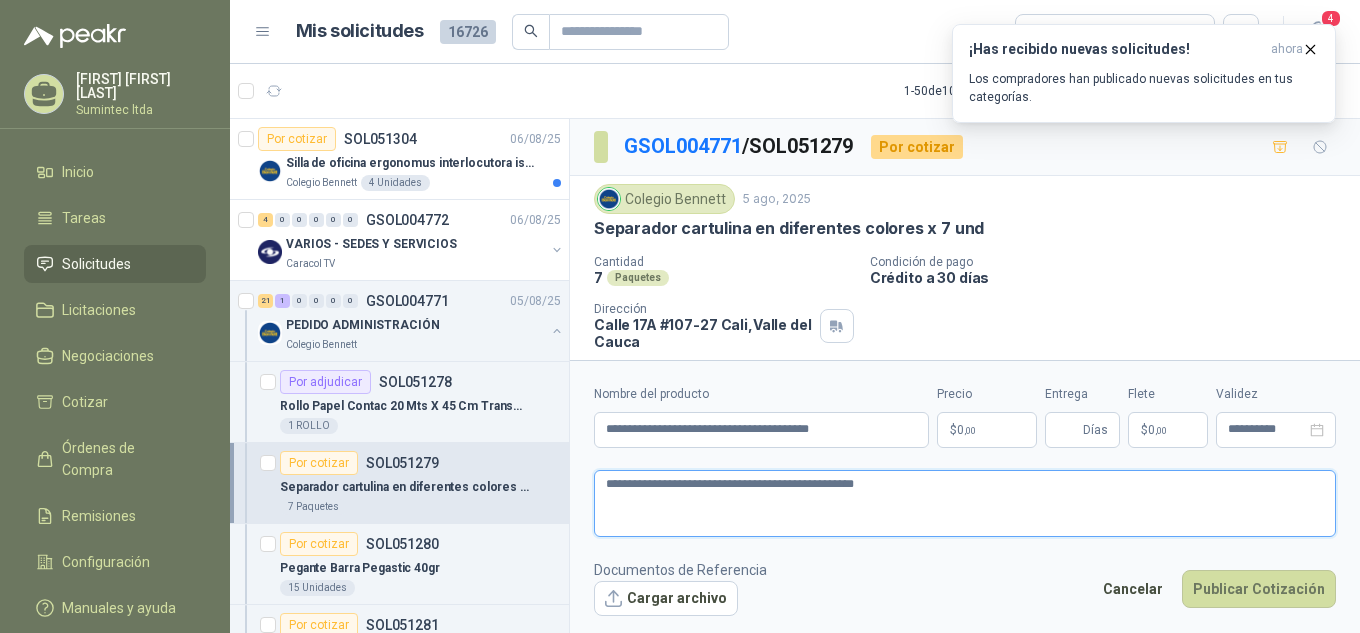 type 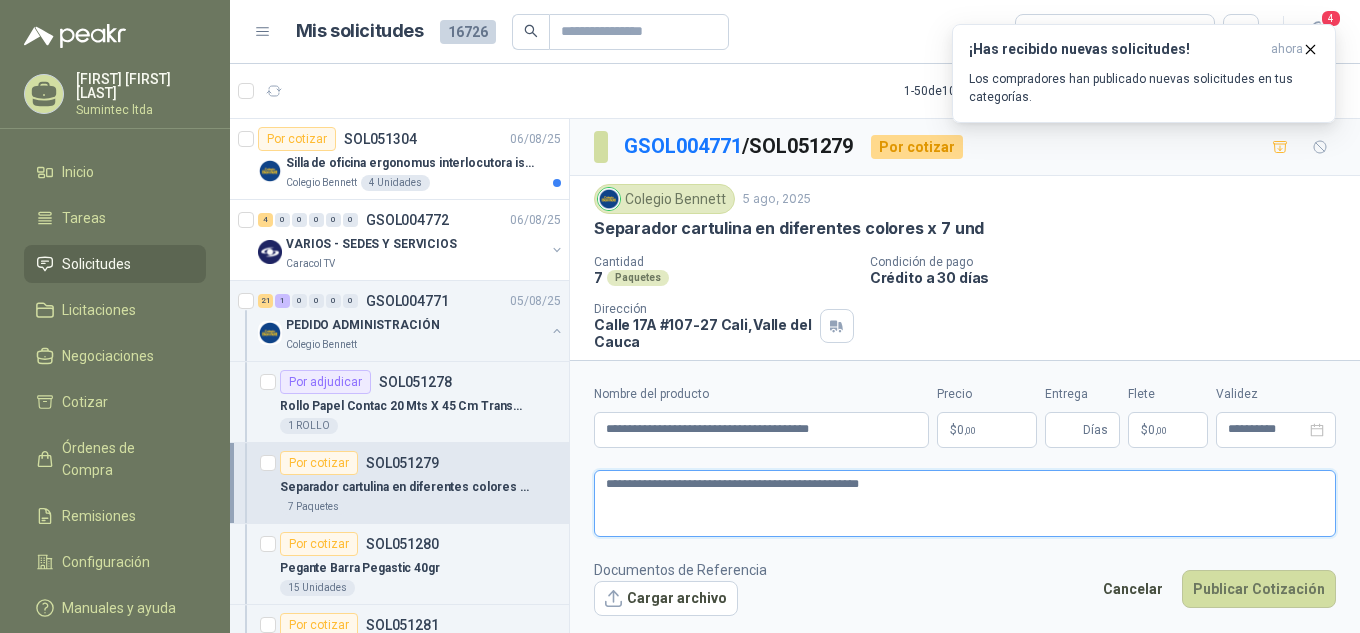 type on "**********" 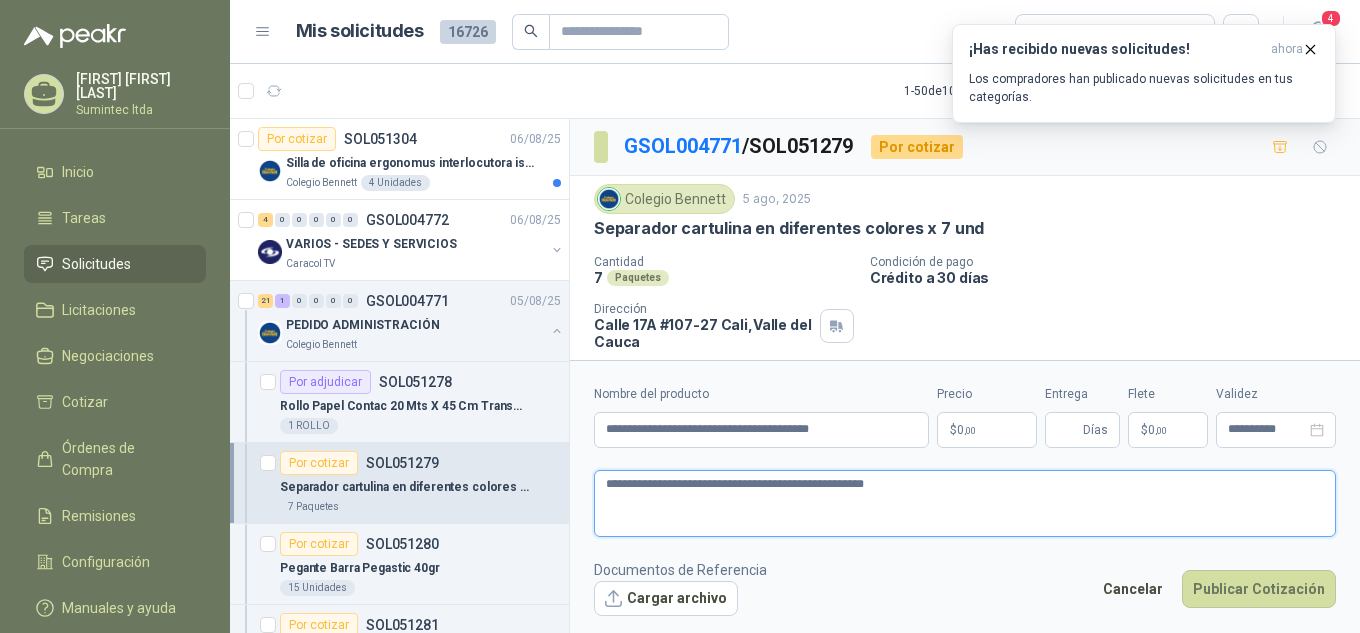 type 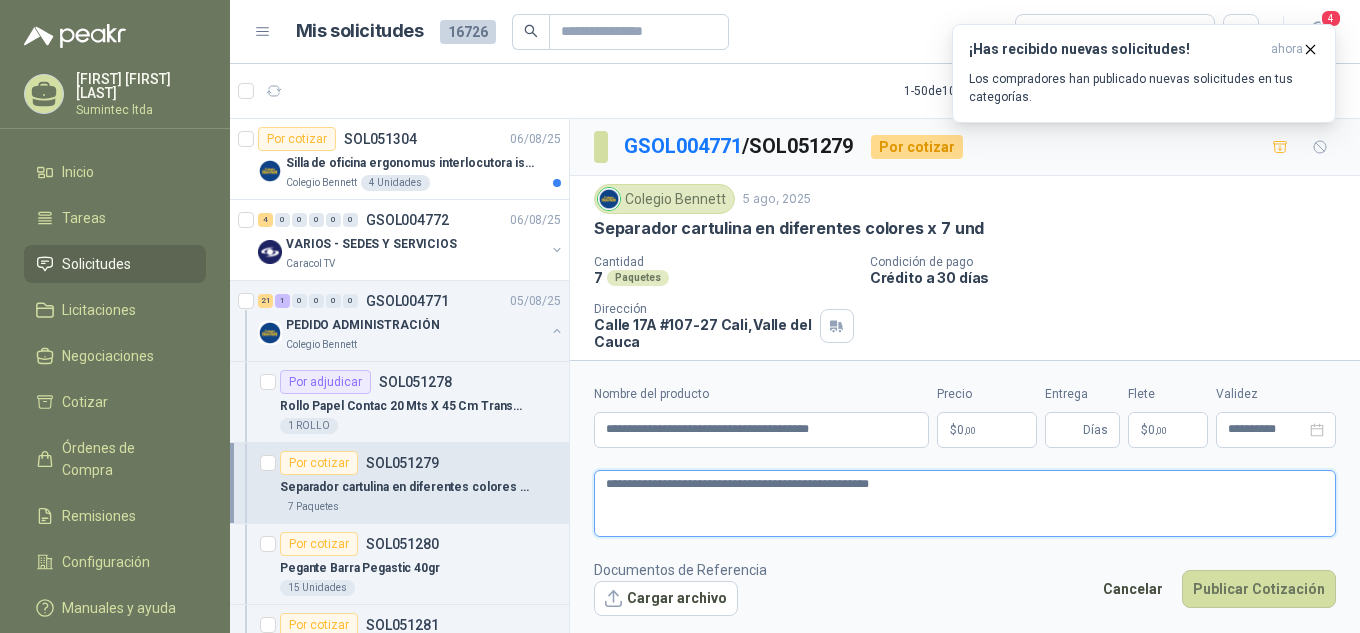 type 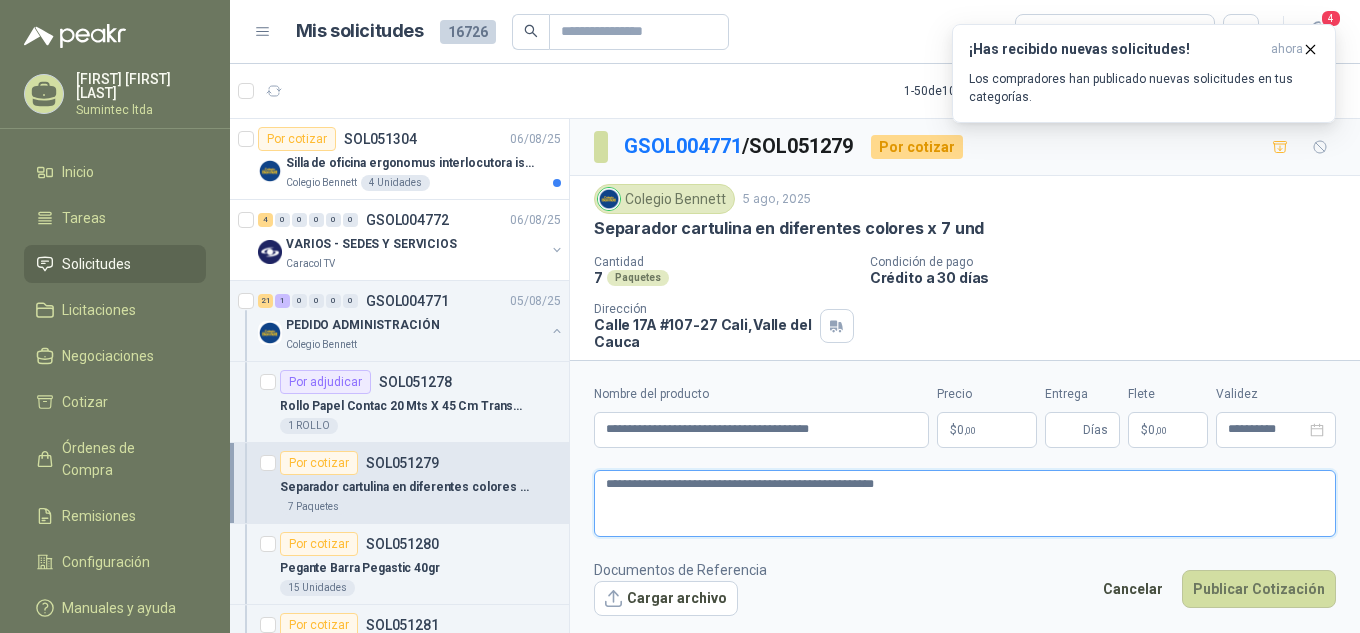 type 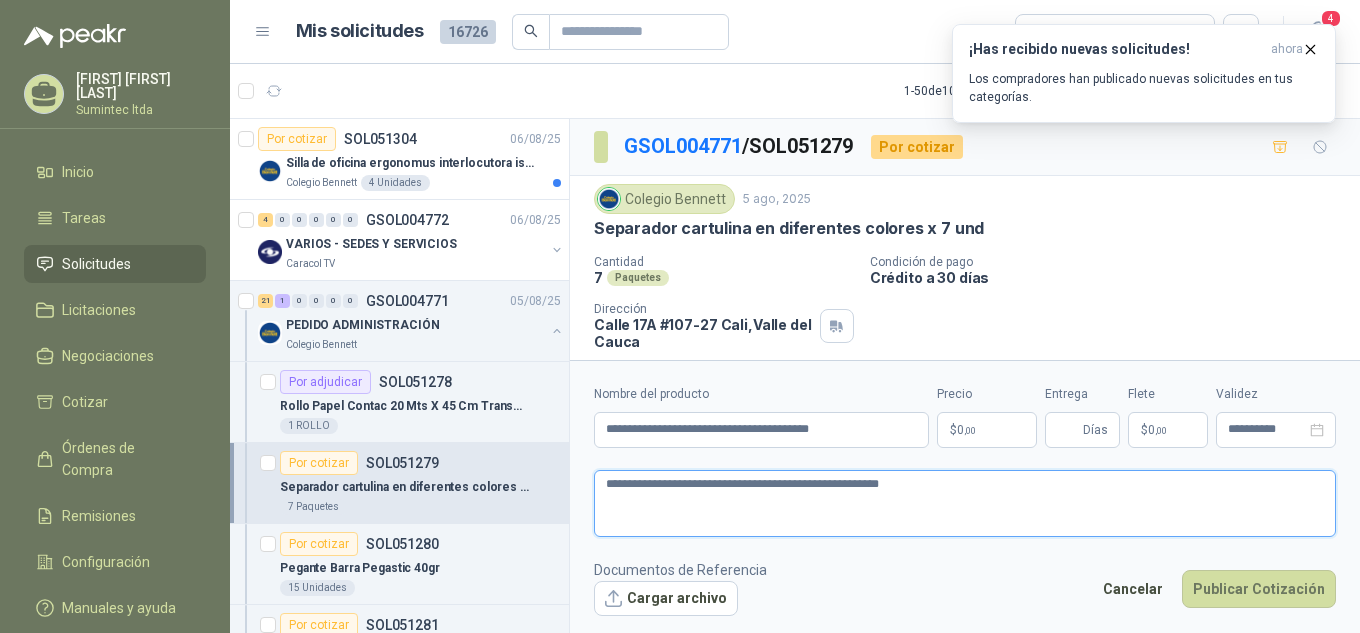 type 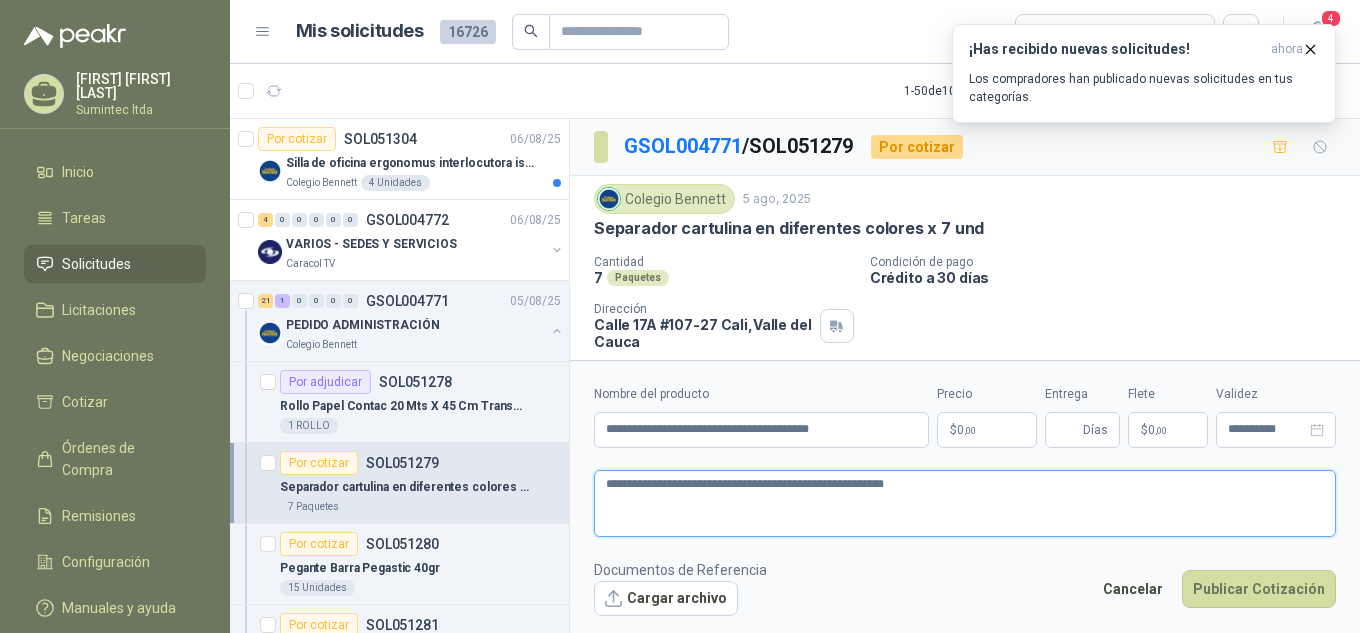 type 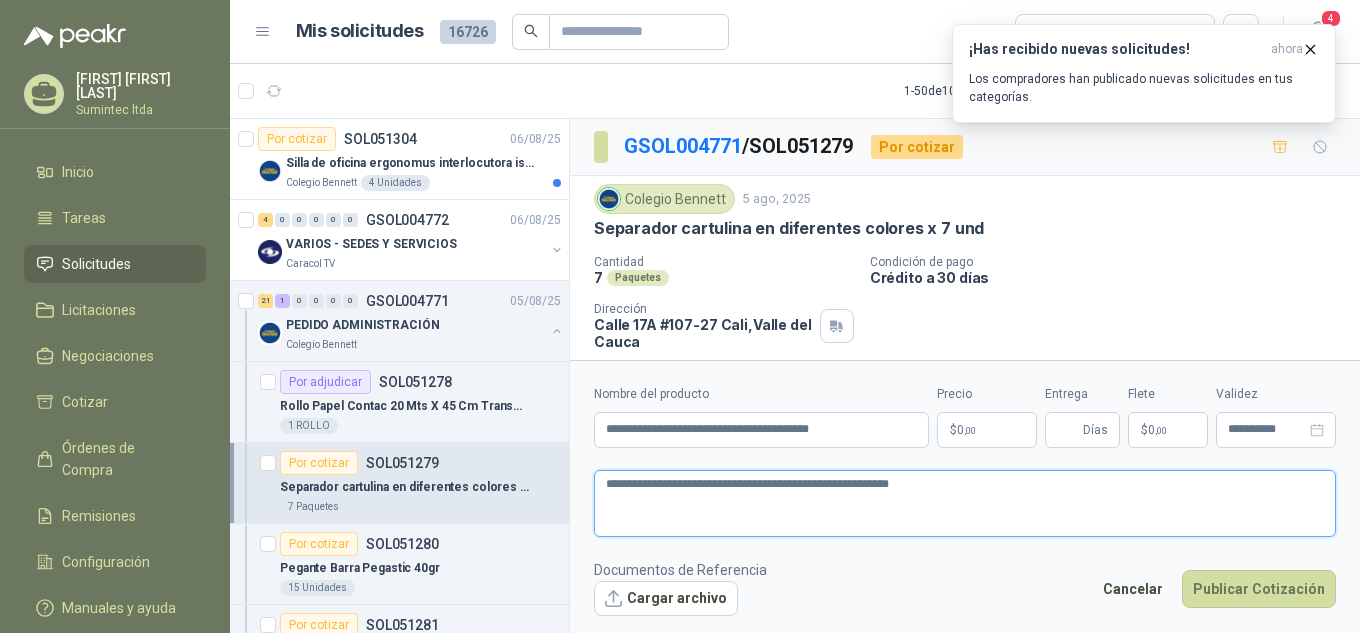 type 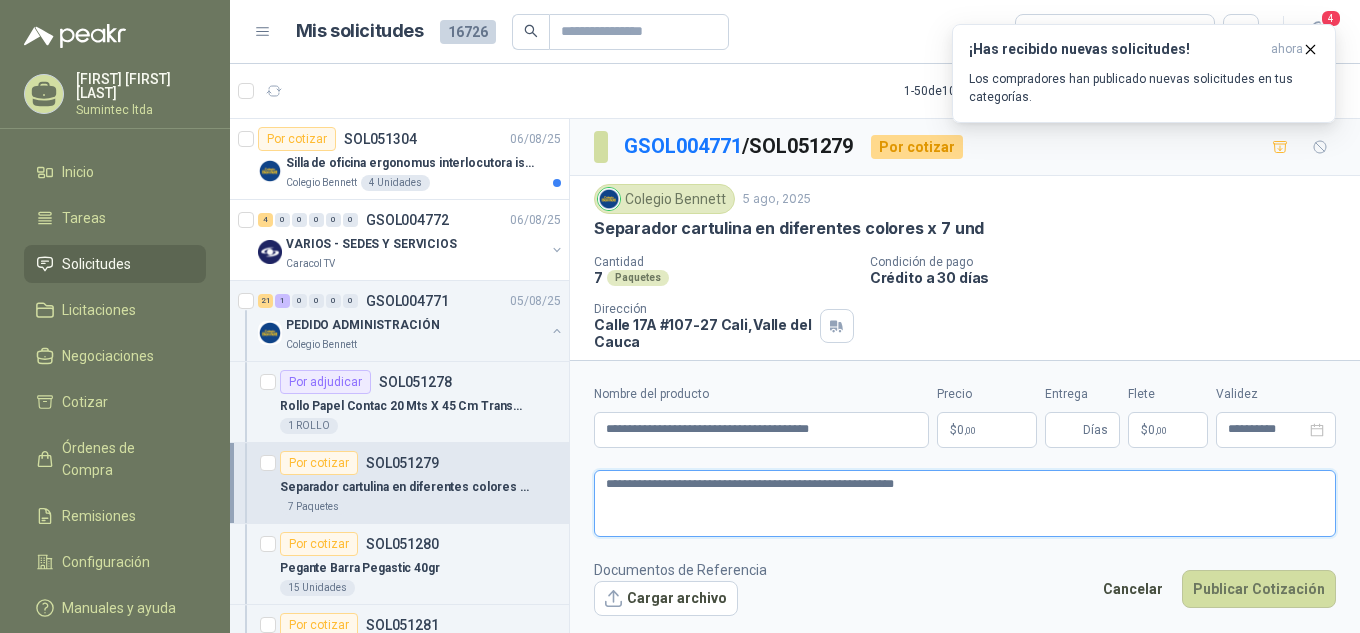 type 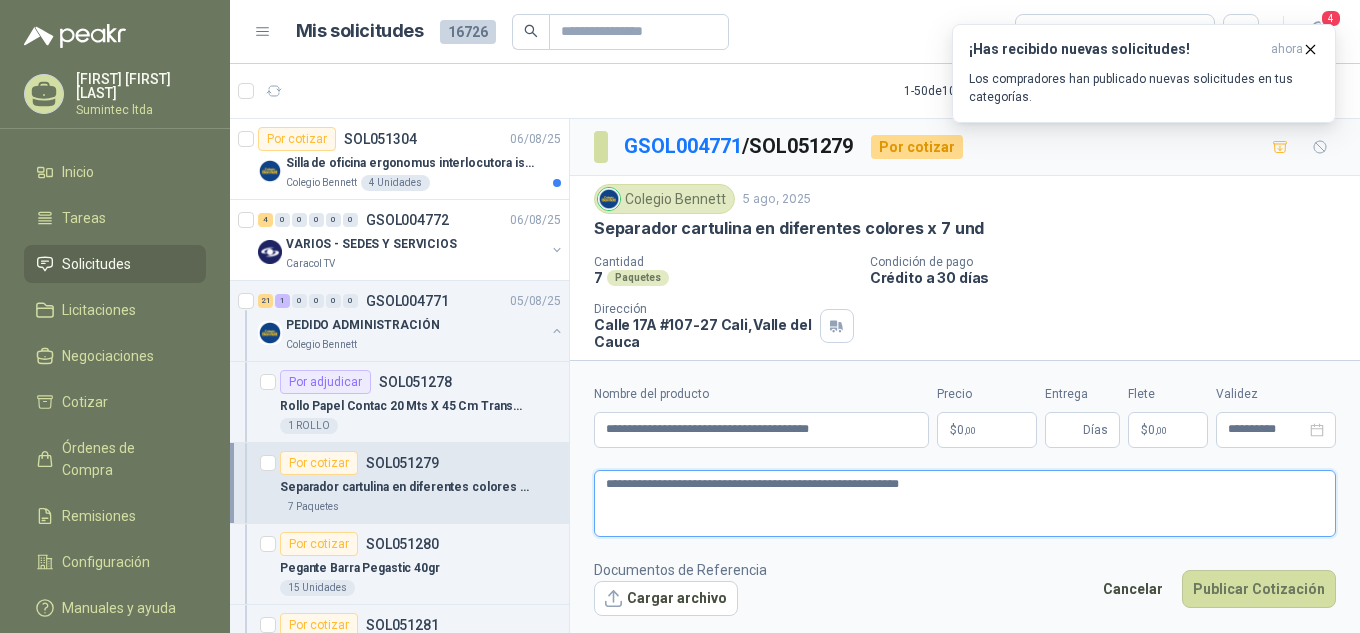 type on "**********" 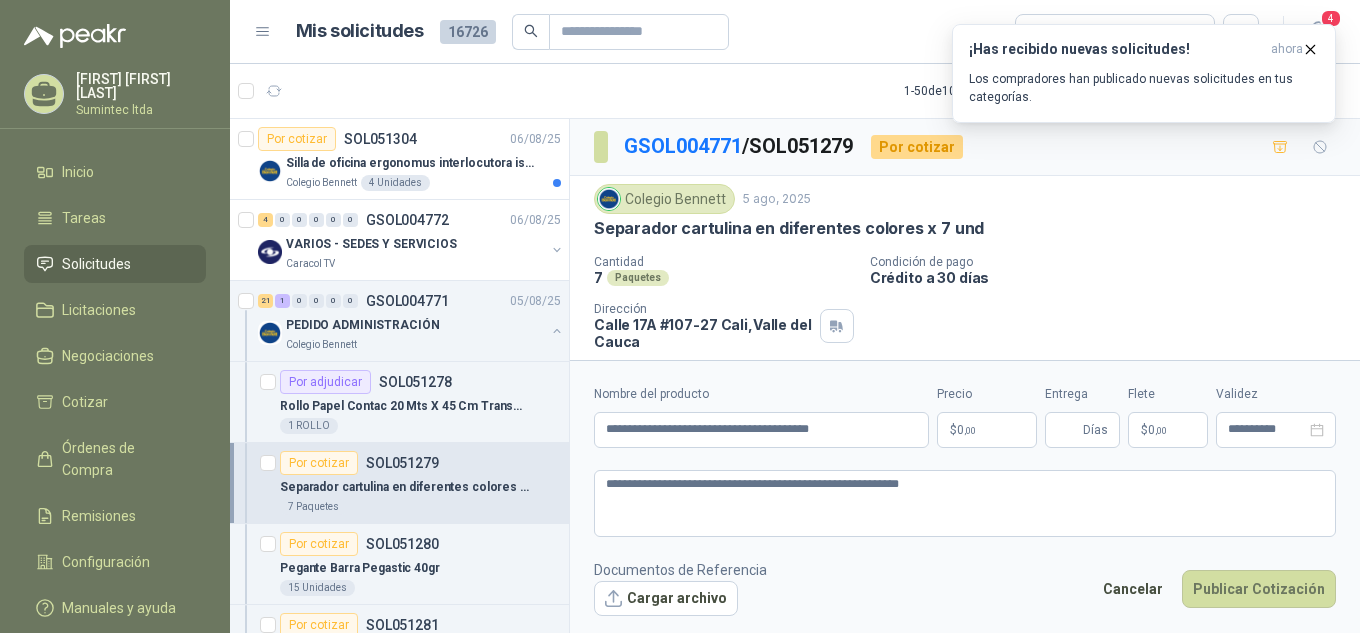 click on "[FIRST] [LAST] [COMPANY] Inicio Tareas Solicitudes Licitaciones Negociaciones Cotizar Órdenes de Compra Remisiones Configuración Manuales y ayuda Mis solicitudes 16726 Todas 4 1 - [NUMBER] de [NUMBER] Asignado a mi No Leídos Por cotizar SOL051304 [DATE] Silla de oficina ergonomus interlocutora isósceles azul Colegio Bennett 4 Unidades 4 [NUMBER] [NUMBER] [NUMBER] [NUMBER] [NUMBER] GSOL004772 [DATE] VARIOS - SEDES Y SERVICIOS Caracol TV 21 [NUMBER] [NUMBER] [NUMBER] [NUMBER] [NUMBER] GSOL004771 [DATE] PEDIDO ADMINISTRACIÓN Colegio Bennett Por adjudicar SOL051278 Rollo Papel Contac 20 Mts X 45 Cm Transparente Original 1 ROLLO Por cotizar SOL051279 Separador cartulina en diferentes colores x 7 und 7 Paquetes Por cotizar SOL051280 Pegante Barra Pegastic 40gr 15 Unidades Por cotizar SOL051281 Pasta catálogo 2.0 r blanco norma 500830 10 Unidades Por cotizar SOL051282 Calculadora casio mx12B 12 dígitos 1 Unidades Por cotizar SOL051283 Gancho Legajador Plástico Triton x 20 uni 5 Paquetes Por cotizar" at bounding box center (680, 316) 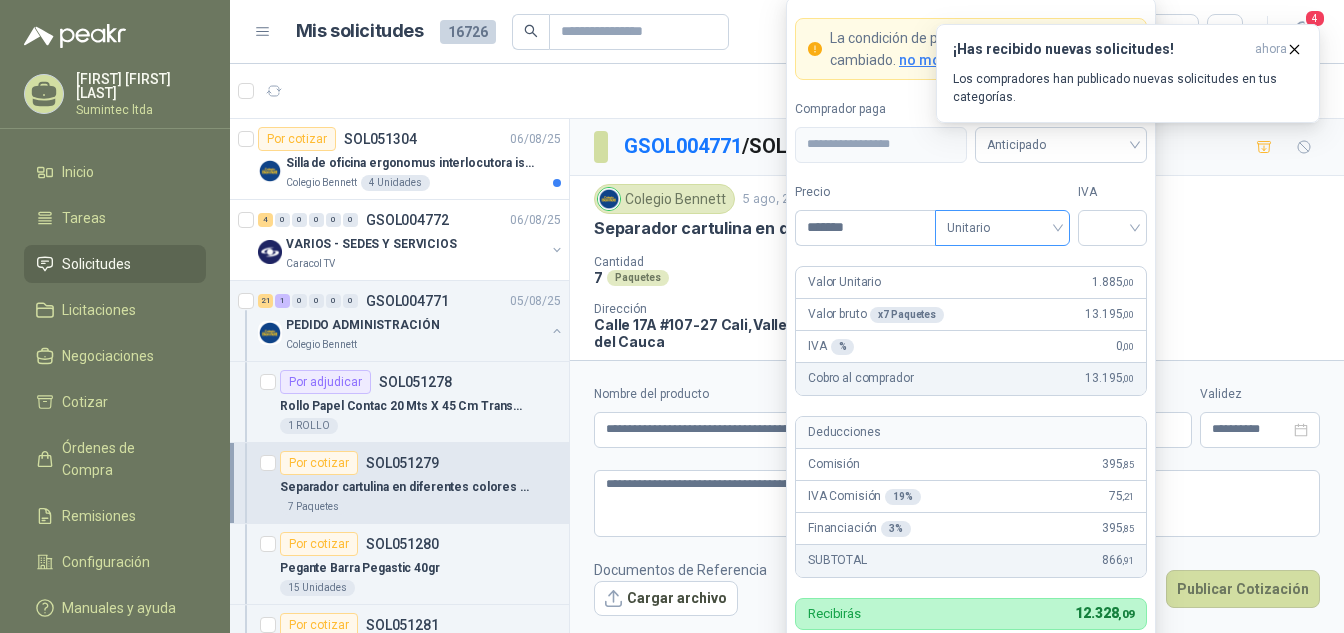 type on "*******" 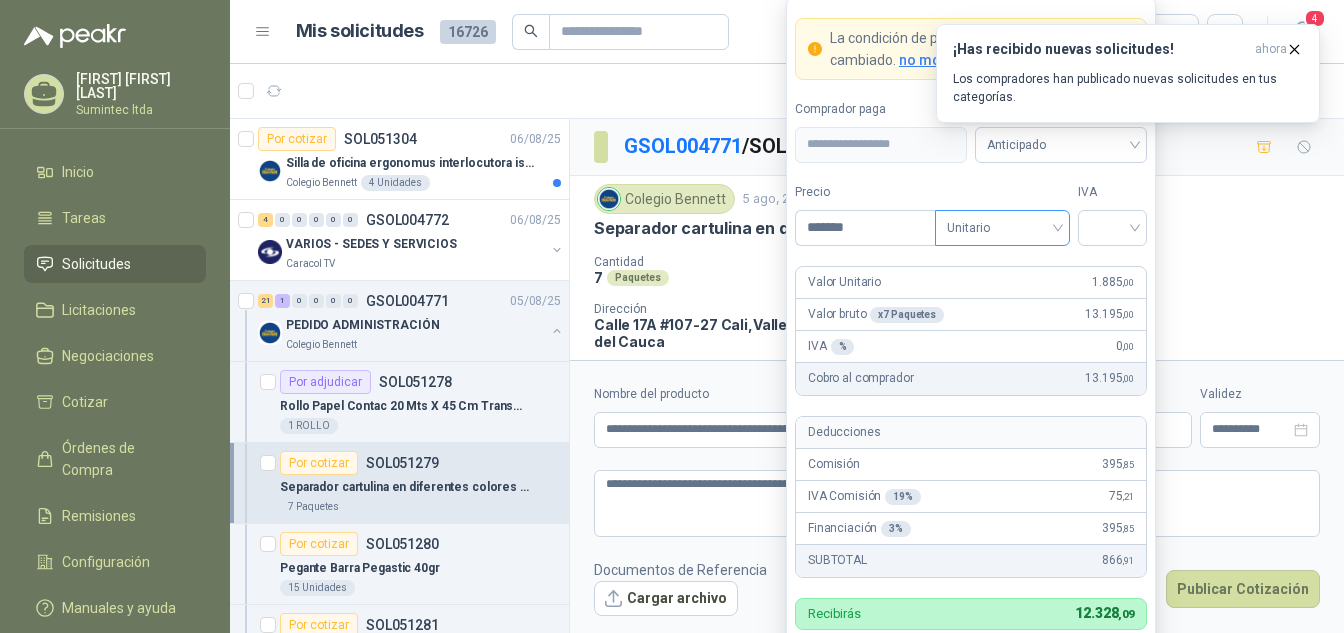 click on "Guardar" at bounding box center [1061, 669] 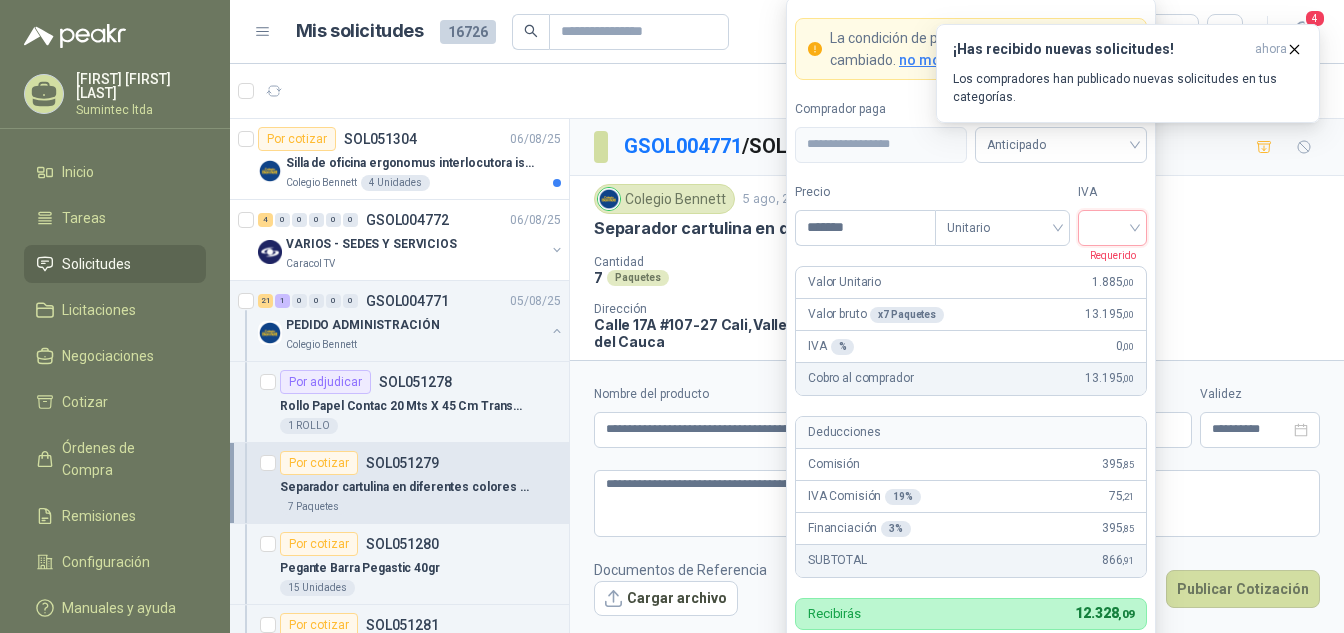 click at bounding box center (1112, 226) 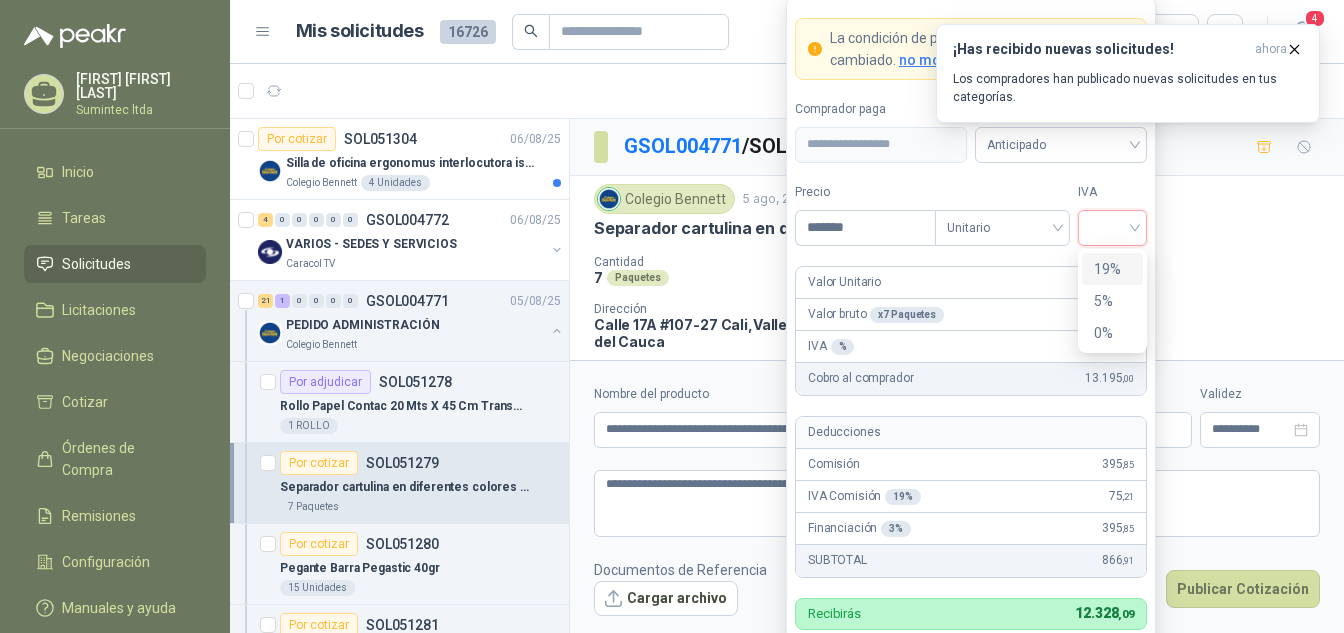 click on "19%" at bounding box center (1112, 269) 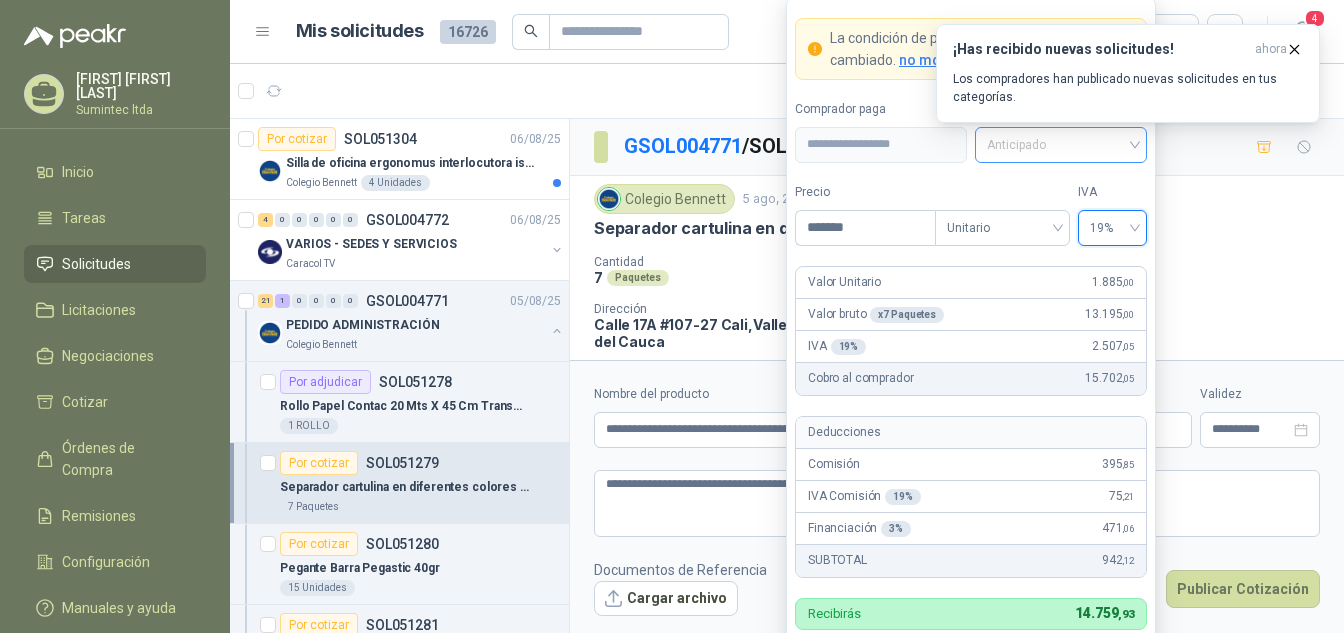 click on "Anticipado" at bounding box center (1061, 145) 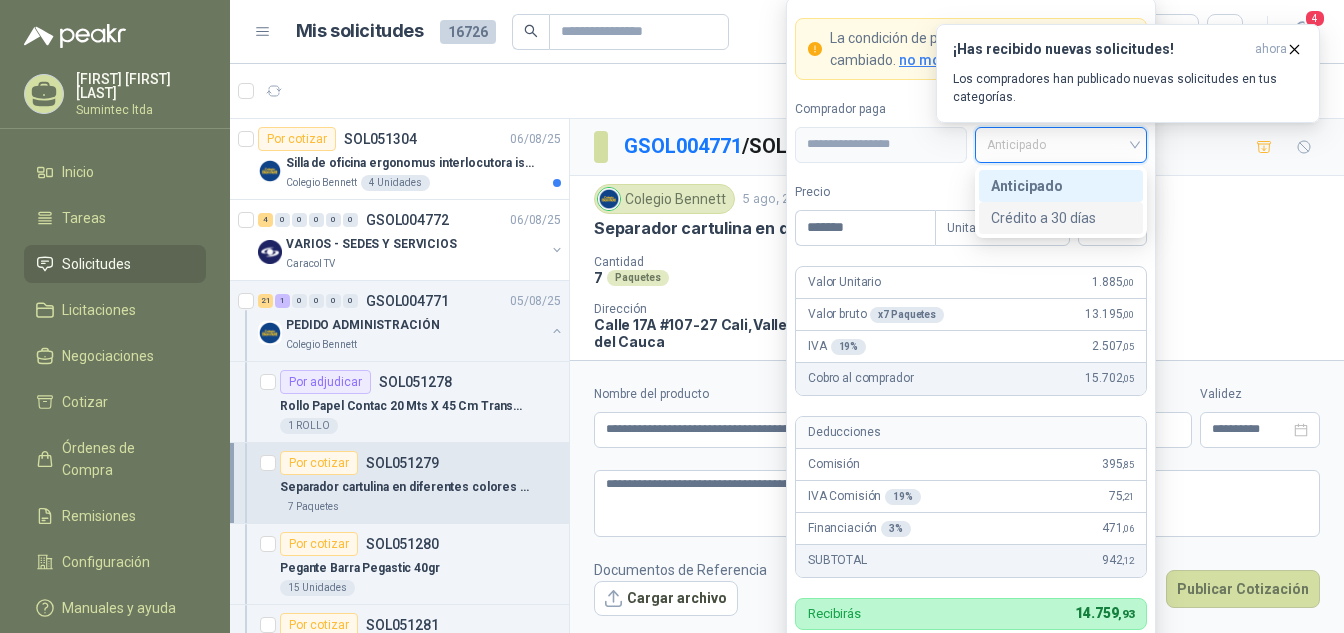 click on "Crédito a 30 días" at bounding box center (1061, 218) 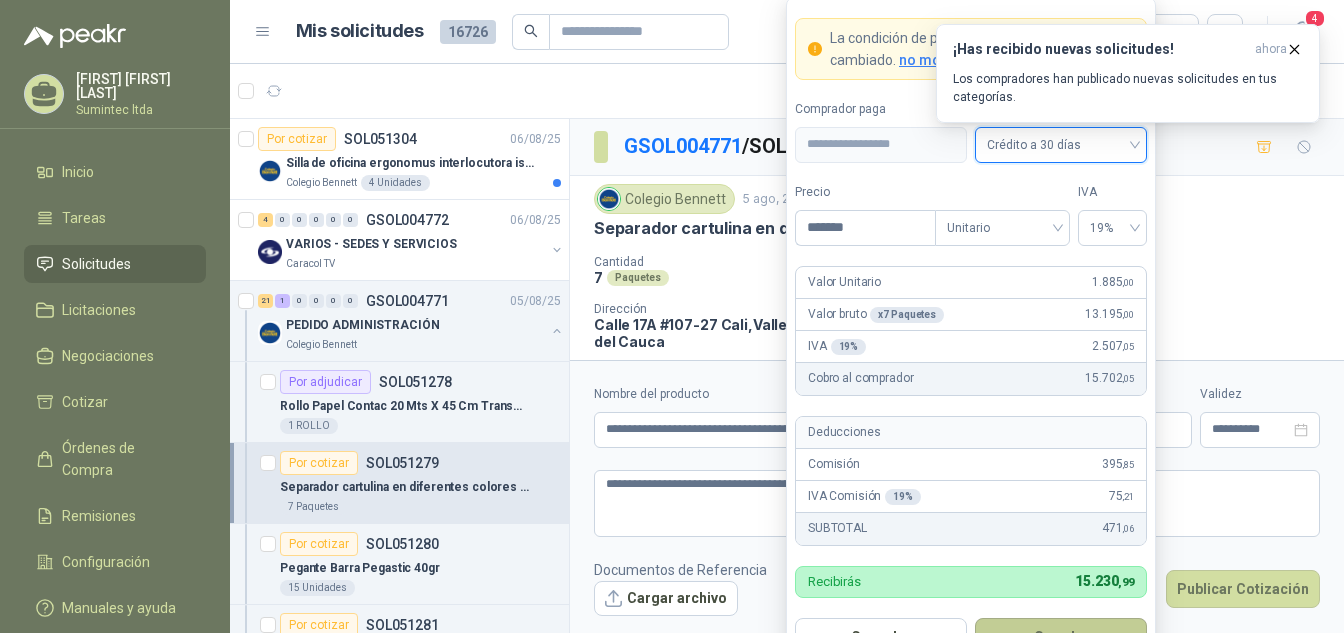 click on "Guardar" at bounding box center (1061, 637) 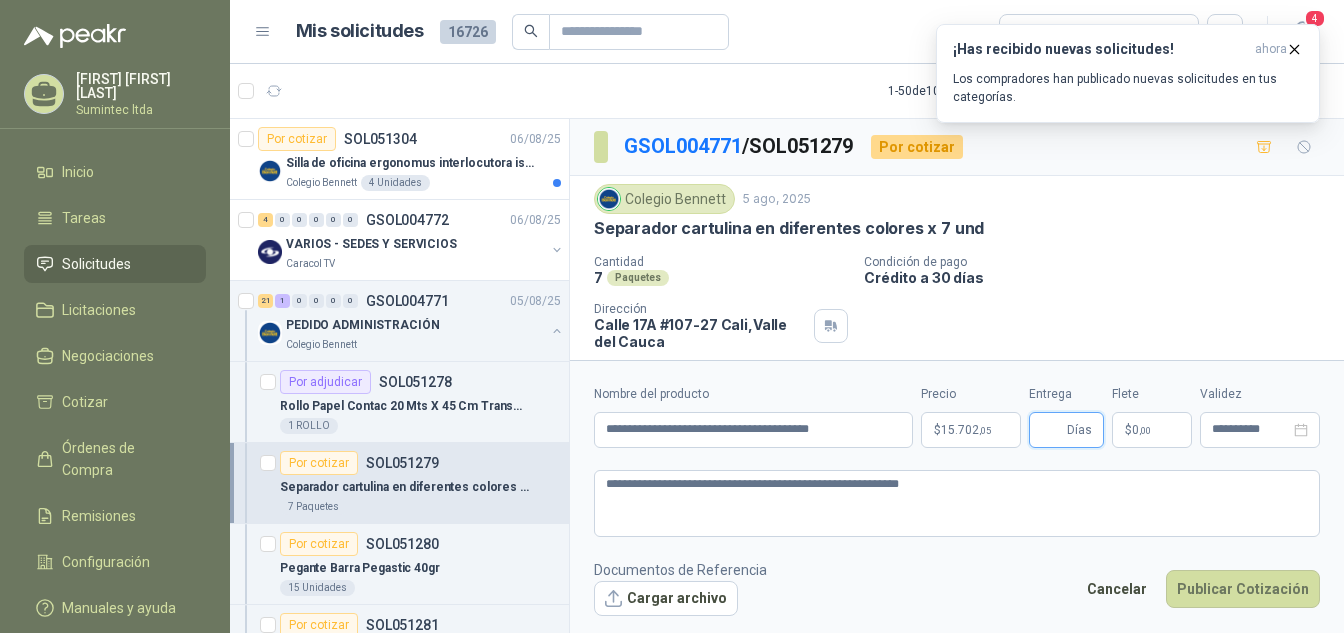 type 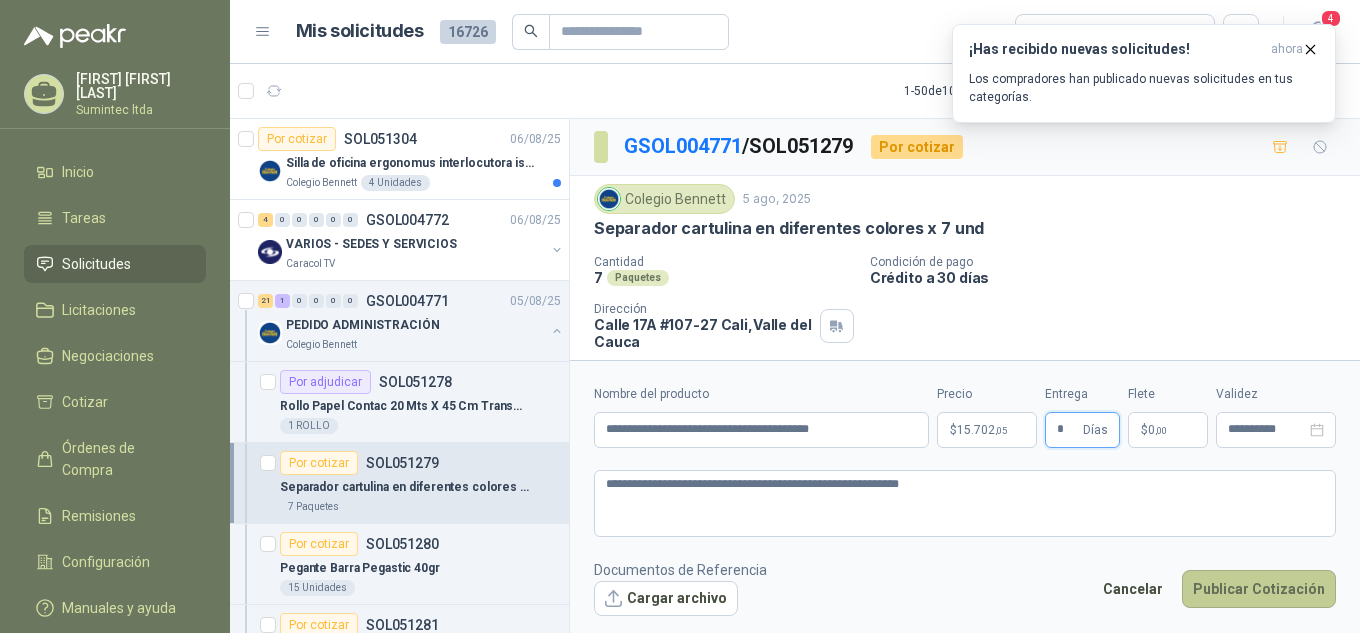 type on "*" 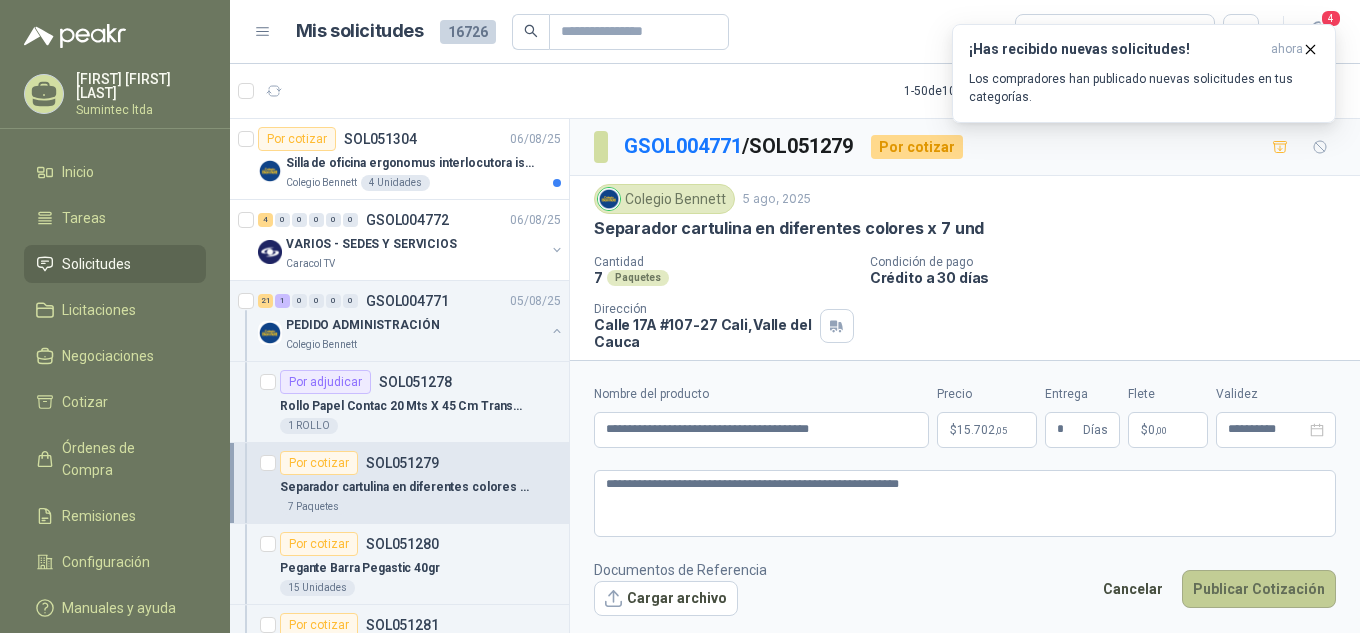 click on "Publicar Cotización" at bounding box center (1259, 589) 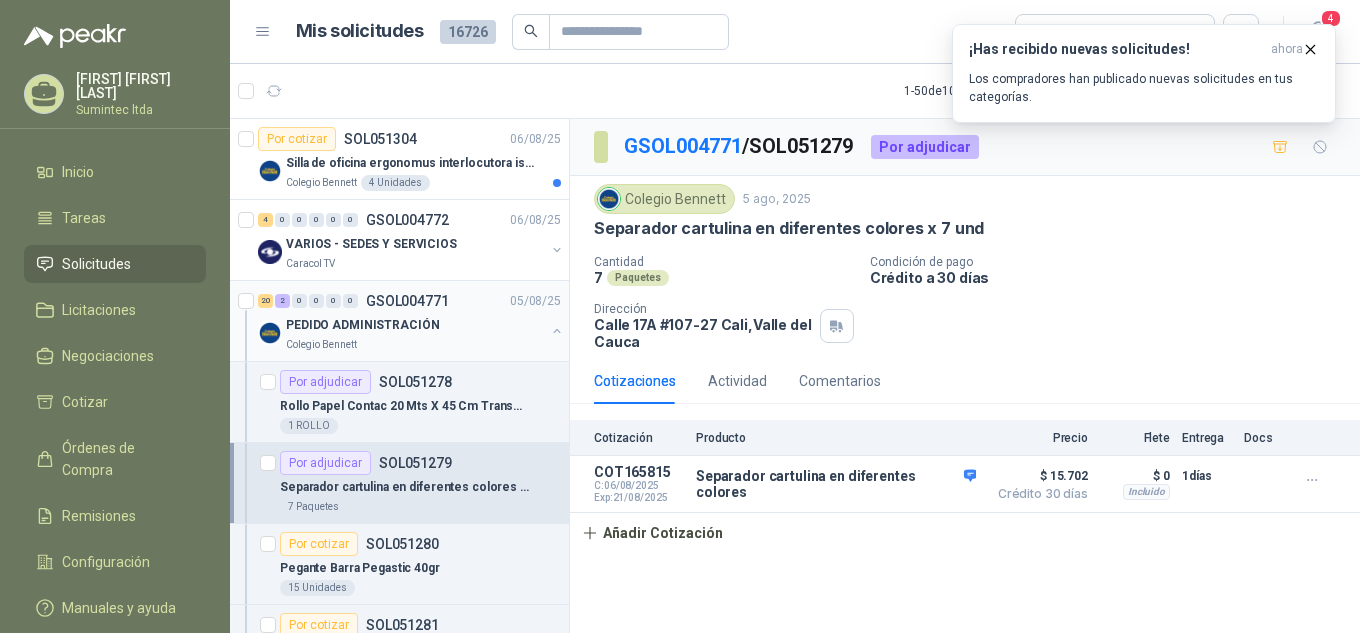 click on "PEDIDO ADMINISTRACIÓN" at bounding box center (362, 325) 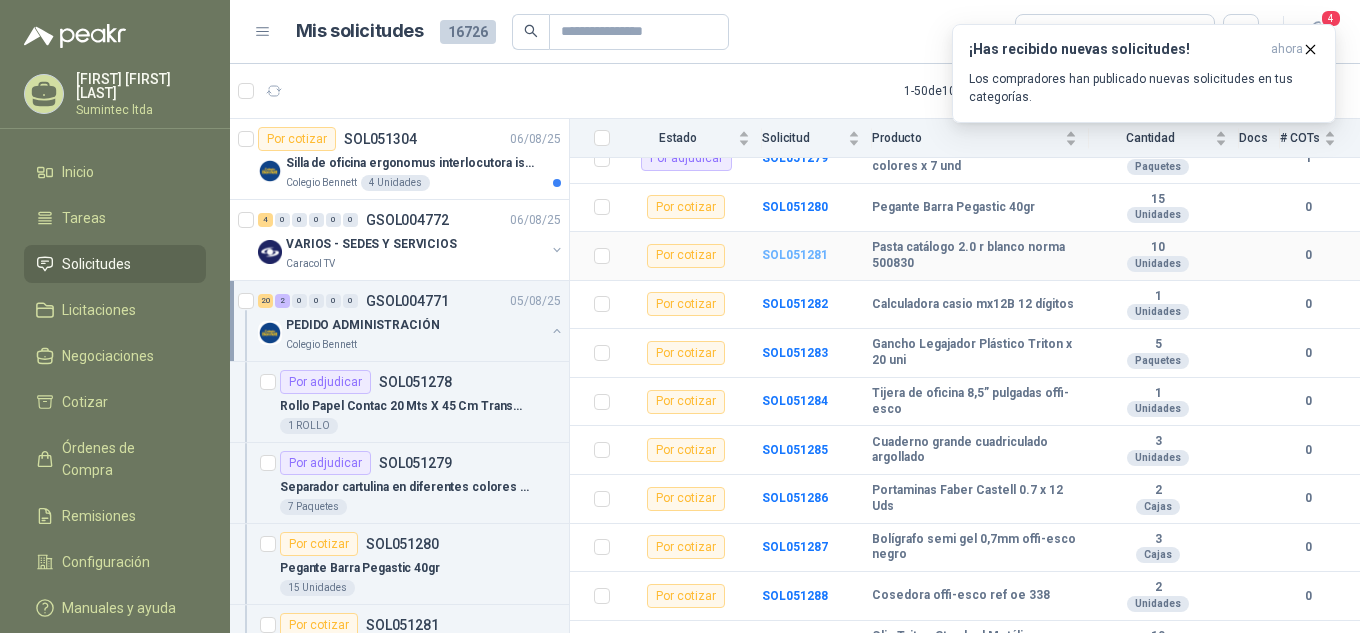 scroll, scrollTop: 200, scrollLeft: 0, axis: vertical 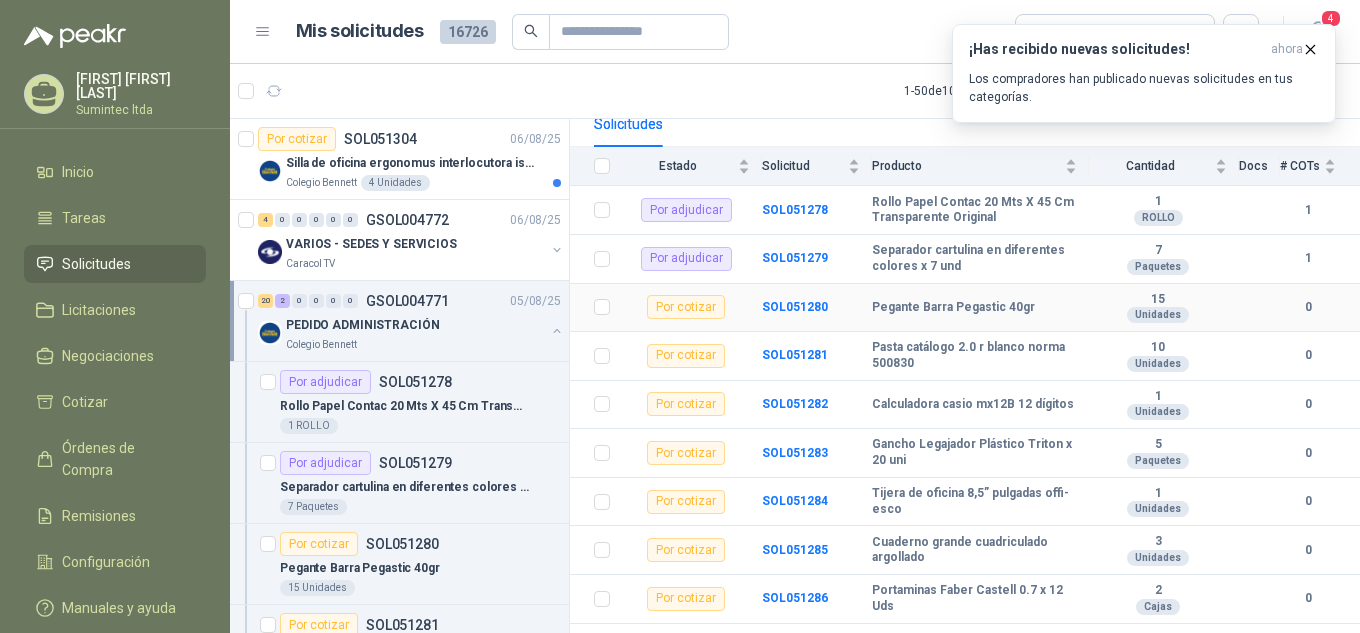 click on "Por cotizar" at bounding box center (686, 307) 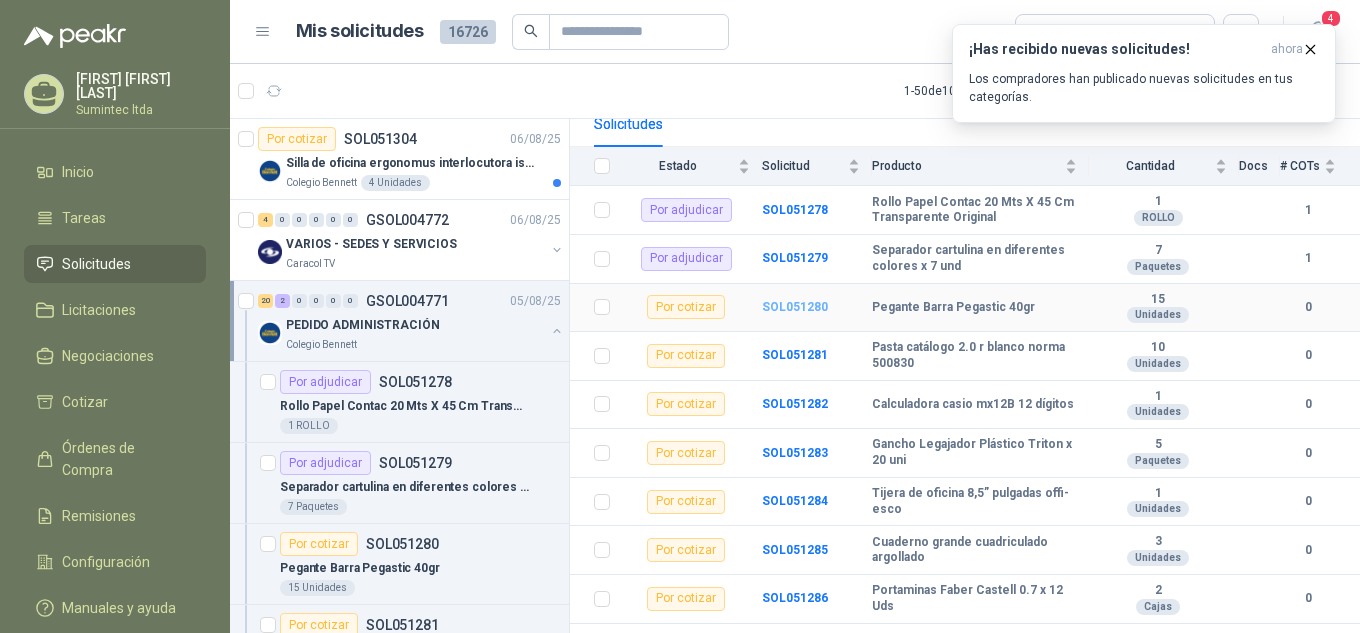 click on "SOL051280" at bounding box center [795, 307] 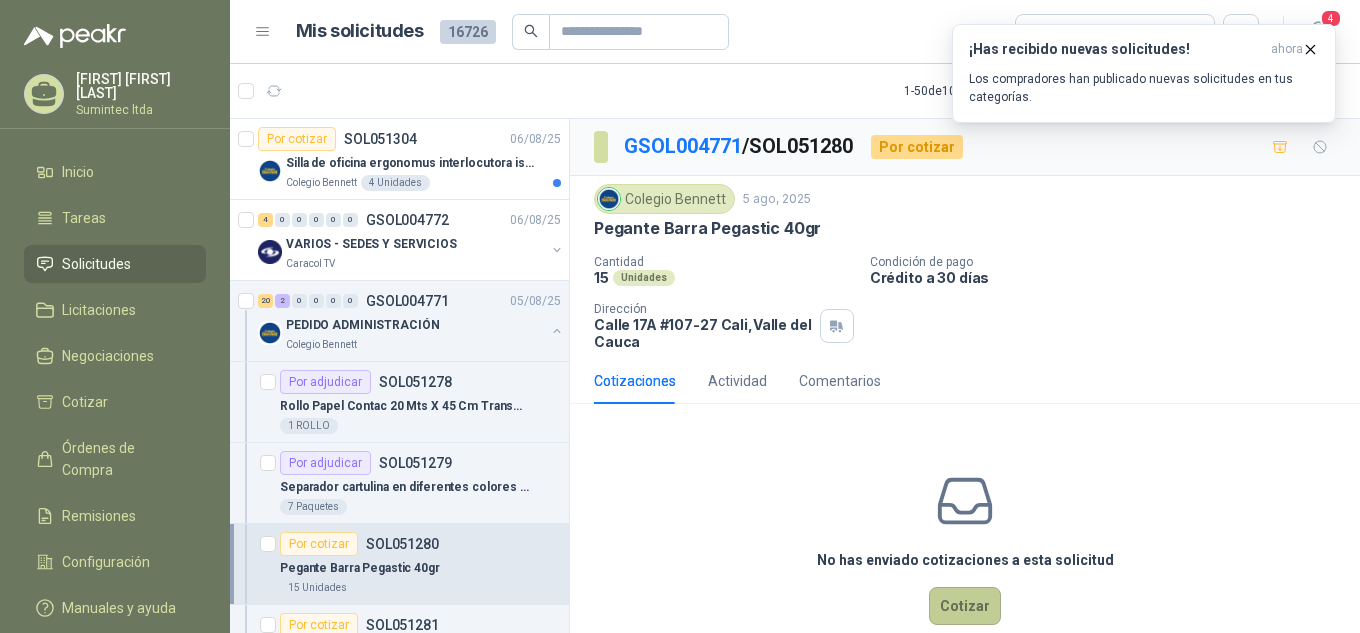 click on "Cotizar" at bounding box center (965, 606) 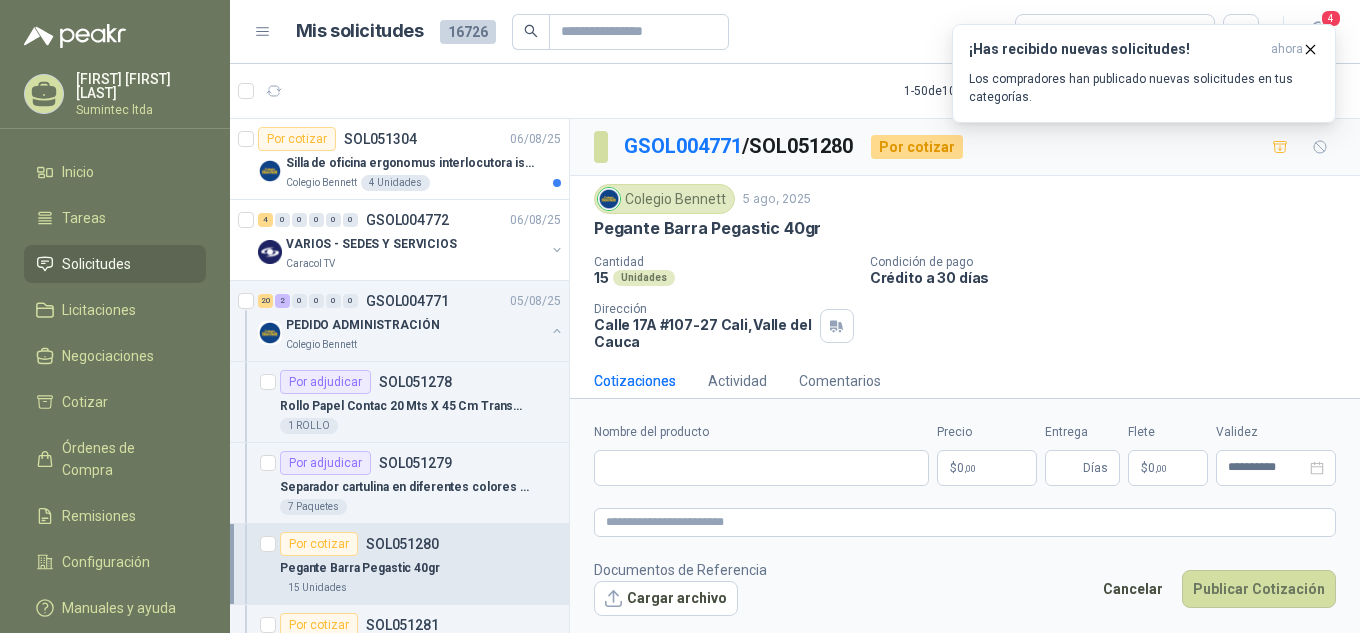 type 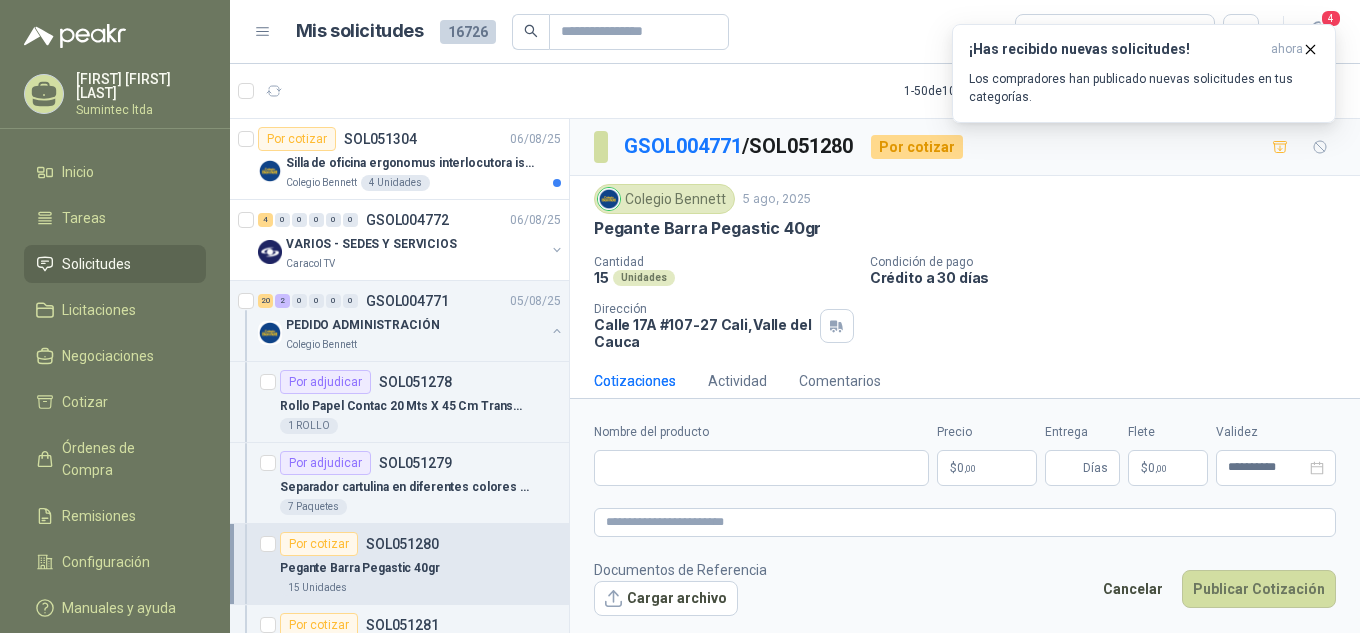 click on "Pegante Barra Pegastic 40gr" at bounding box center (707, 228) 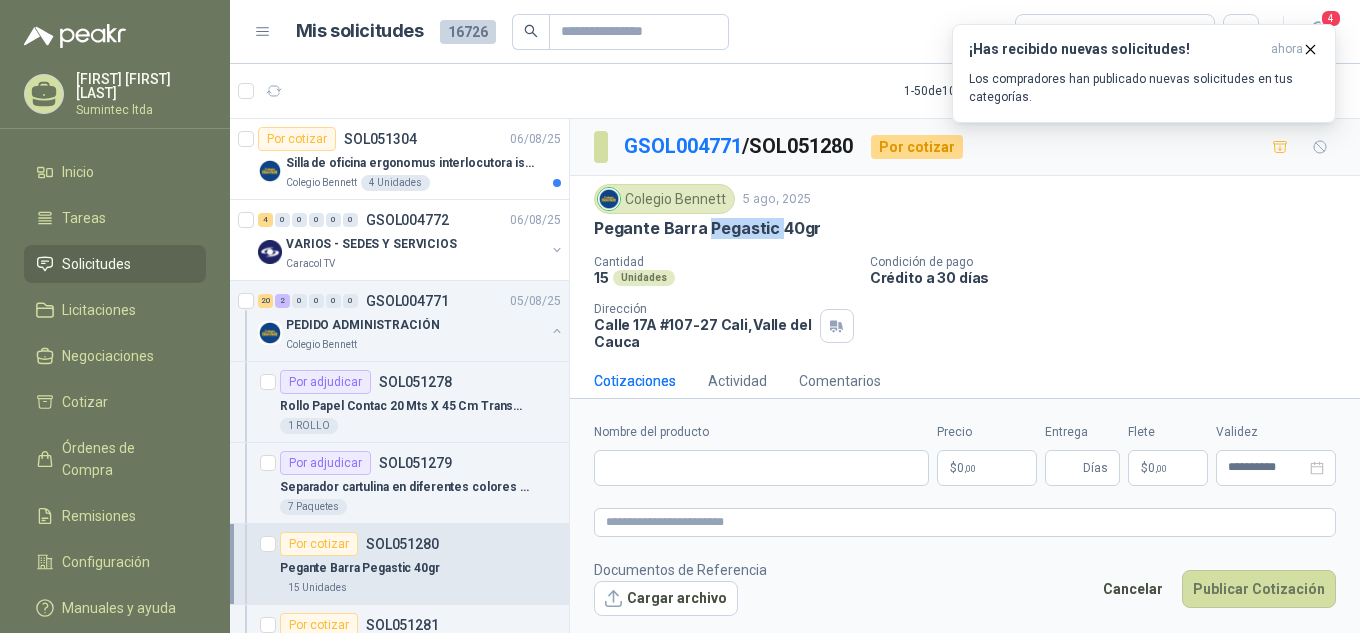 click on "Pegante Barra Pegastic 40gr" at bounding box center (707, 228) 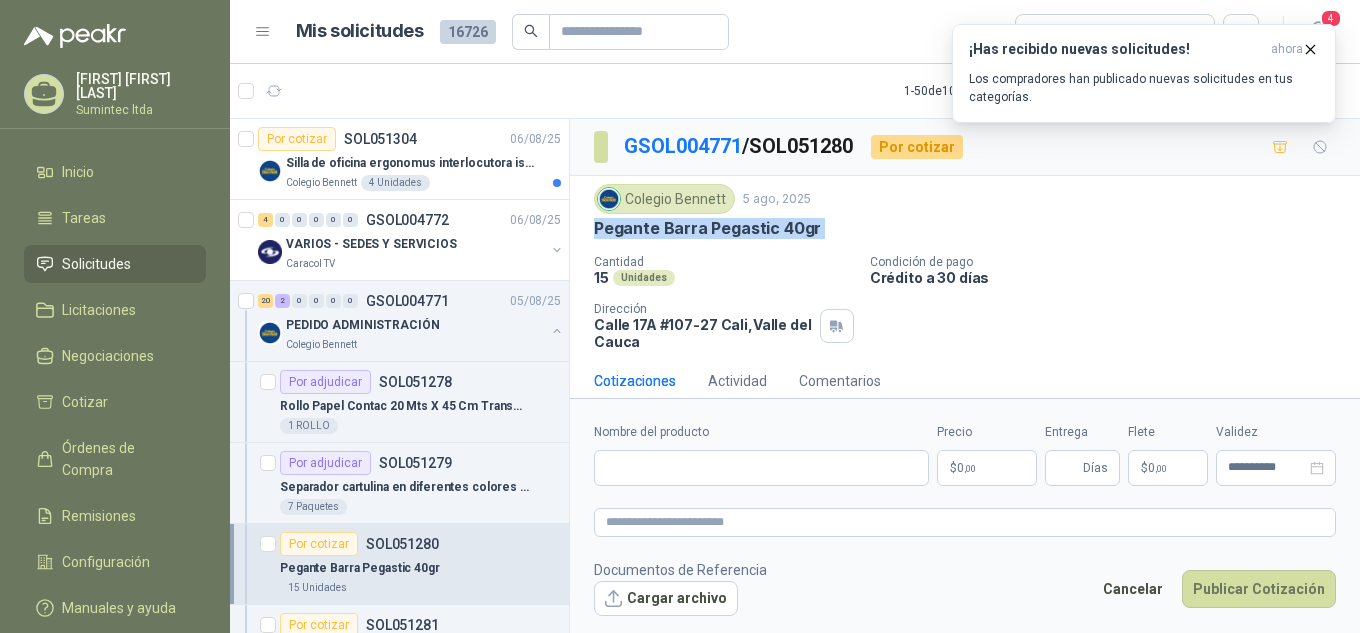 click on "Pegante Barra Pegastic 40gr" at bounding box center (707, 228) 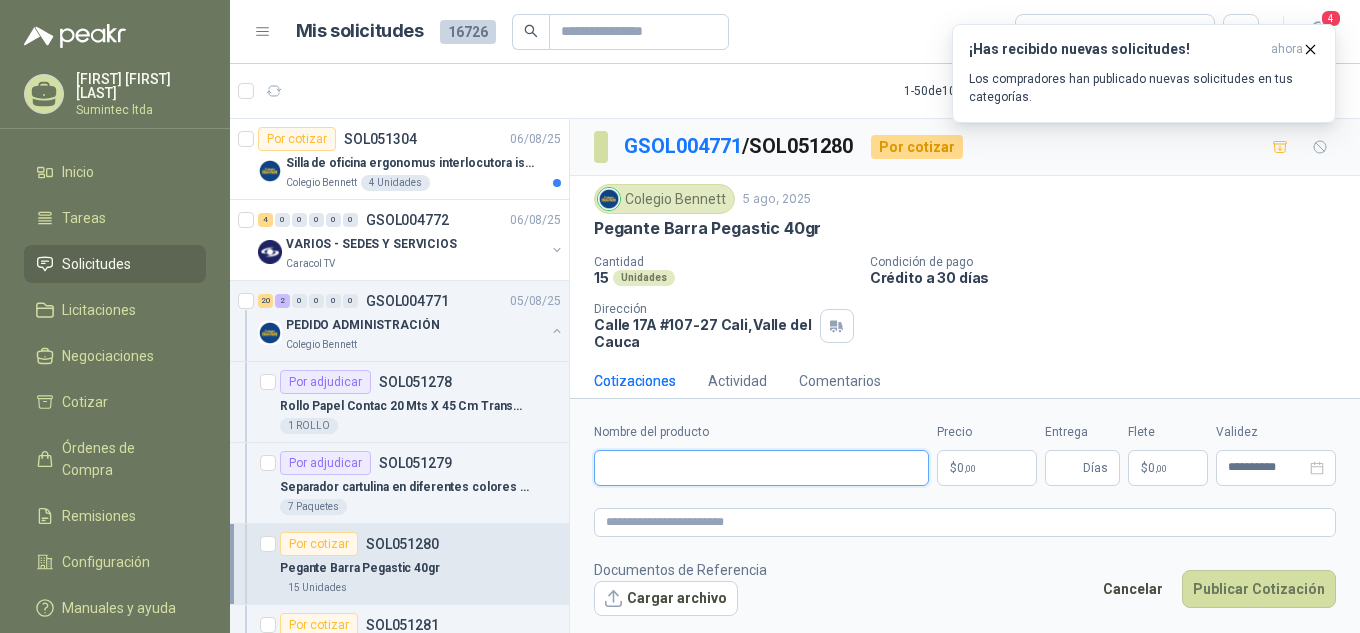 click on "Nombre del producto" at bounding box center [761, 468] 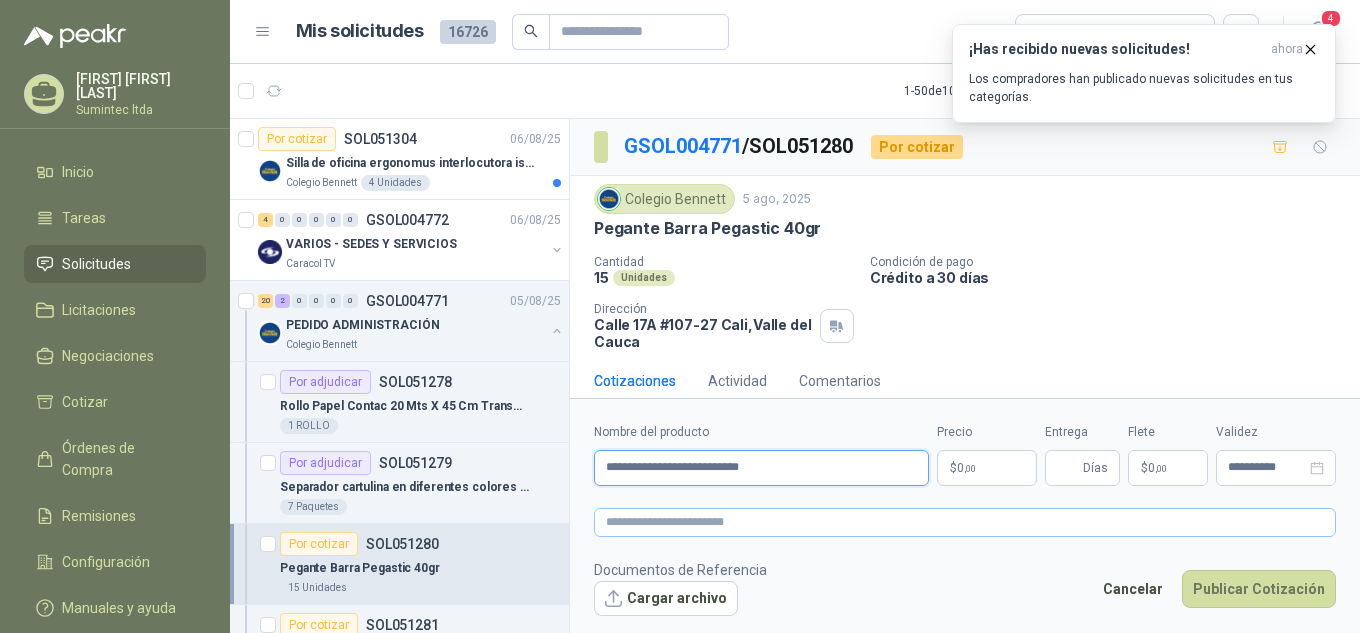 type on "**********" 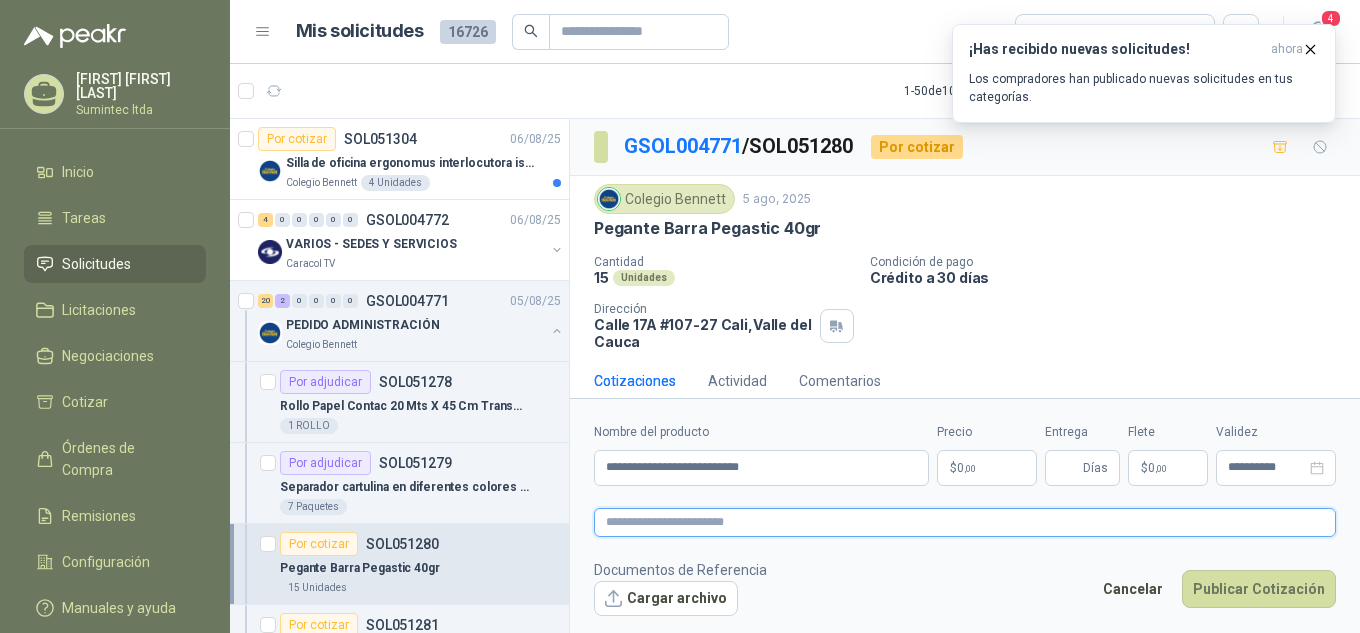 click at bounding box center [965, 522] 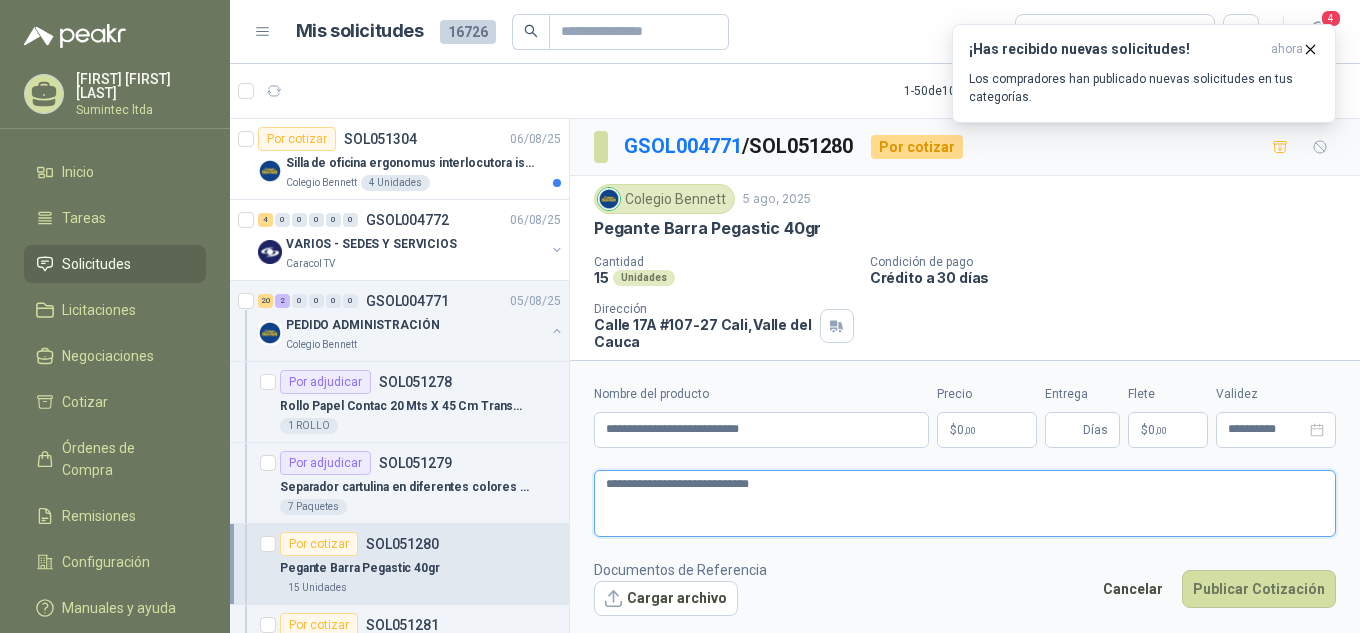 type 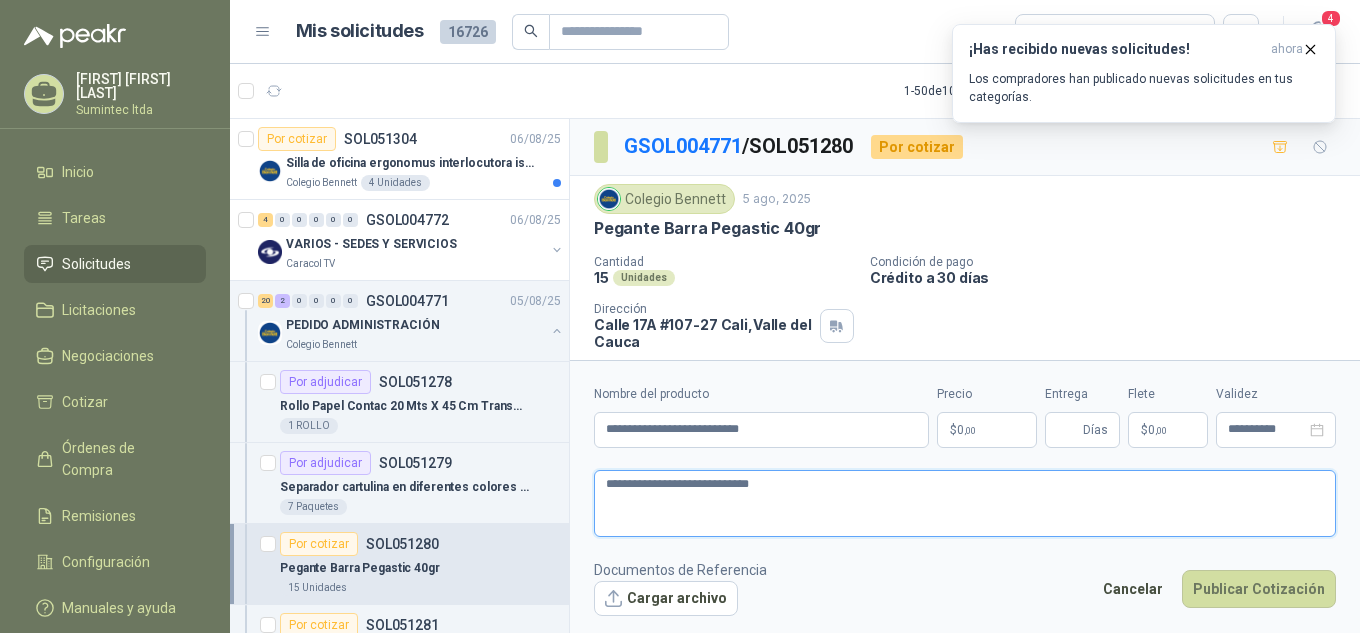 type on "**********" 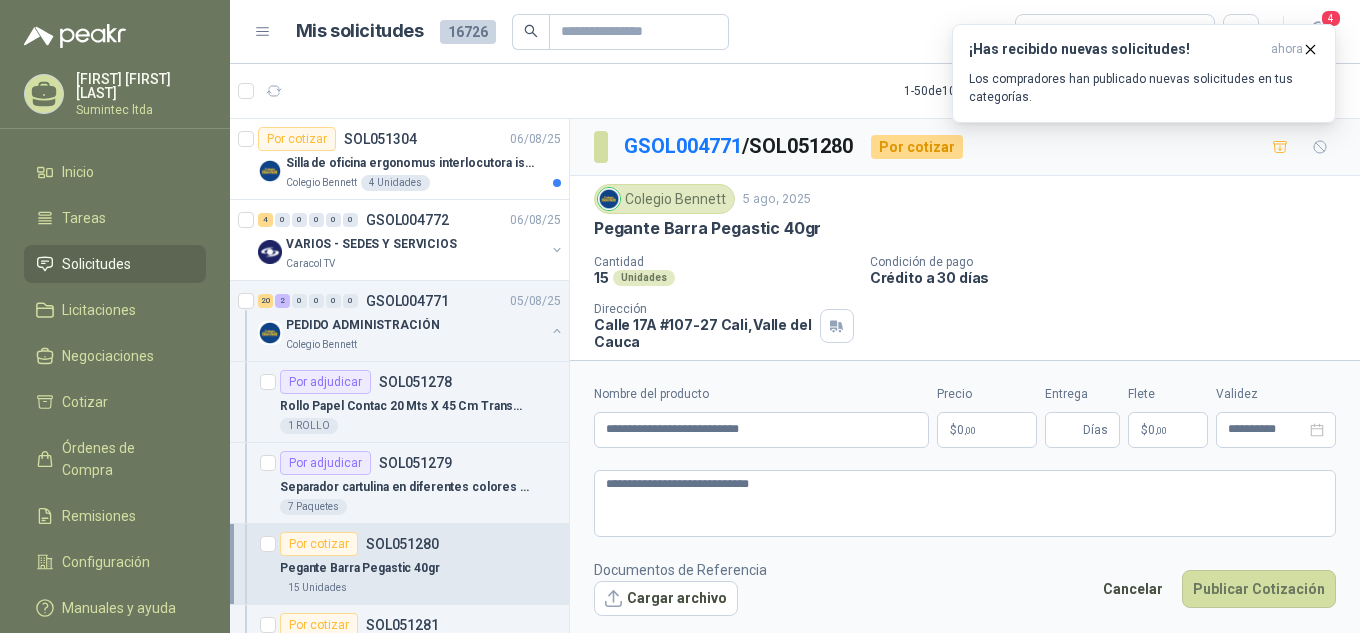 click on "**********" at bounding box center (965, 500) 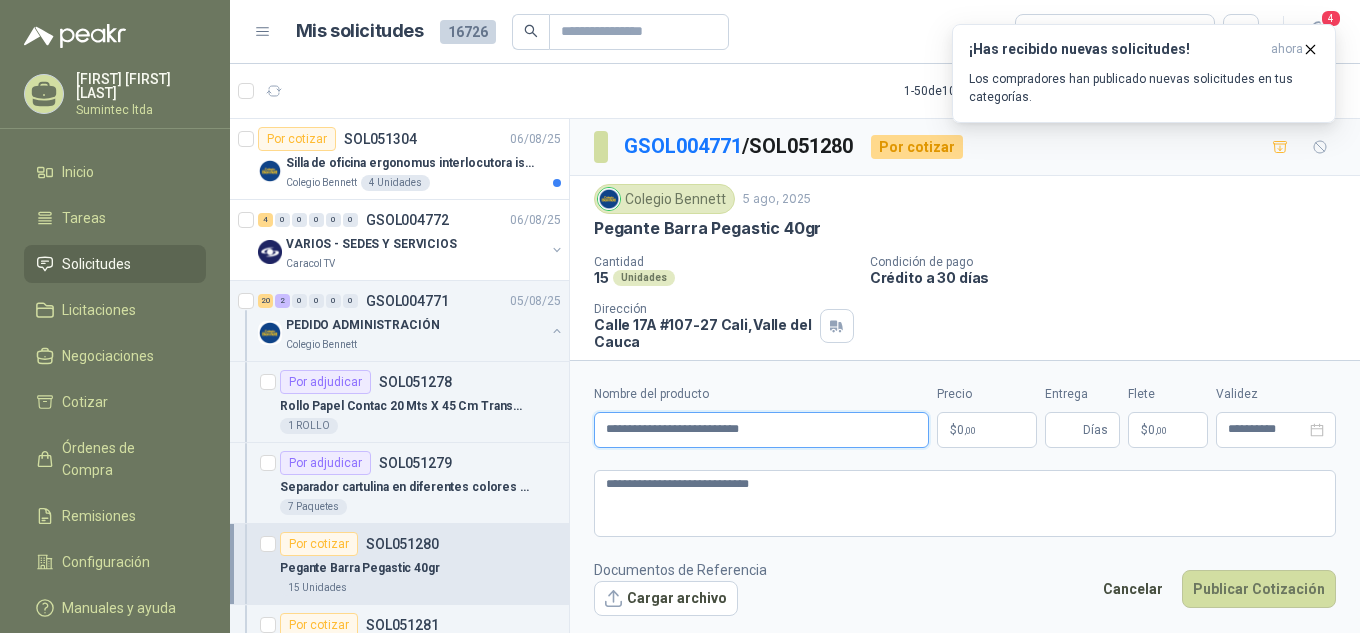 click on "**********" at bounding box center [761, 430] 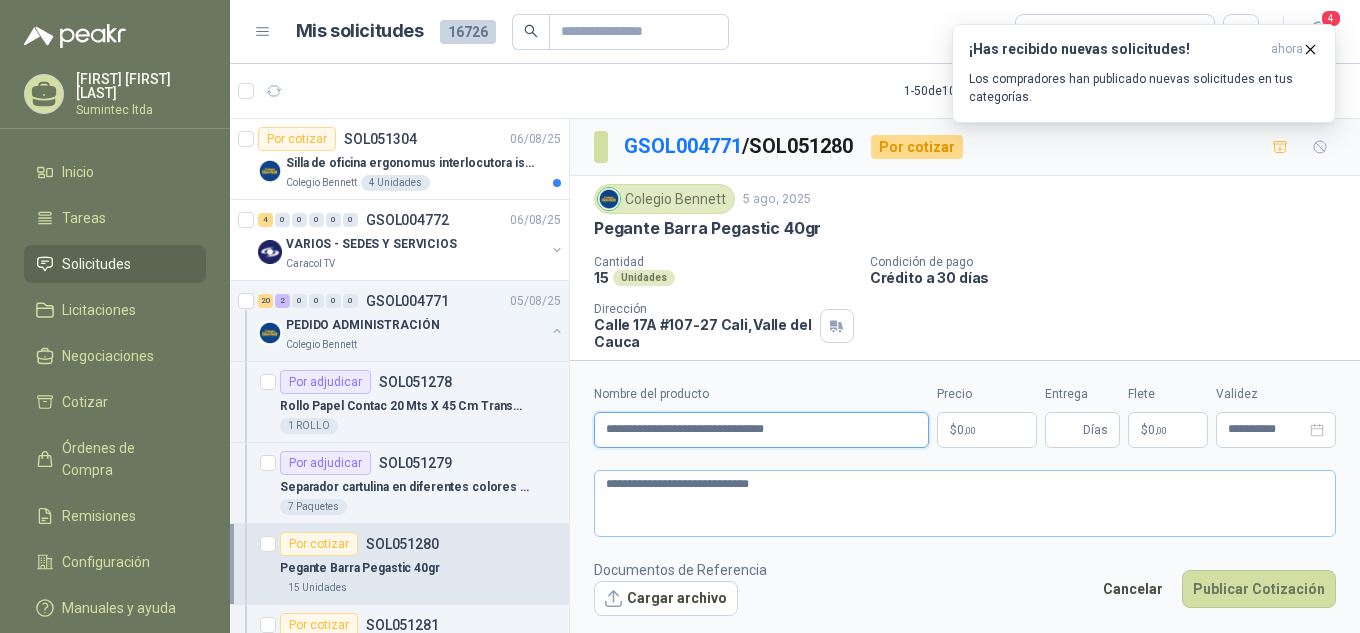 type on "**********" 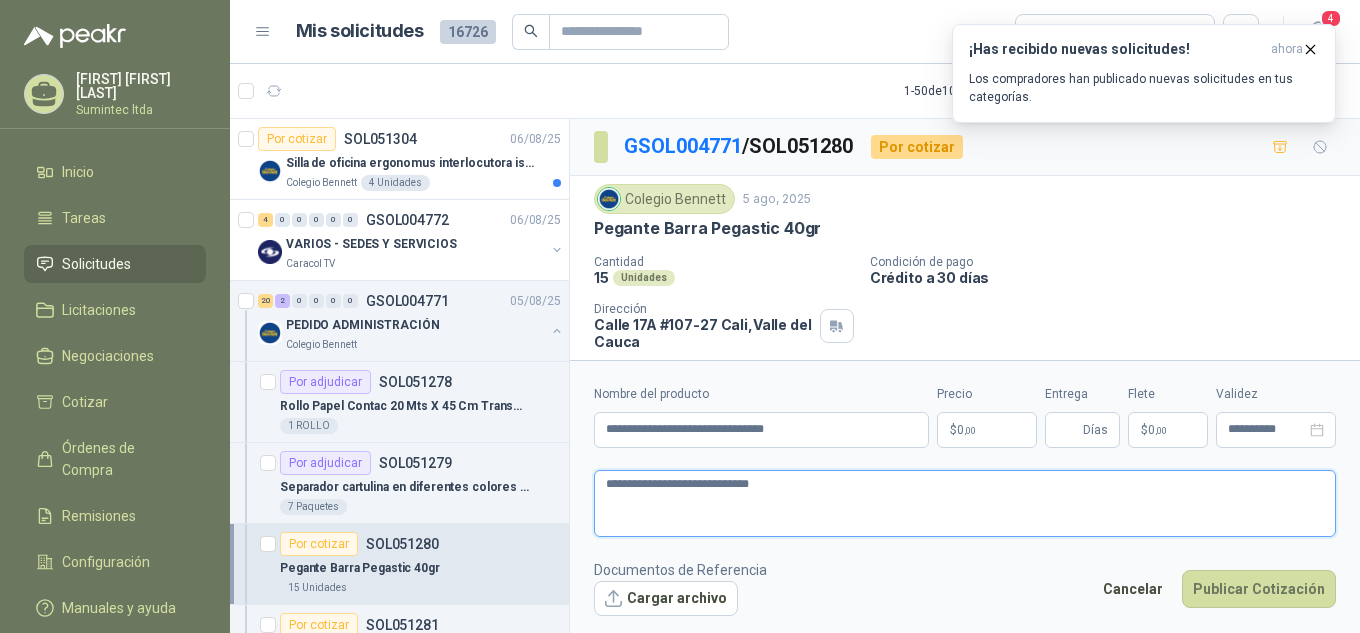 click on "**********" at bounding box center (965, 503) 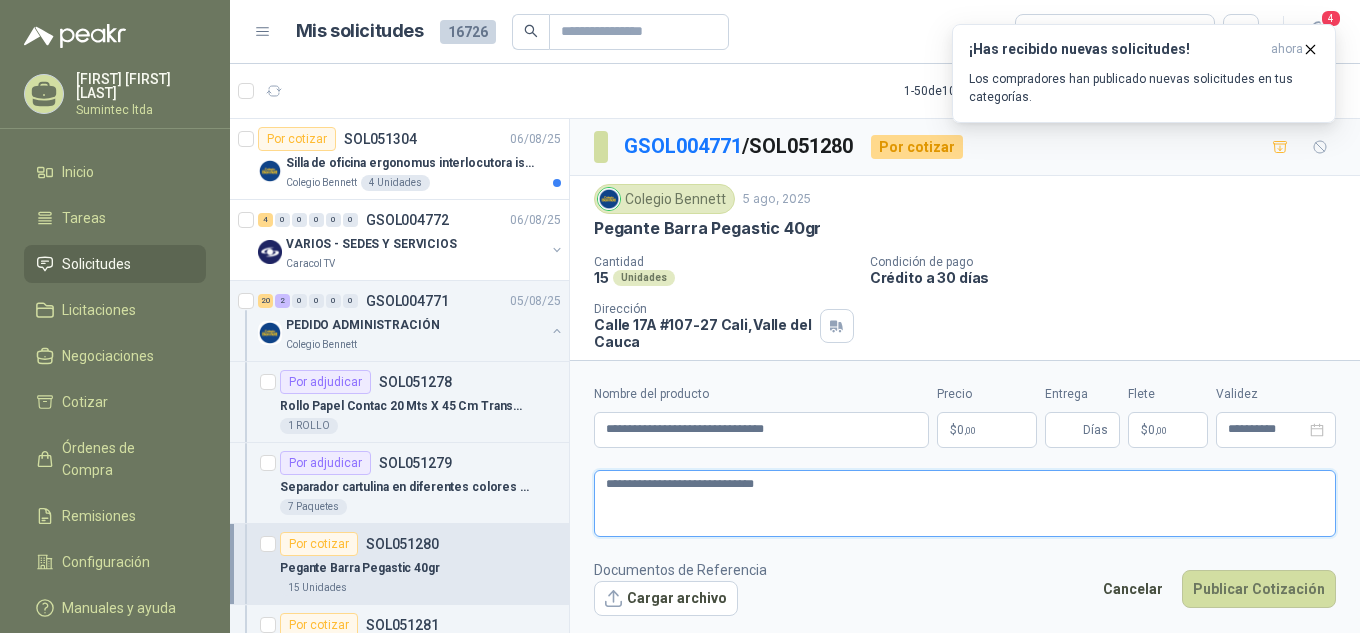 type 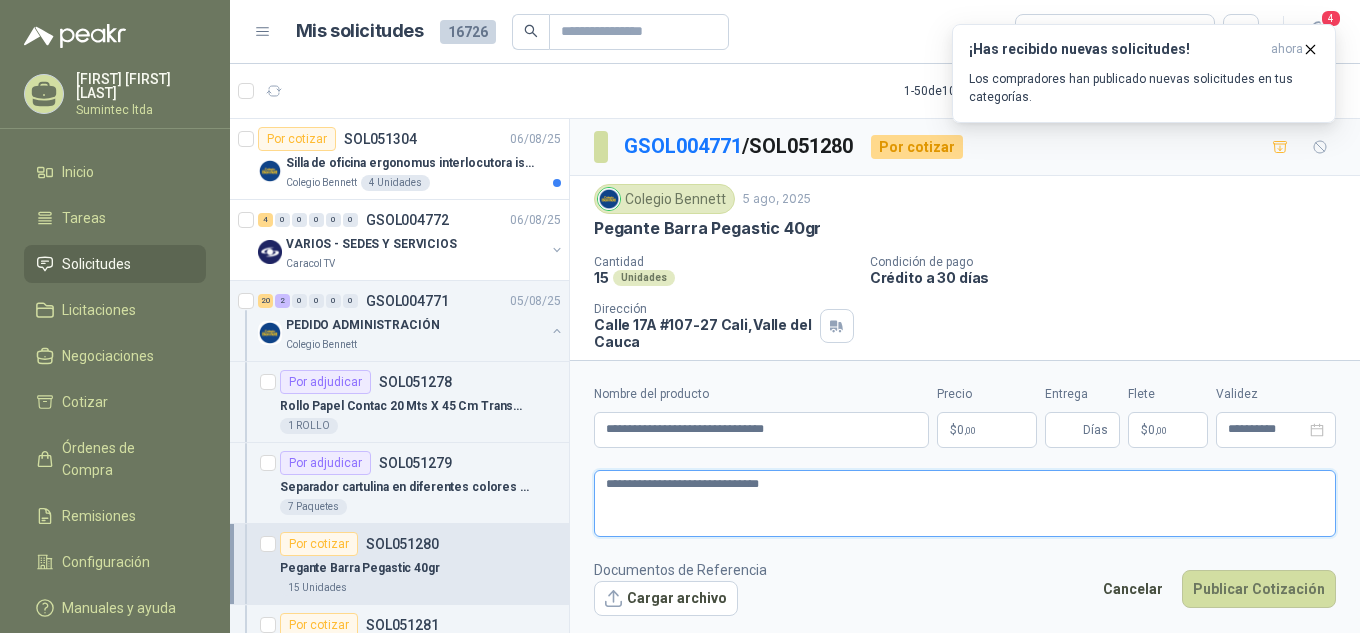 type 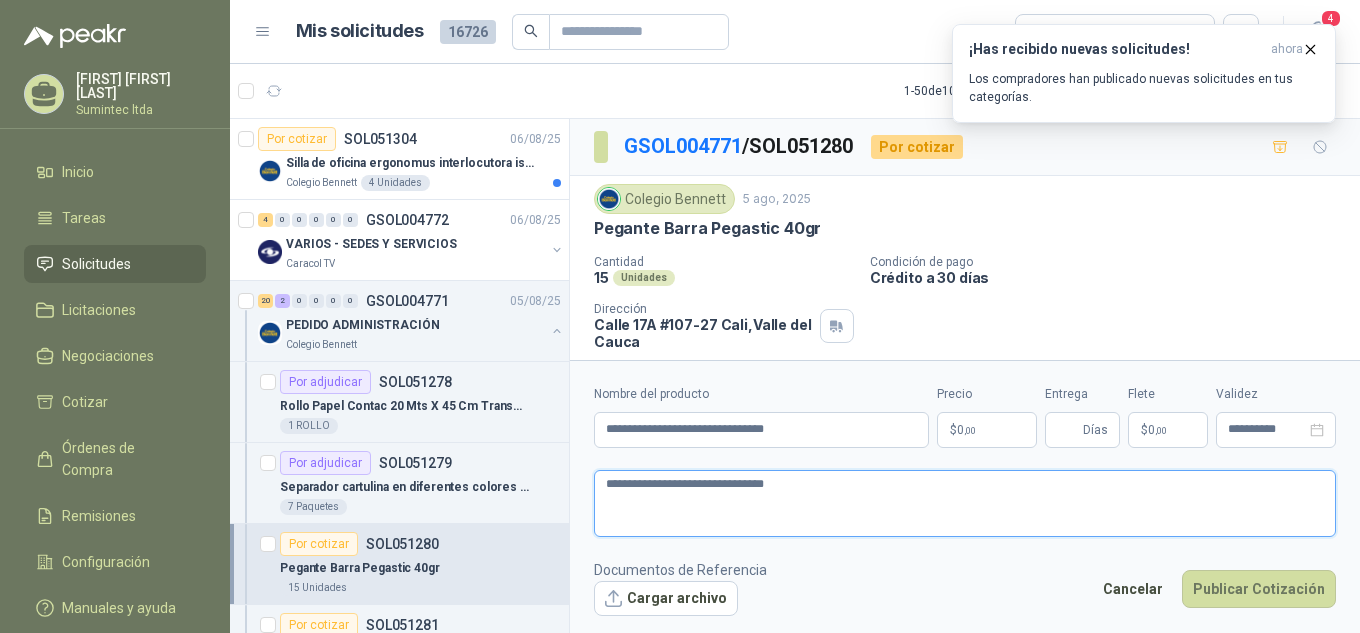 type 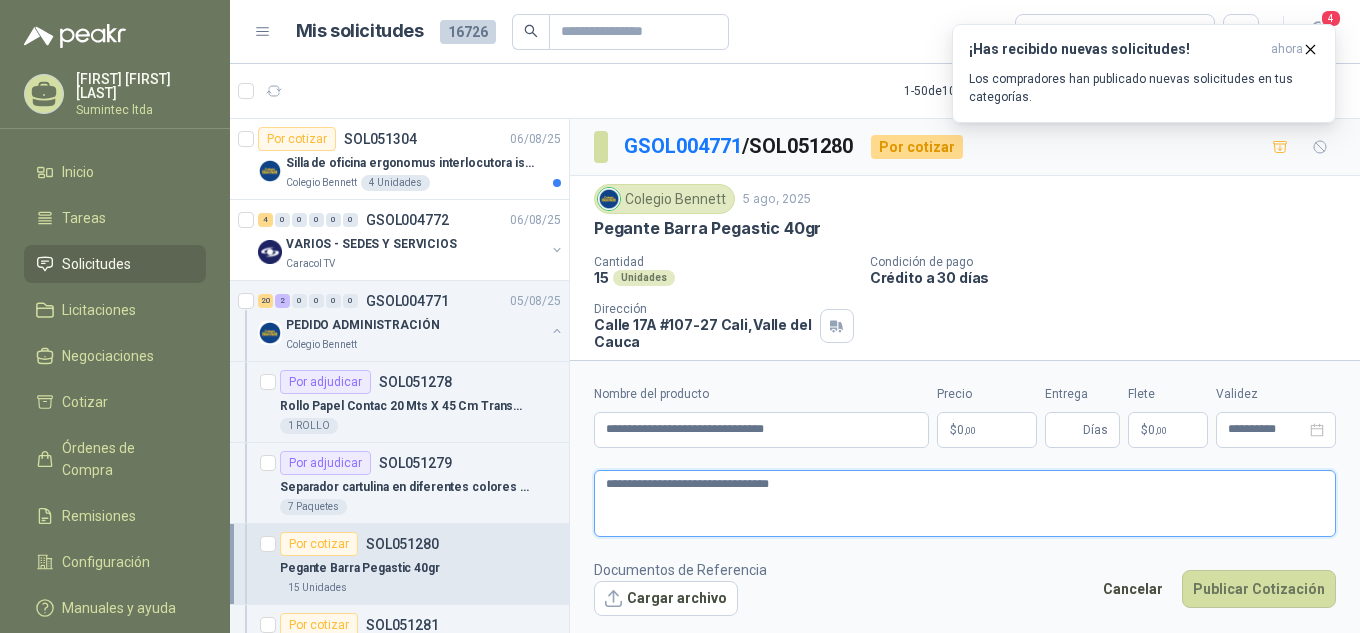 type 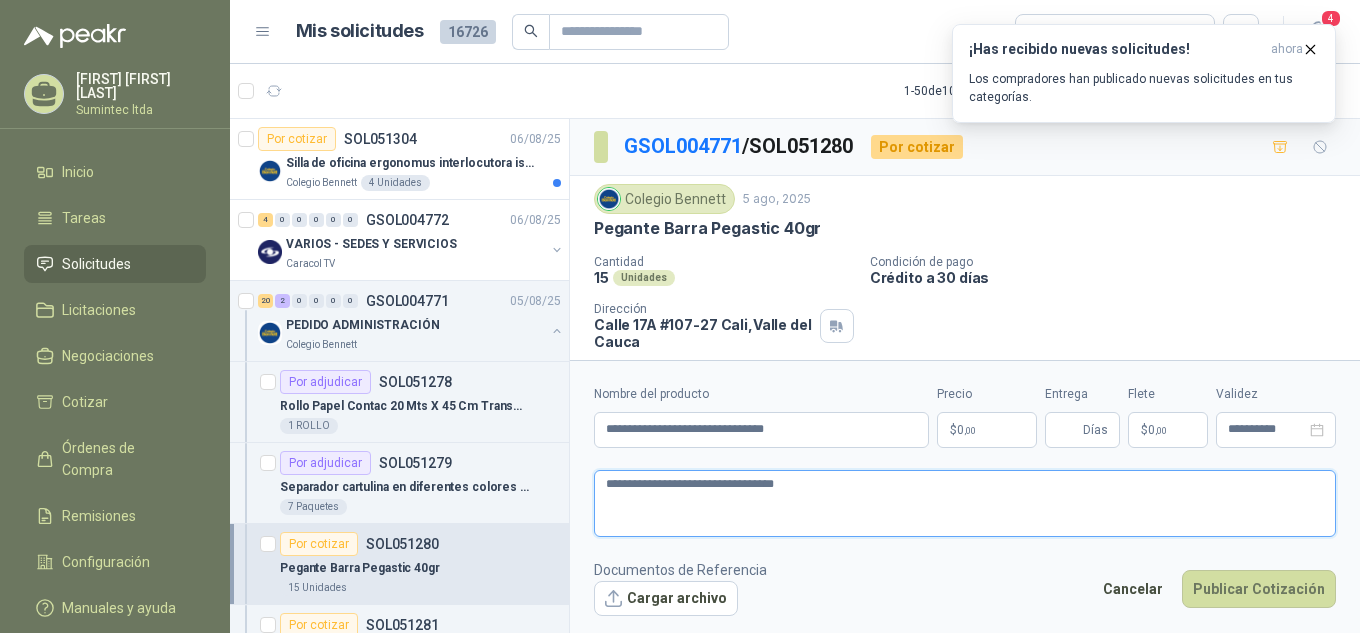 type 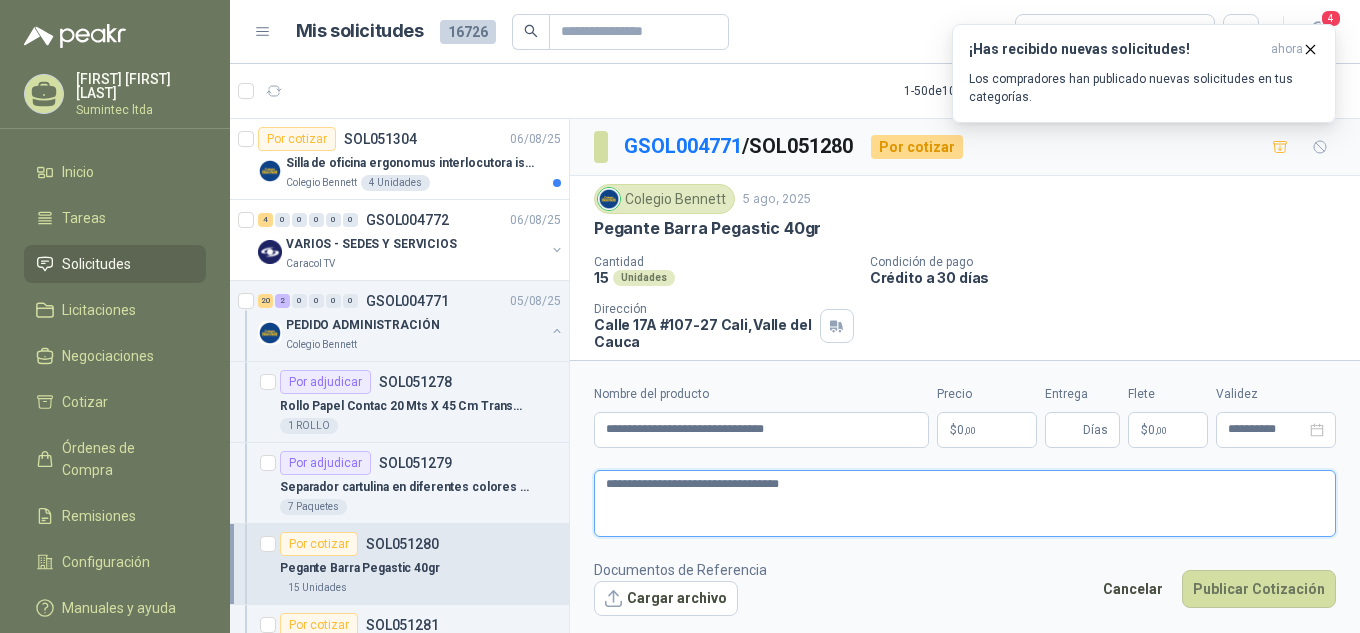 type on "**********" 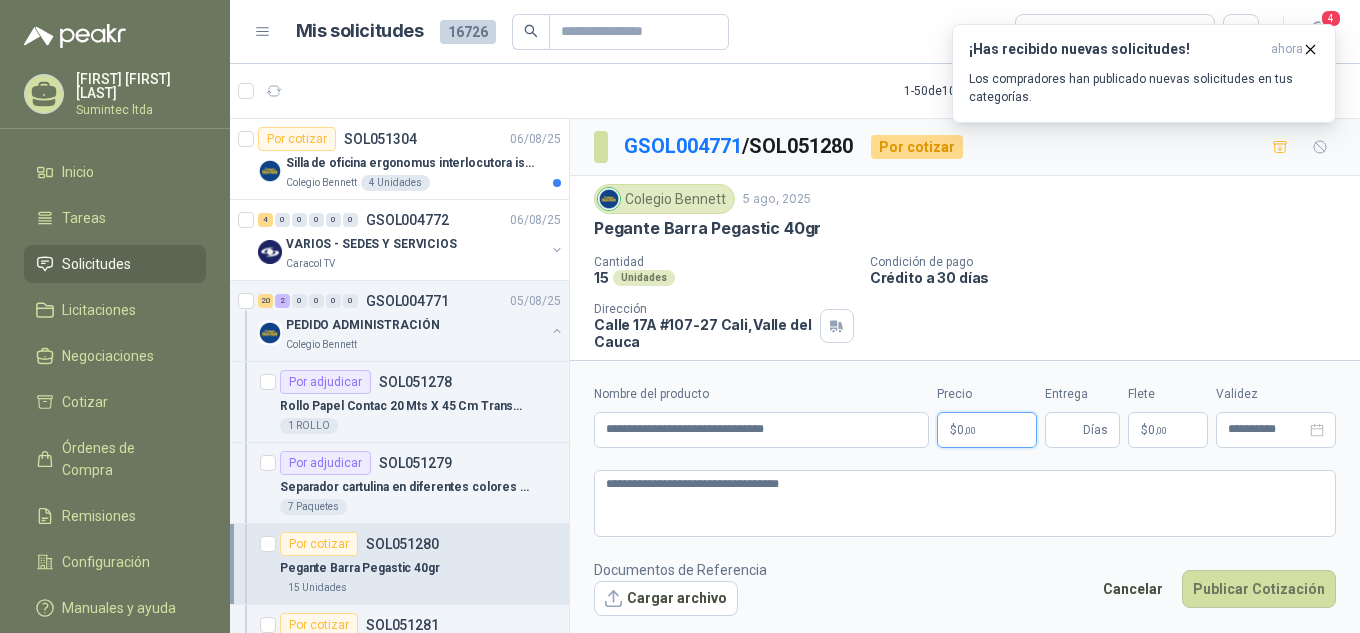 click on "[FIRST] [LAST] [COMPANY] Inicio Tareas Solicitudes Licitaciones Negociaciones Cotizar Órdenes de Compra Remisiones Configuración Manuales y ayuda Mis solicitudes 16726 Todas 4 1 - [NUMBER] de [NUMBER] Asignado a mi No Leídos Por cotizar SOL051304 [DATE] Silla de oficina ergonomus interlocutora isósceles azul Colegio Bennett 4 Unidades 4 [NUMBER] [NUMBER] [NUMBER] [NUMBER] [NUMBER] GSOL004772 [DATE] VARIOS - SEDES Y SERVICIOS Caracol TV 20 2 [NUMBER] [NUMBER] [NUMBER] [NUMBER] [NUMBER] GSOL004771 [DATE] PEDIDO ADMINISTRACIÓN Colegio Bennett Por adjudicar SOL051278 Rollo Papel Contac 20 Mts X 45 Cm Transparente Original 1 ROLLO Por adjudicar SOL051279 Separador cartulina en diferentes colores x 7 und 7 Paquetes Por cotizar SOL051280 Pegante Barra Pegastic 40gr 15 Unidades Por cotizar SOL051281 Pasta catálogo 2.0 r blanco norma 500830 10 Unidades Por cotizar SOL051282 Calculadora casio mx12B 12 dígitos 1 Unidades Por cotizar SOL051283 Gancho Legajador Plástico Triton x 20 uni 5 Paquetes SOL051284" at bounding box center [680, 316] 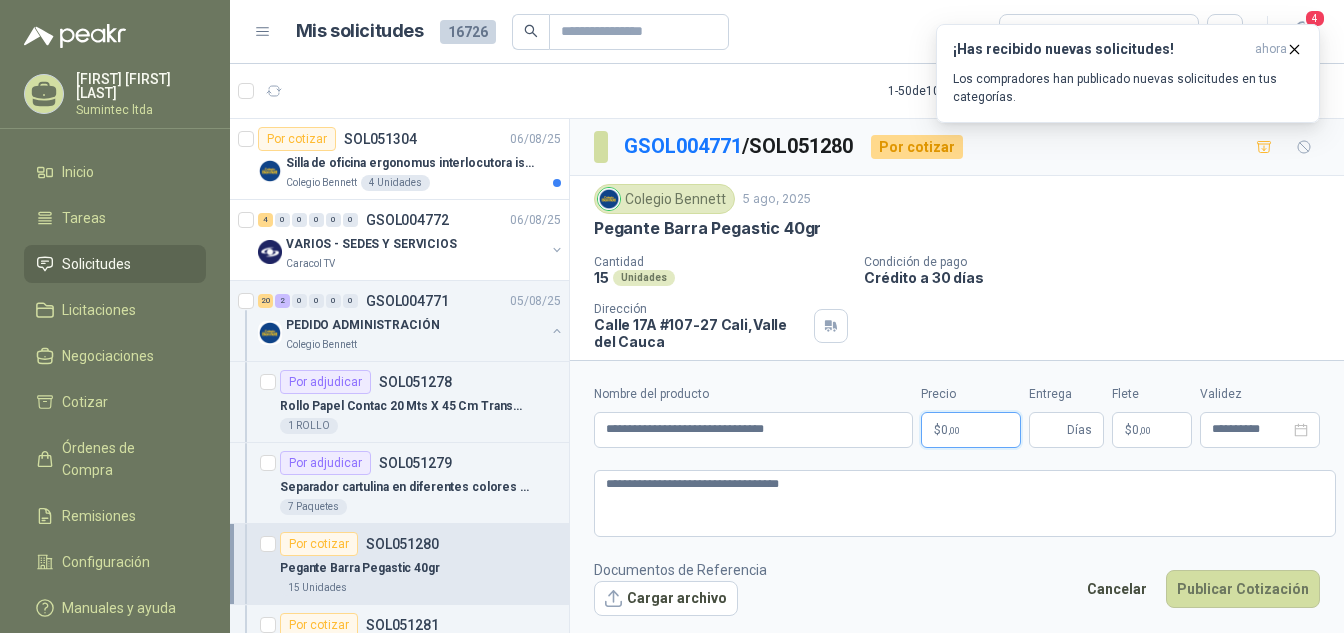 type 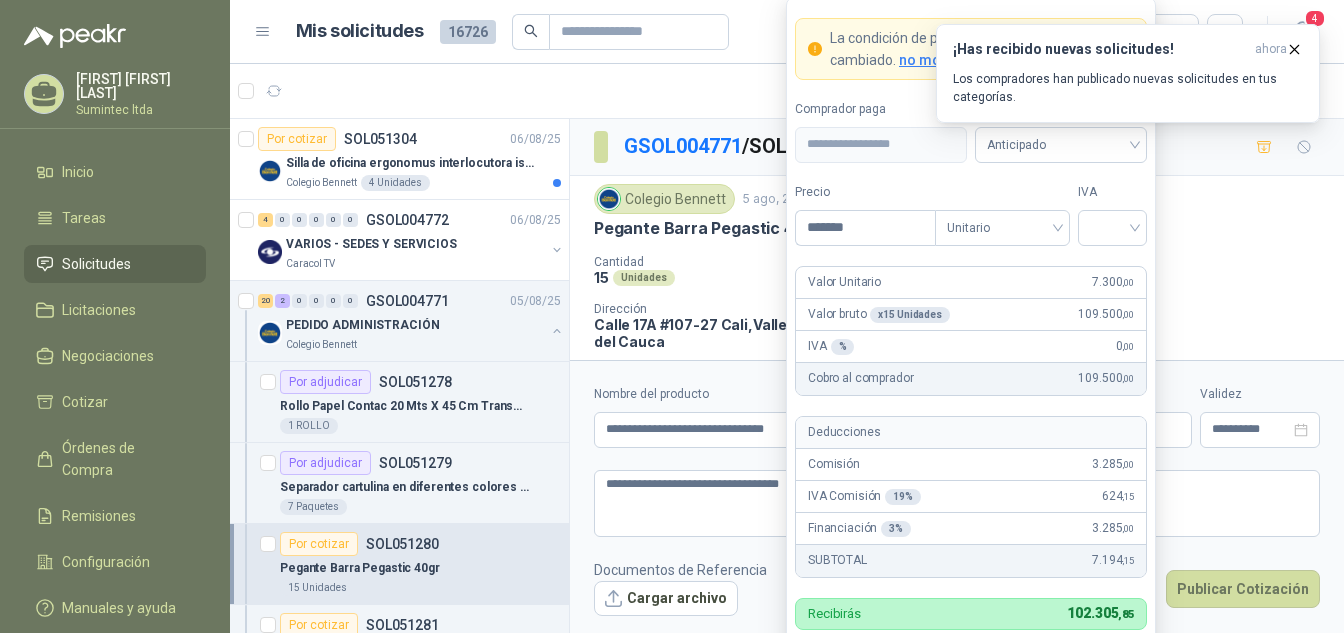 type on "*******" 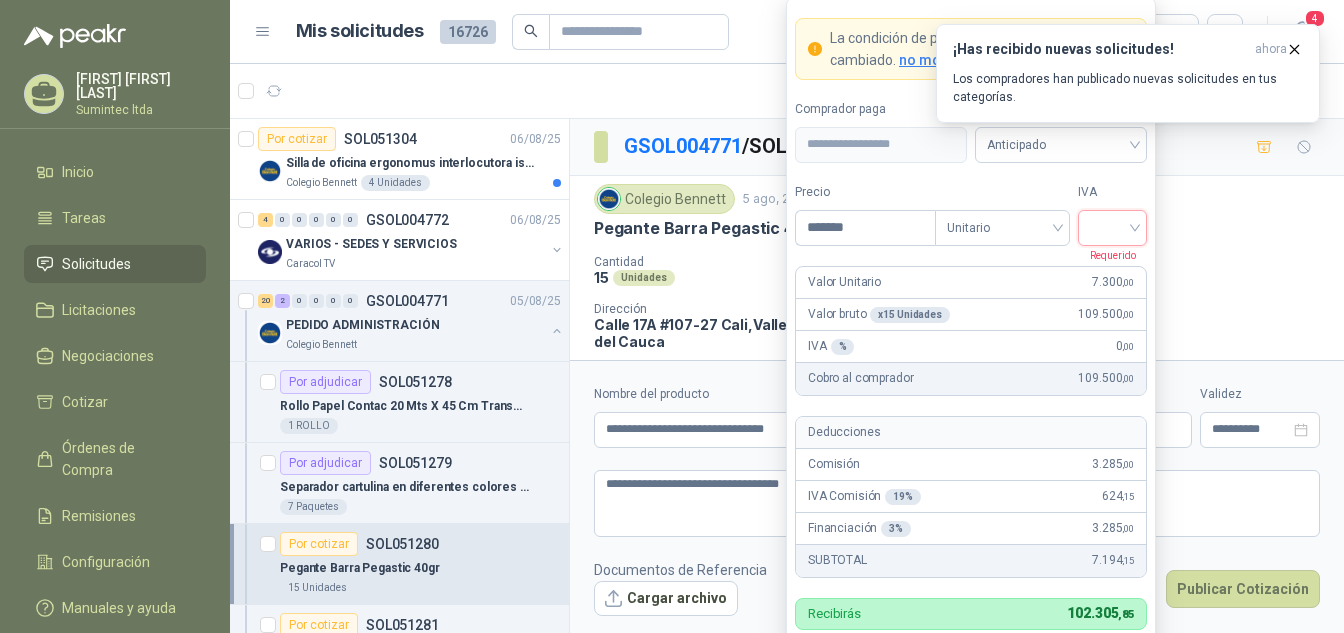 click at bounding box center (1112, 226) 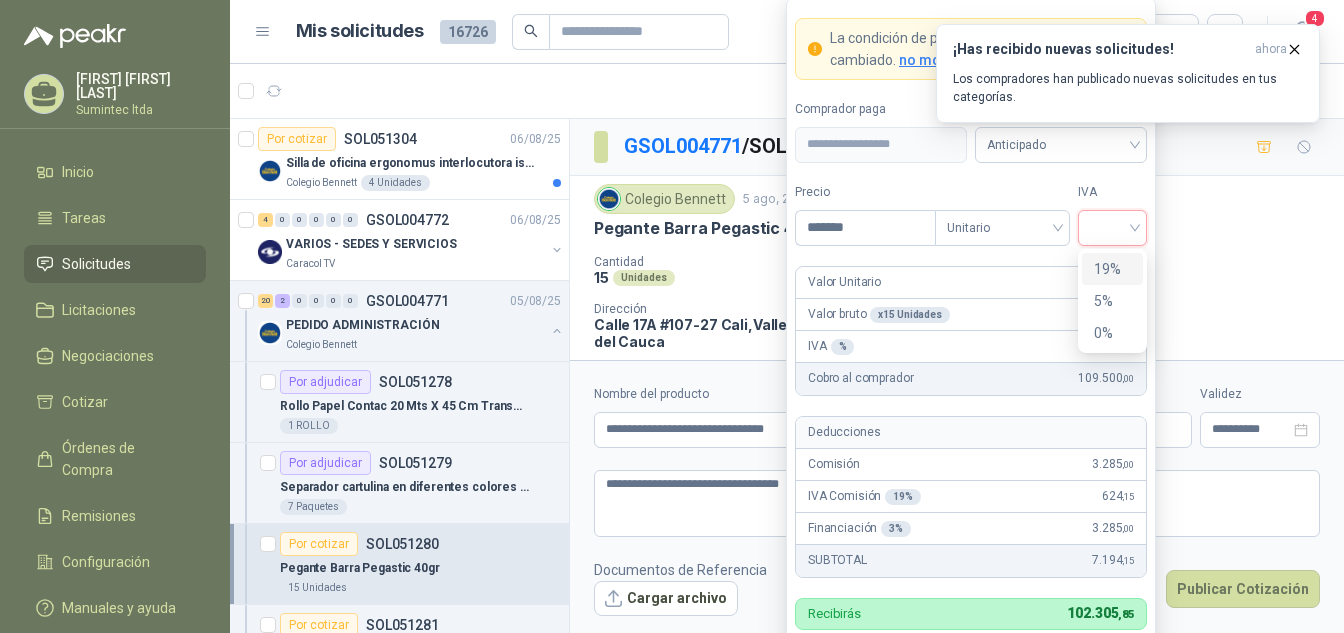 drag, startPoint x: 1118, startPoint y: 270, endPoint x: 1082, endPoint y: 194, distance: 84.095184 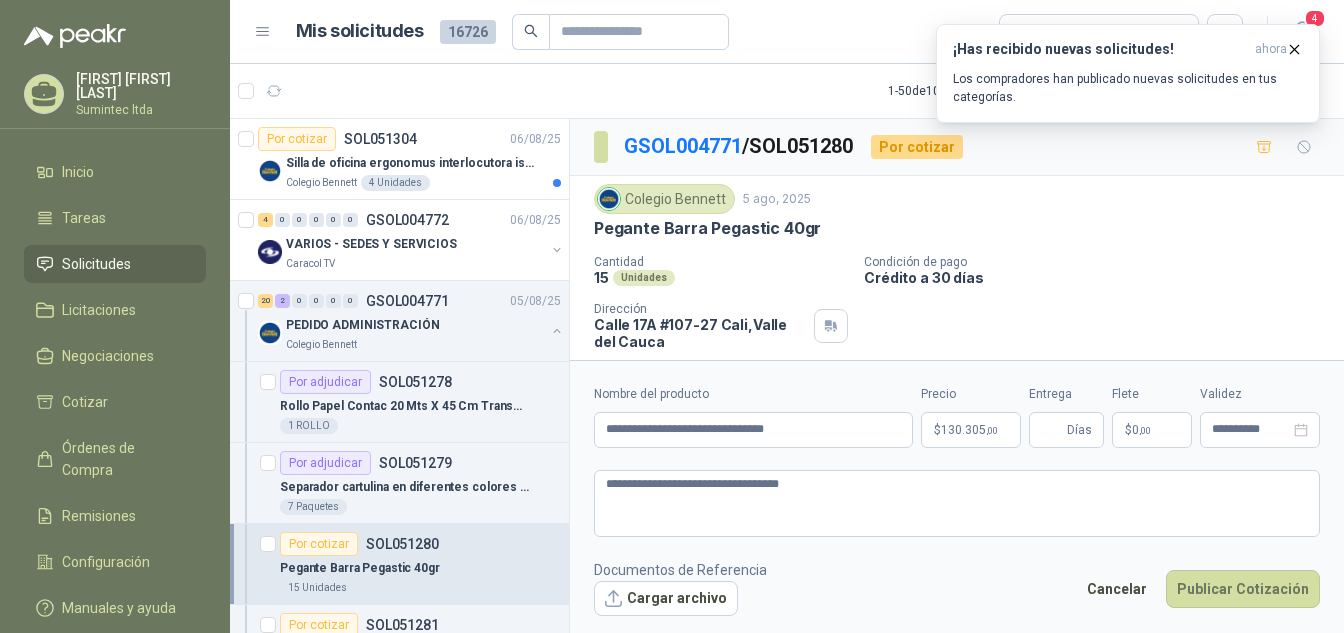 click on "¡Has recibido nuevas solicitudes! ahora   Los compradores han publicado nuevas solicitudes en tus categorías." at bounding box center (1128, 73) 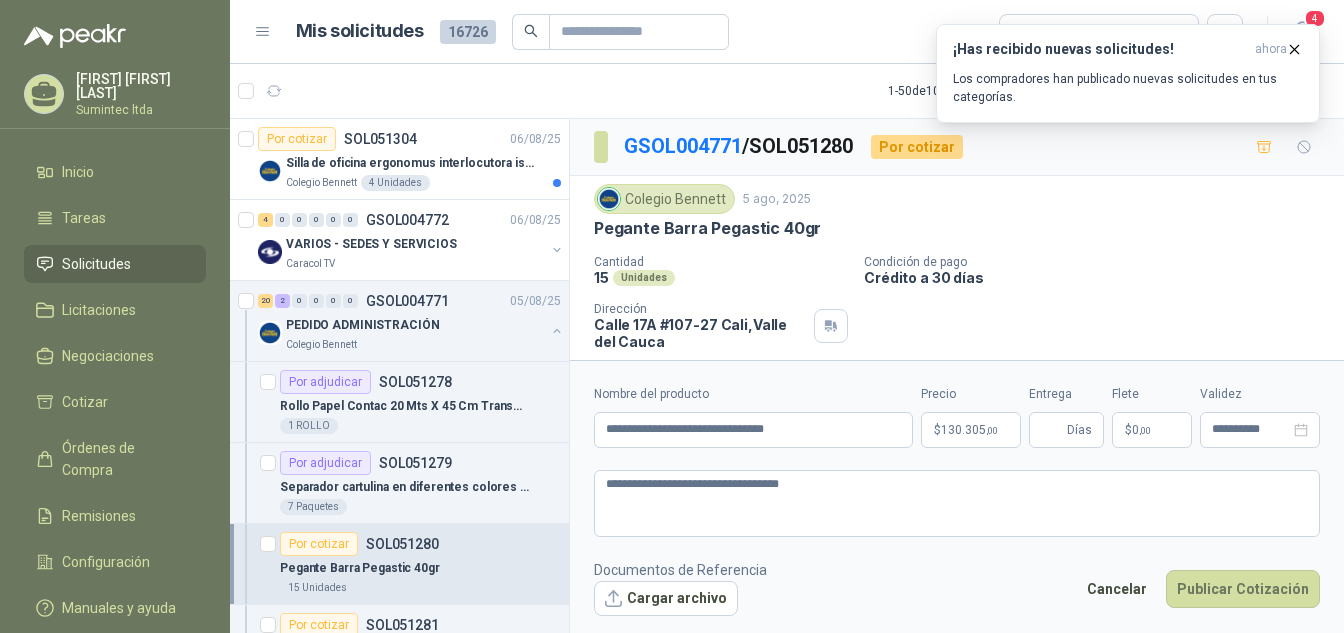 type 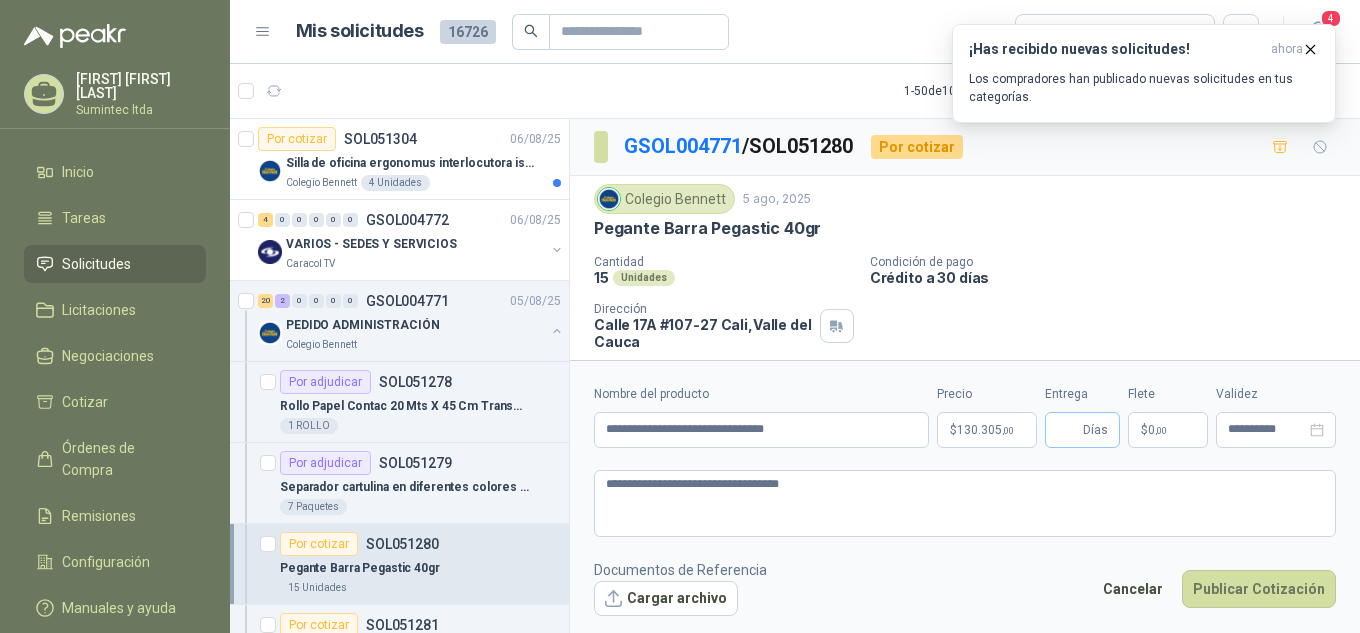 click on "Días" at bounding box center (1095, 430) 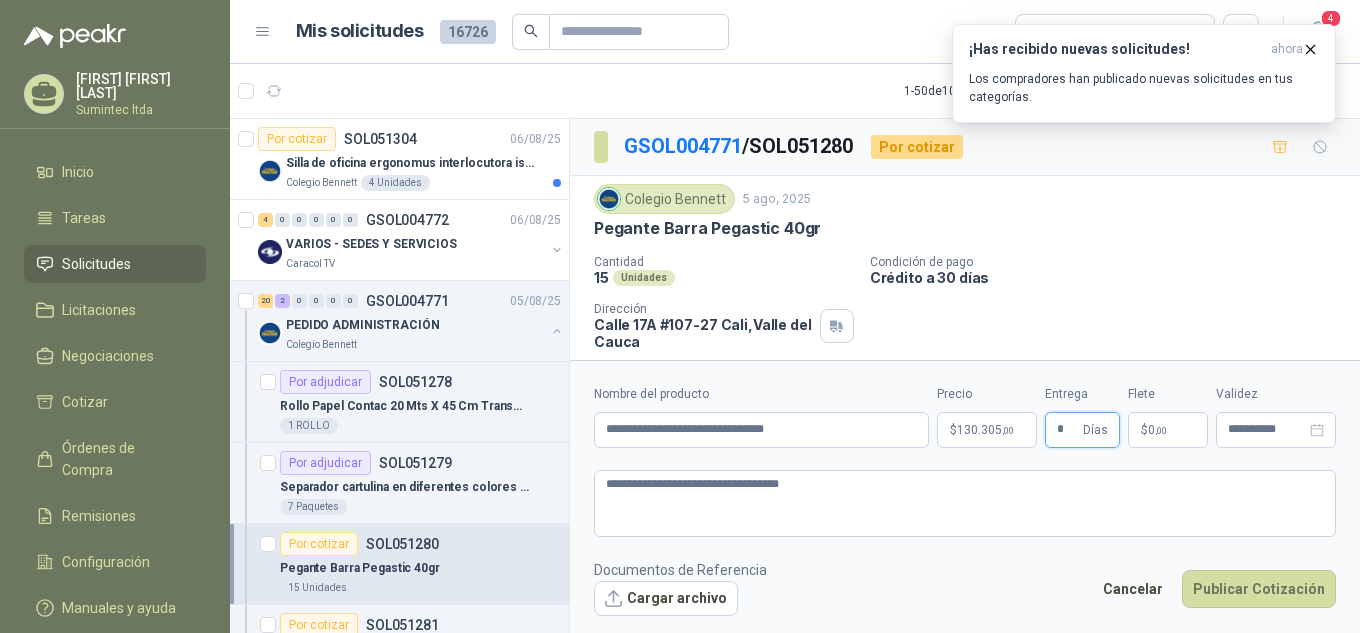 type on "*" 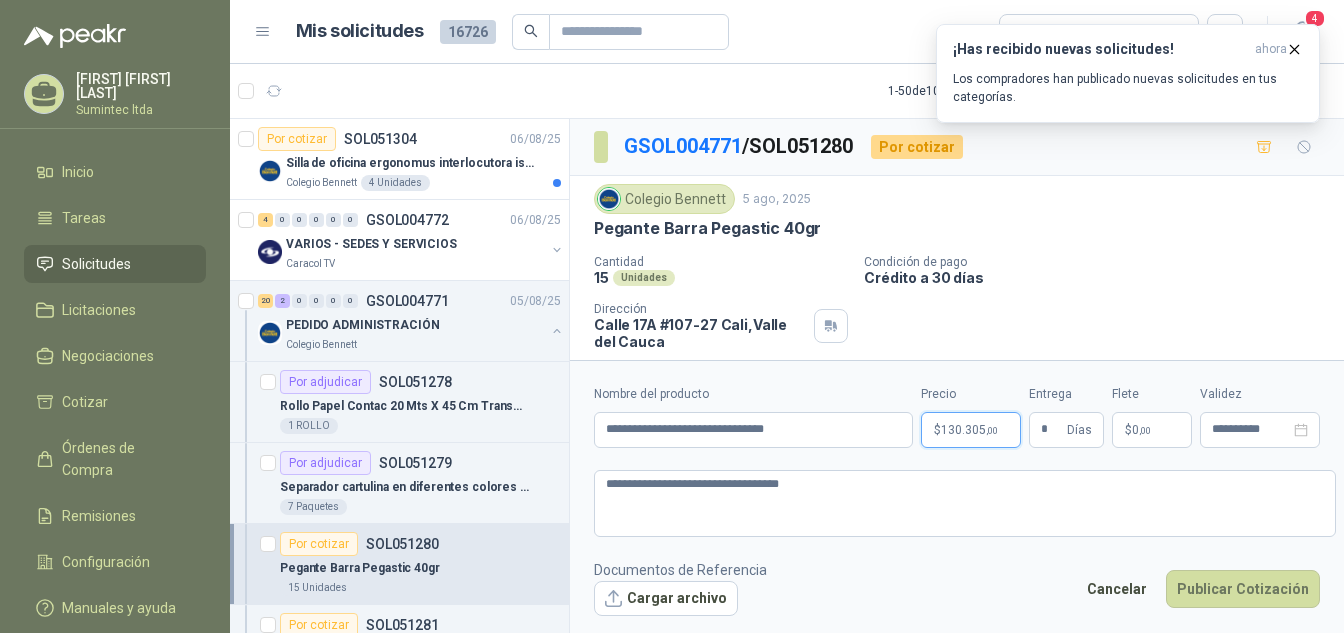 click on "[FIRST] [LAST] [COMPANY] Inicio Tareas Solicitudes Licitaciones Negociaciones Cotizar Órdenes de Compra Remisiones Configuración Manuales y ayuda Mis solicitudes 16726 Todas 4 1 - [NUMBER] de [NUMBER] Asignado a mi No Leídos Por cotizar SOL051304 [DATE] Silla de oficina ergonomus interlocutora isósceles azul Colegio Bennett 4 Unidades 4 [NUMBER] [NUMBER] [NUMBER] [NUMBER] [NUMBER] GSOL004772 [DATE] VARIOS - SEDES Y SERVICIOS Caracol TV 20 2 [NUMBER] [NUMBER] [NUMBER] [NUMBER] [NUMBER] GSOL004771 [DATE] PEDIDO ADMINISTRACIÓN Colegio Bennett Por adjudicar SOL051278 Rollo Papel Contac 20 Mts X 45 Cm Transparente Original 1 ROLLO Por adjudicar SOL051279 Separador cartulina en diferentes colores x 7 und 7 Paquetes Por cotizar SOL051280 Pegante Barra Pegastic 40gr 15 Unidades Por cotizar SOL051281 Pasta catálogo 2.0 r blanco norma 500830 10 Unidades Por cotizar SOL051282 Calculadora casio mx12B 12 dígitos 1 Unidades Por cotizar SOL051283 Gancho Legajador Plástico Triton x 20 uni 5 Paquetes SOL051284" at bounding box center [672, 316] 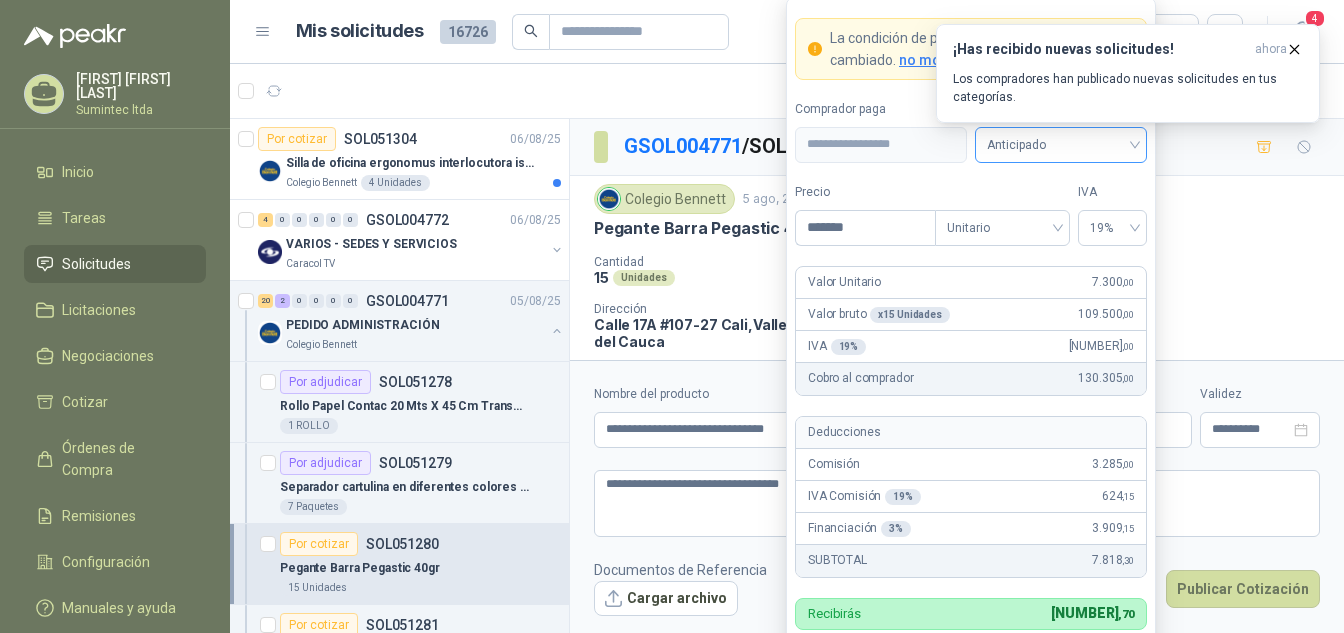 click on "Anticipado" at bounding box center (1061, 145) 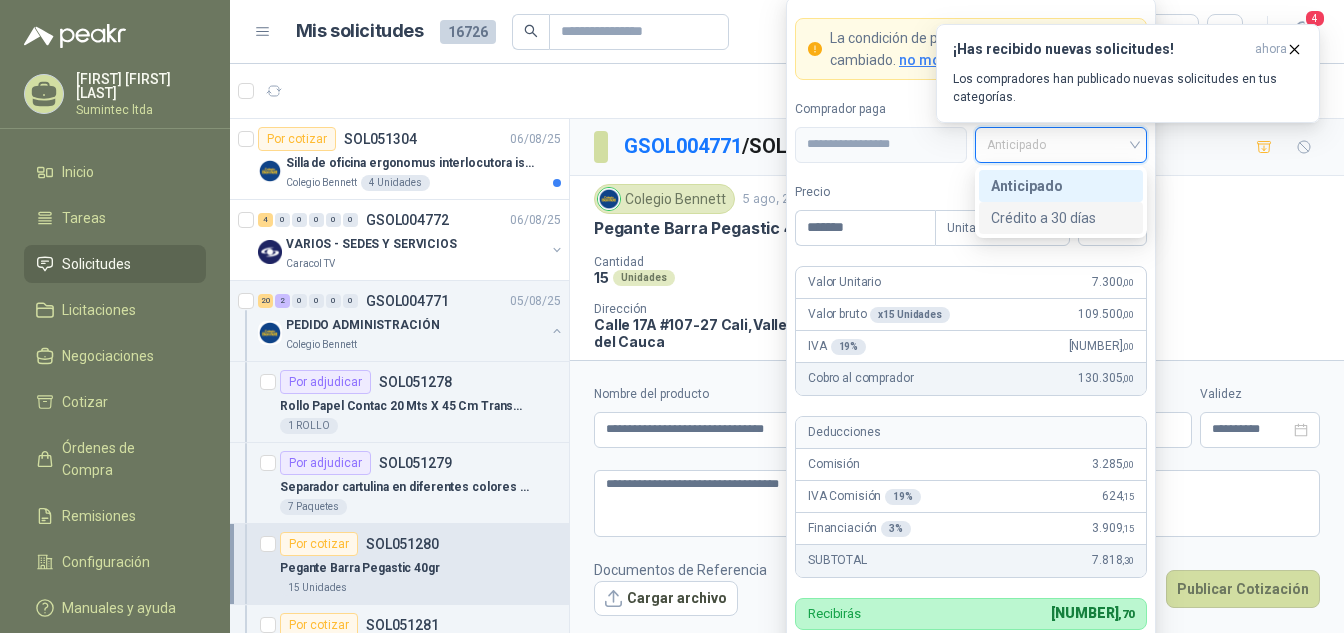 click on "Crédito a 30 días" at bounding box center [1061, 218] 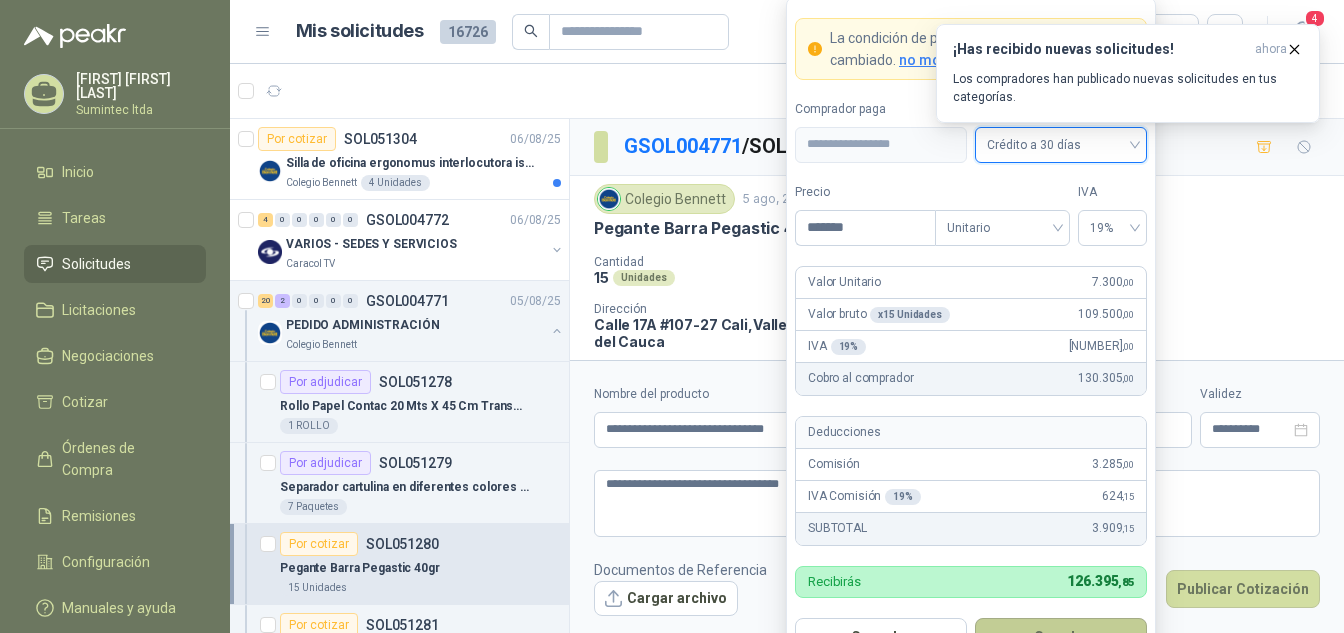 click on "Guardar" at bounding box center [1061, 637] 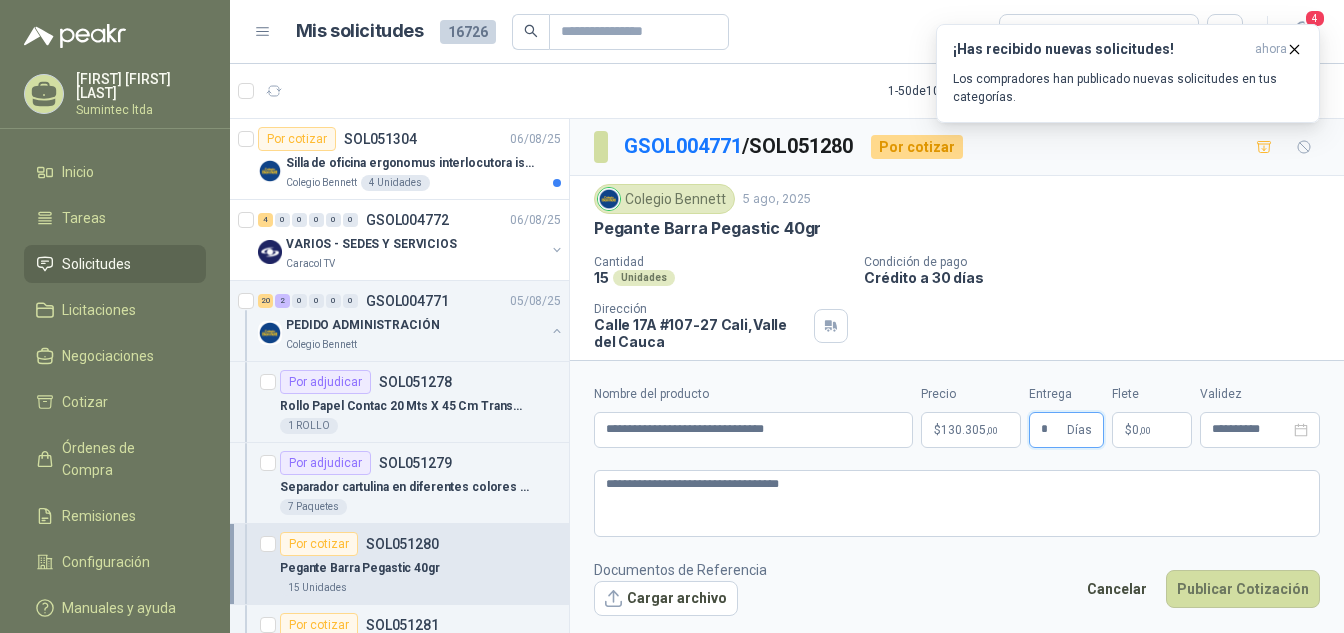 type 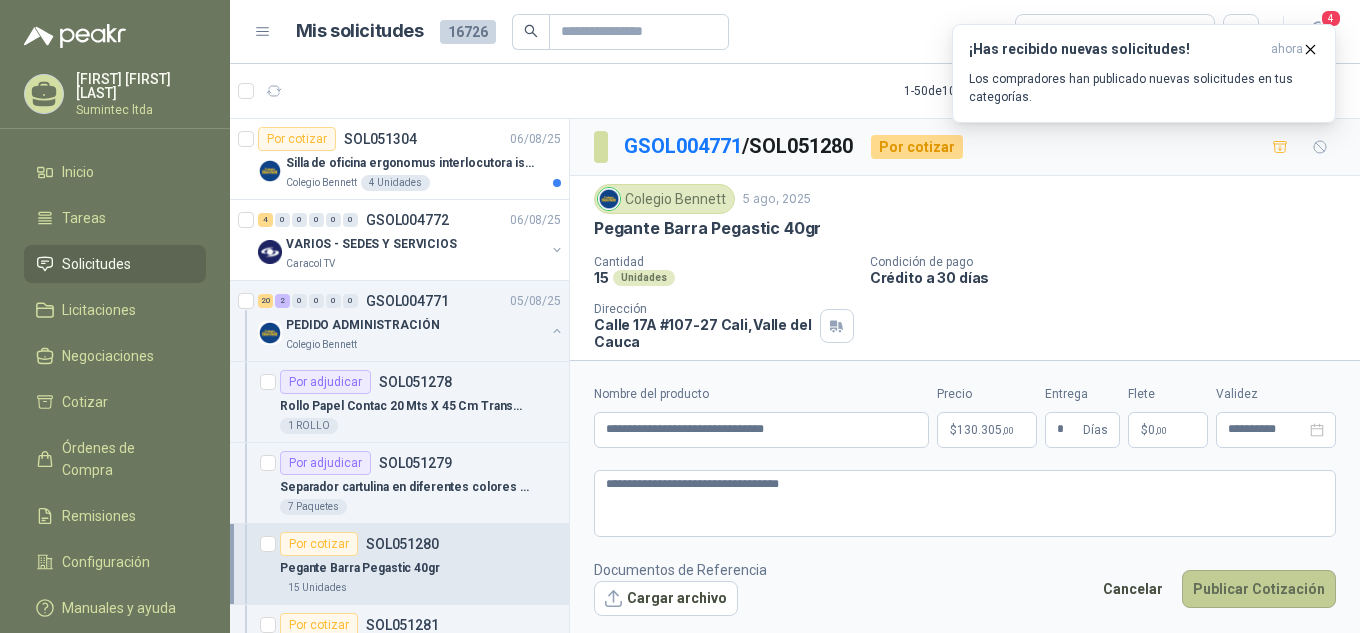 click on "Publicar Cotización" at bounding box center [1259, 589] 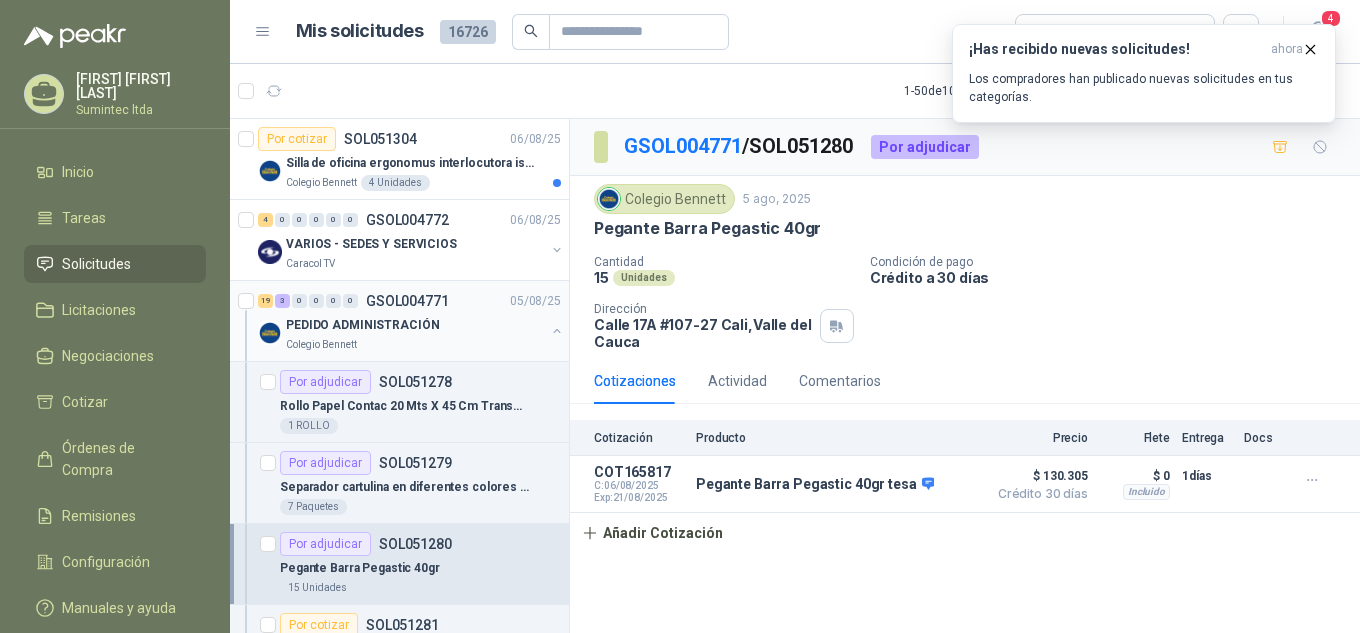 click on "PEDIDO ADMINISTRACIÓN" at bounding box center (362, 325) 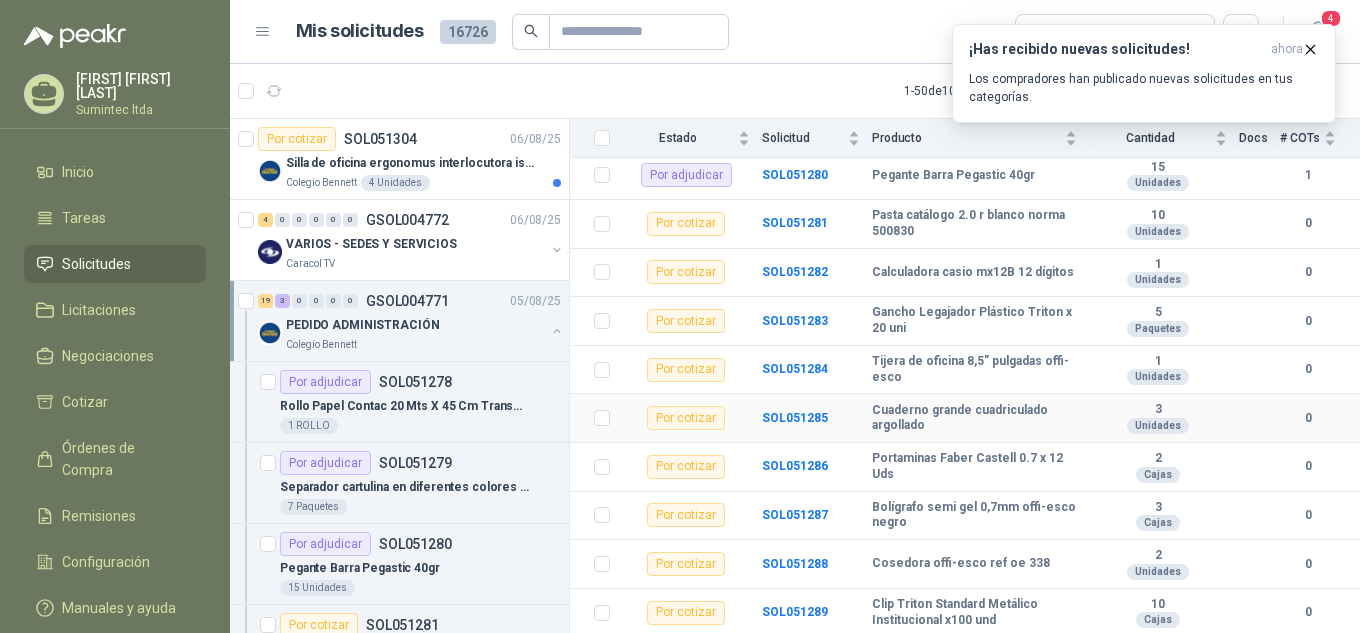 scroll, scrollTop: 300, scrollLeft: 0, axis: vertical 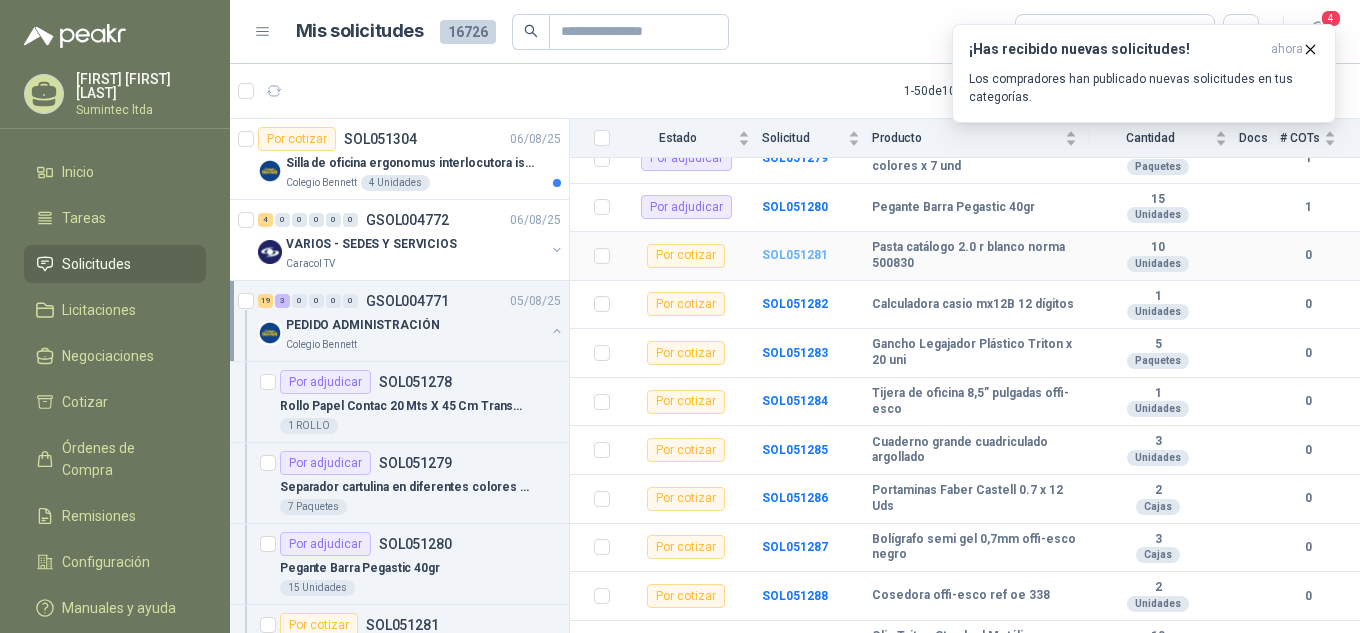 click on "SOL051281" at bounding box center (795, 255) 